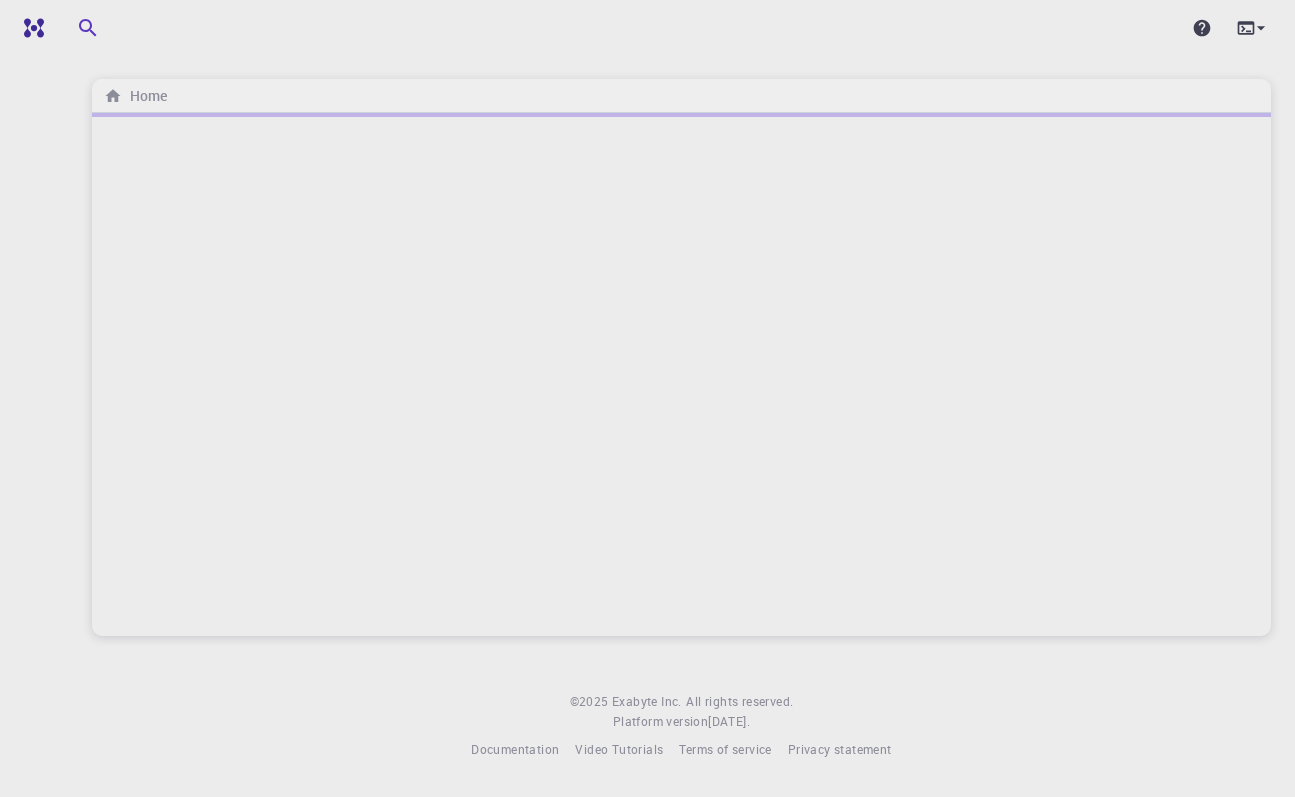 scroll, scrollTop: 0, scrollLeft: 0, axis: both 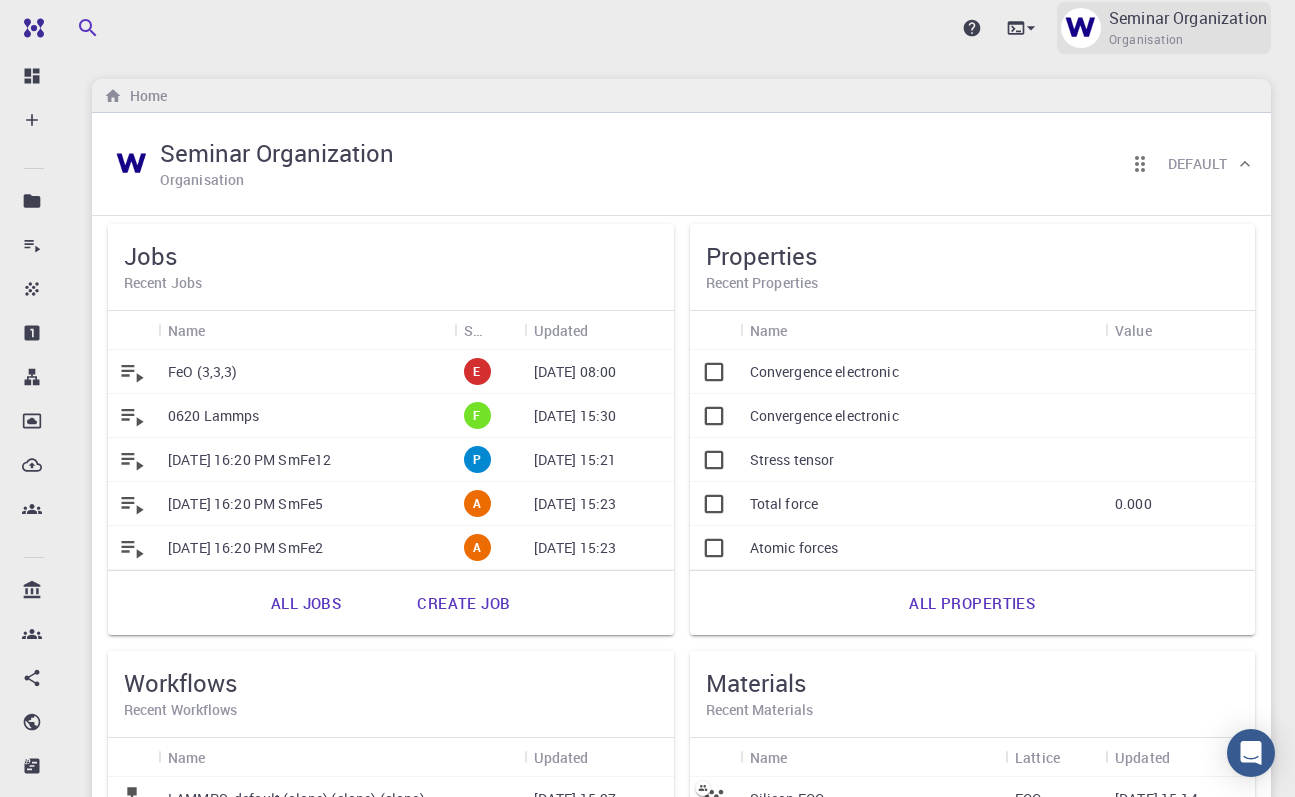 click on "Seminar Organization" at bounding box center [1188, 18] 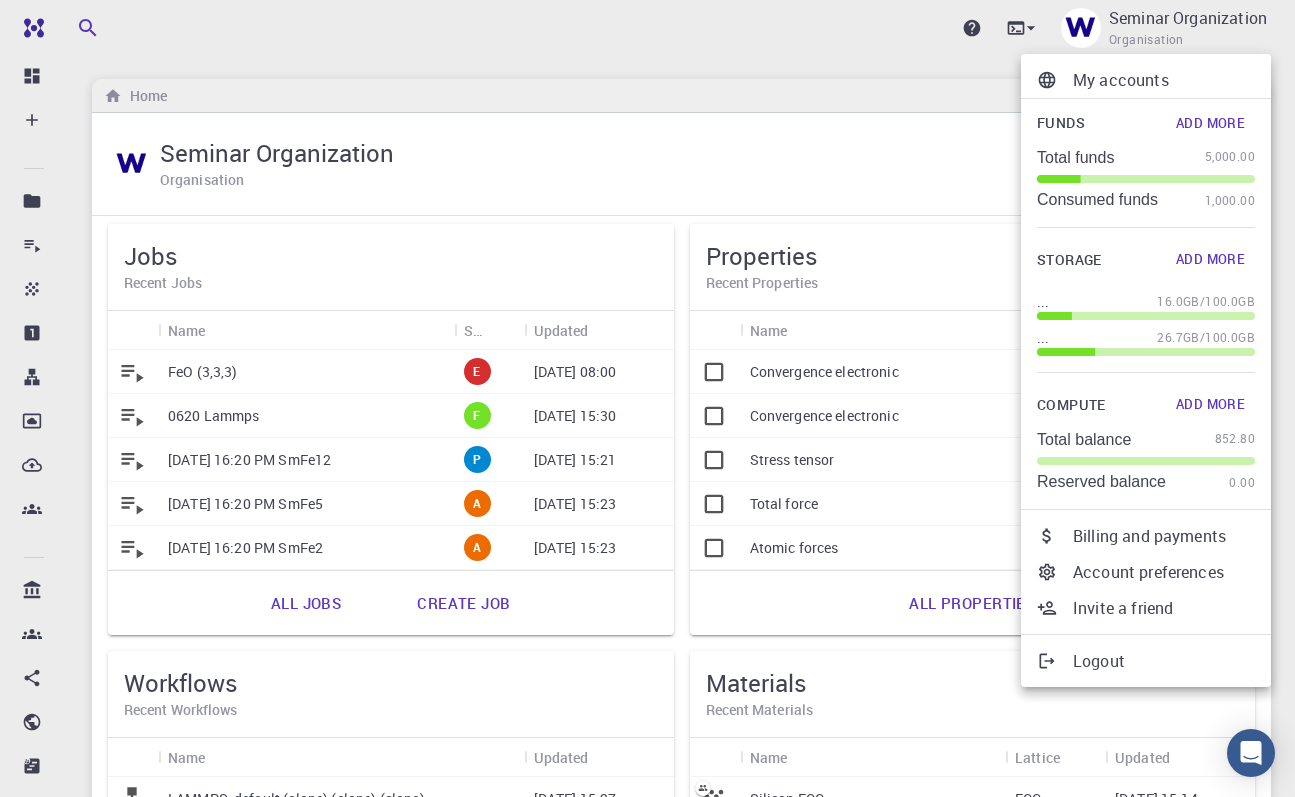 click on "My accounts" at bounding box center (1164, 80) 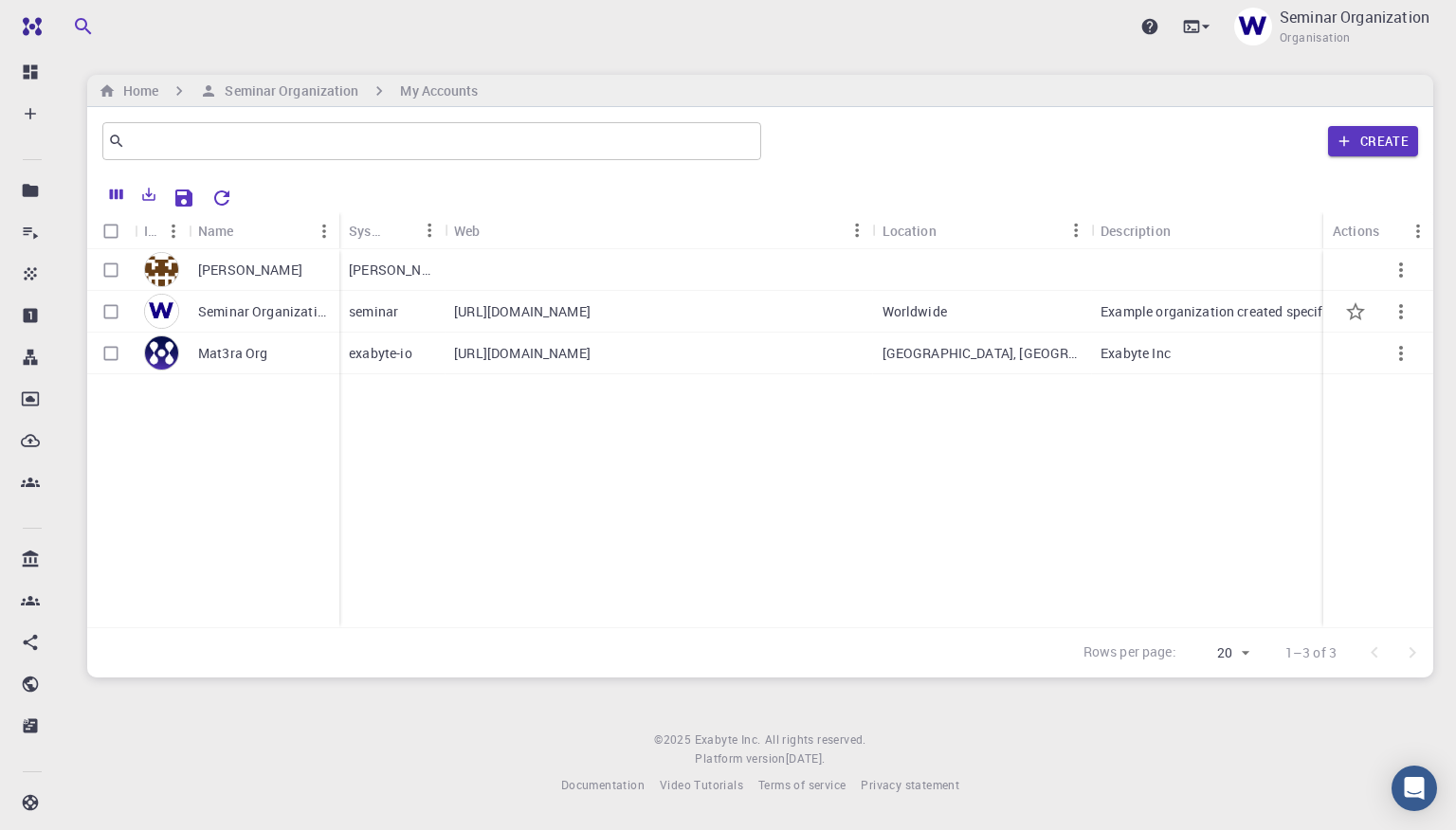 click on "Seminar Organization" at bounding box center (264, 312) 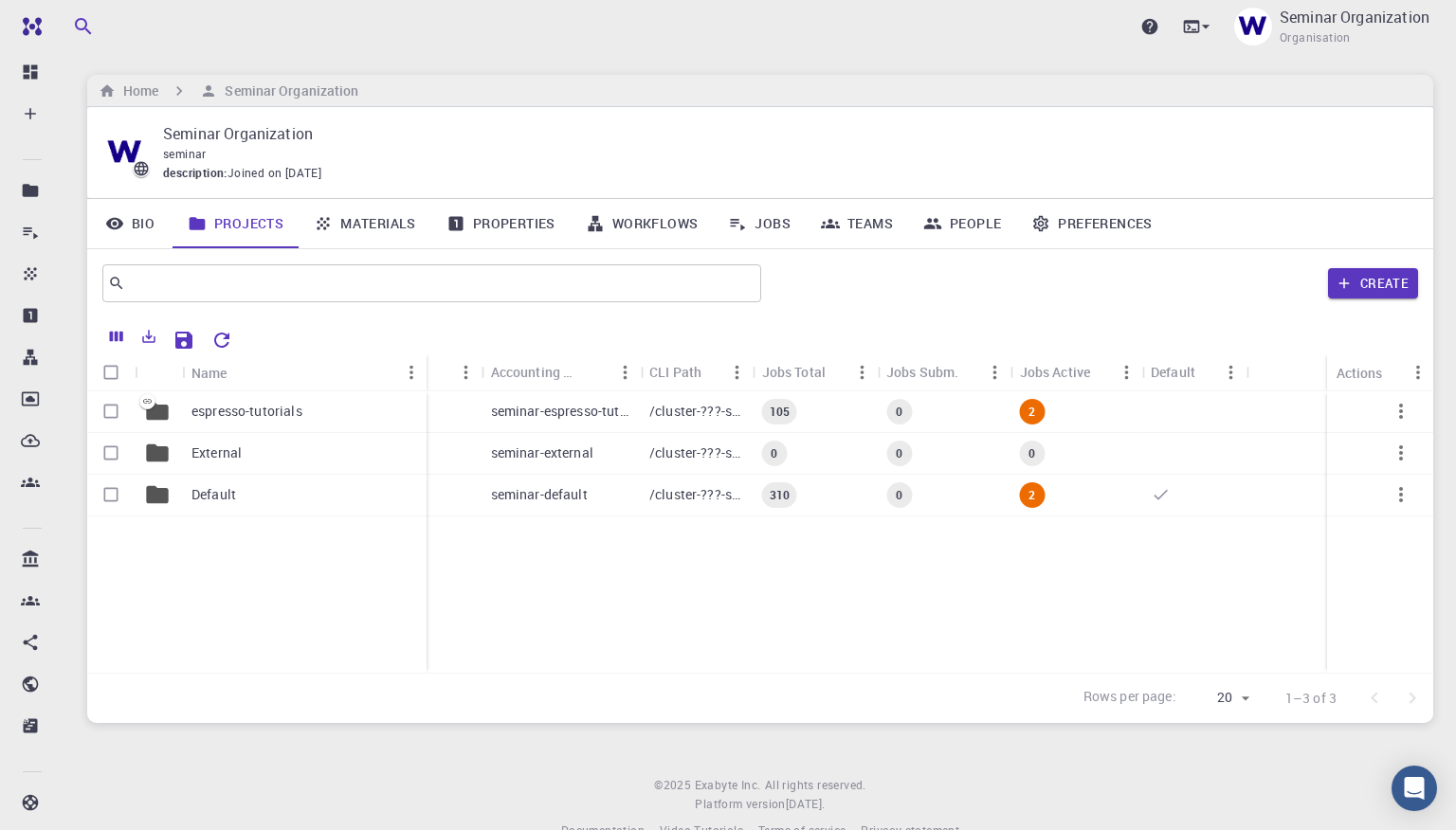 drag, startPoint x: 278, startPoint y: 362, endPoint x: 426, endPoint y: 365, distance: 148.0304 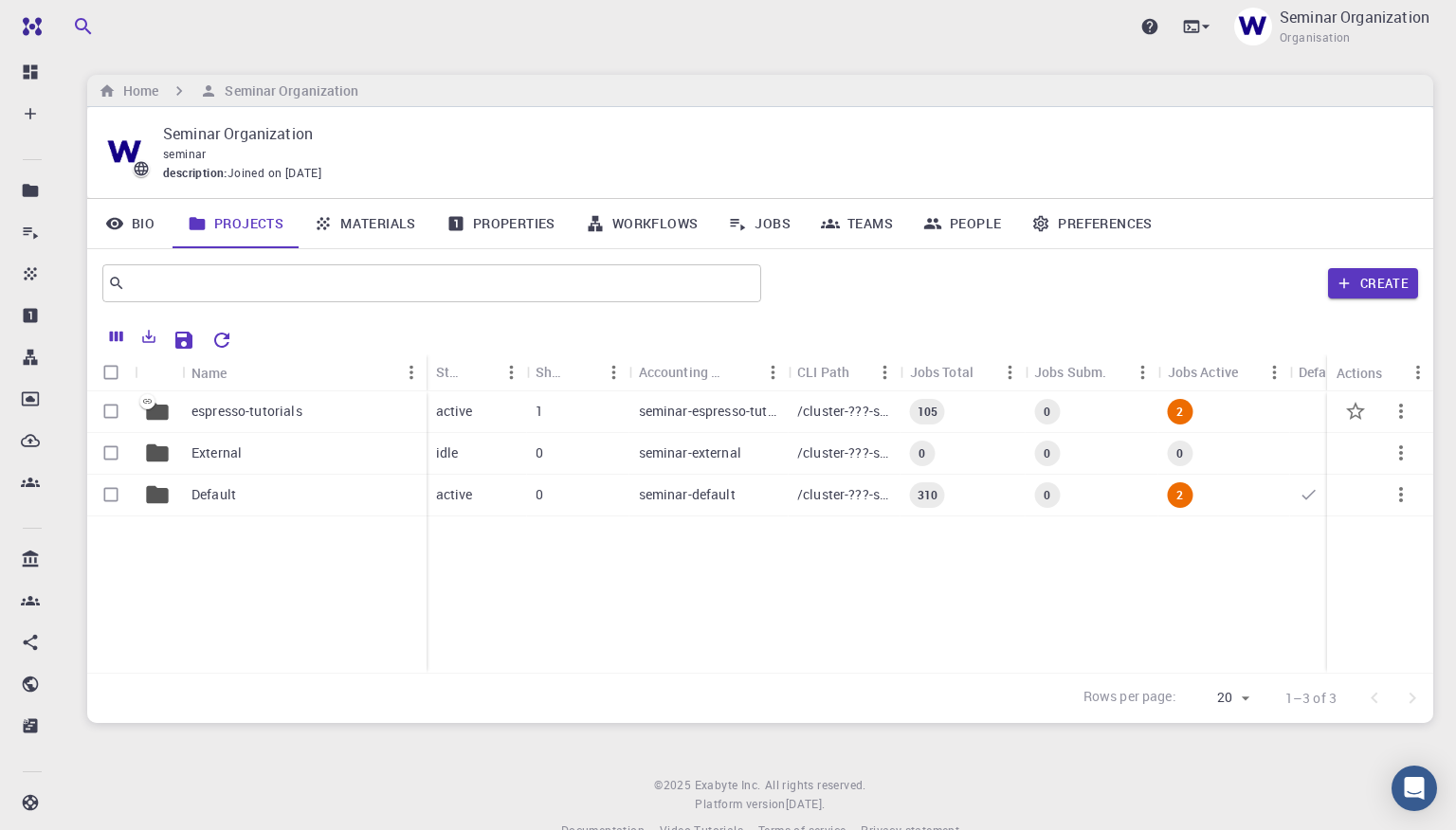 click on "espresso-tutorials" at bounding box center [246, 411] 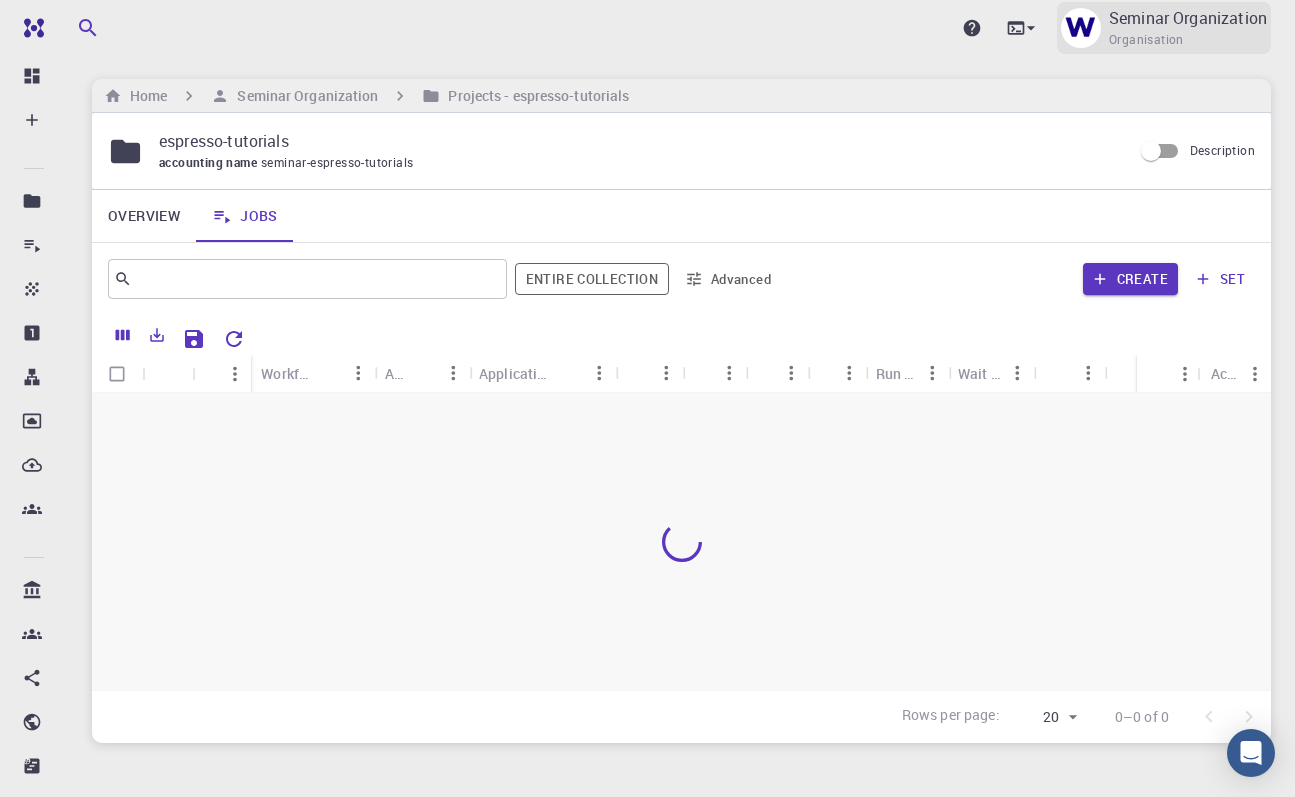click on "Organisation" at bounding box center (1146, 40) 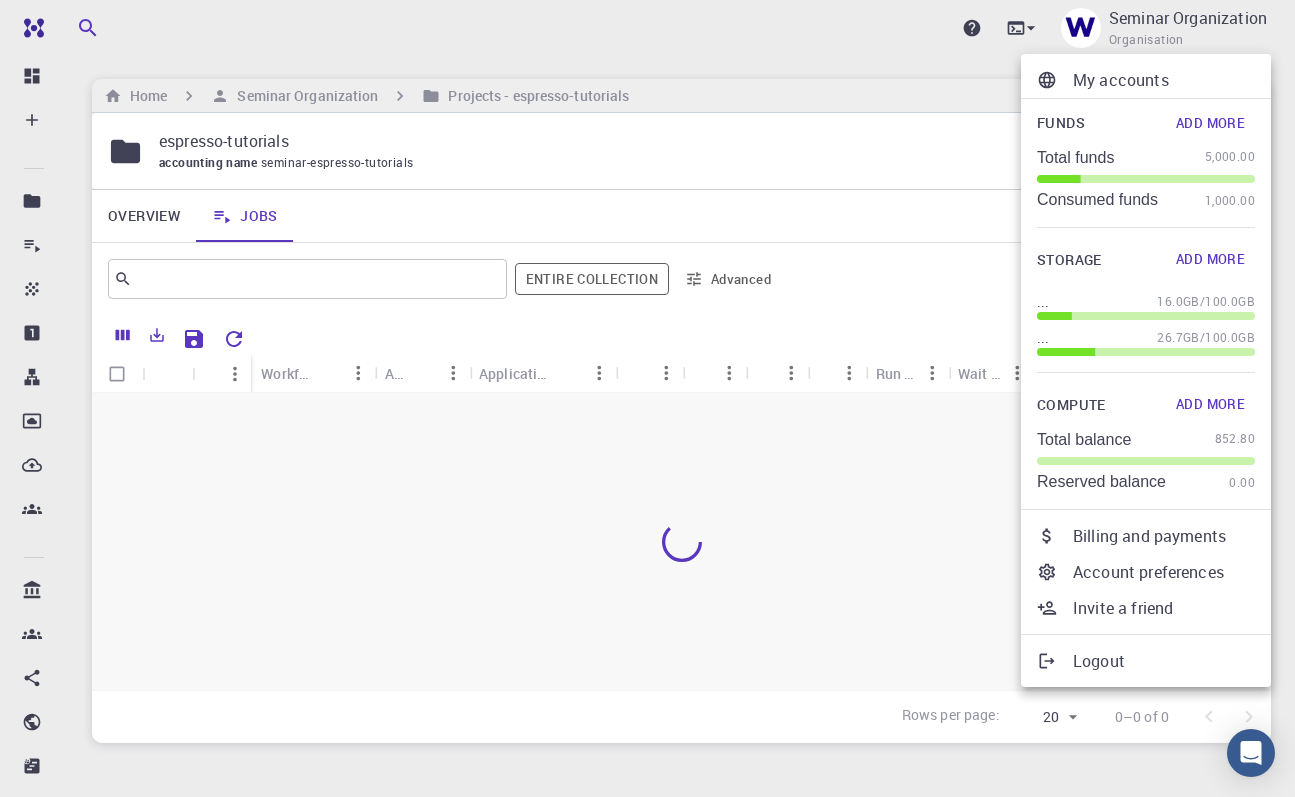 click on "My accounts" at bounding box center (1164, 80) 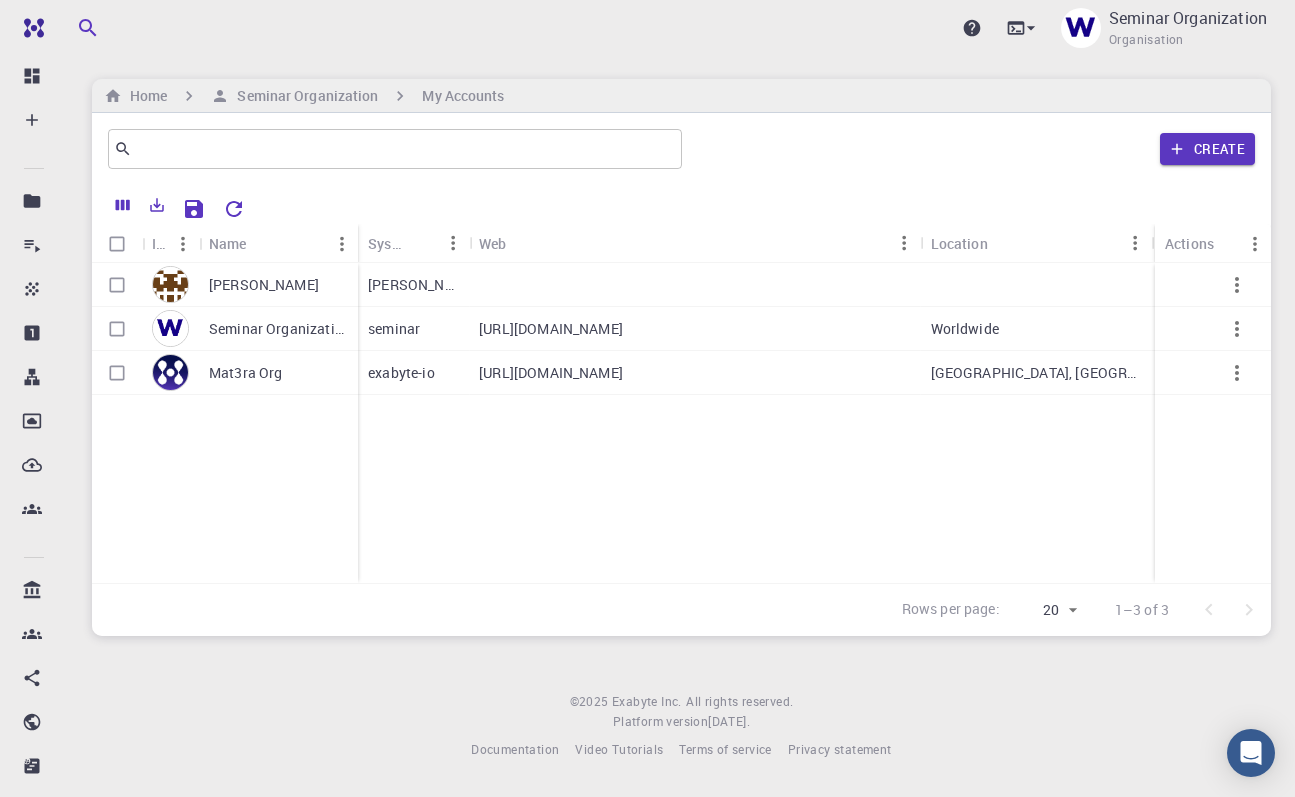 click on "[PERSON_NAME]" at bounding box center (264, 285) 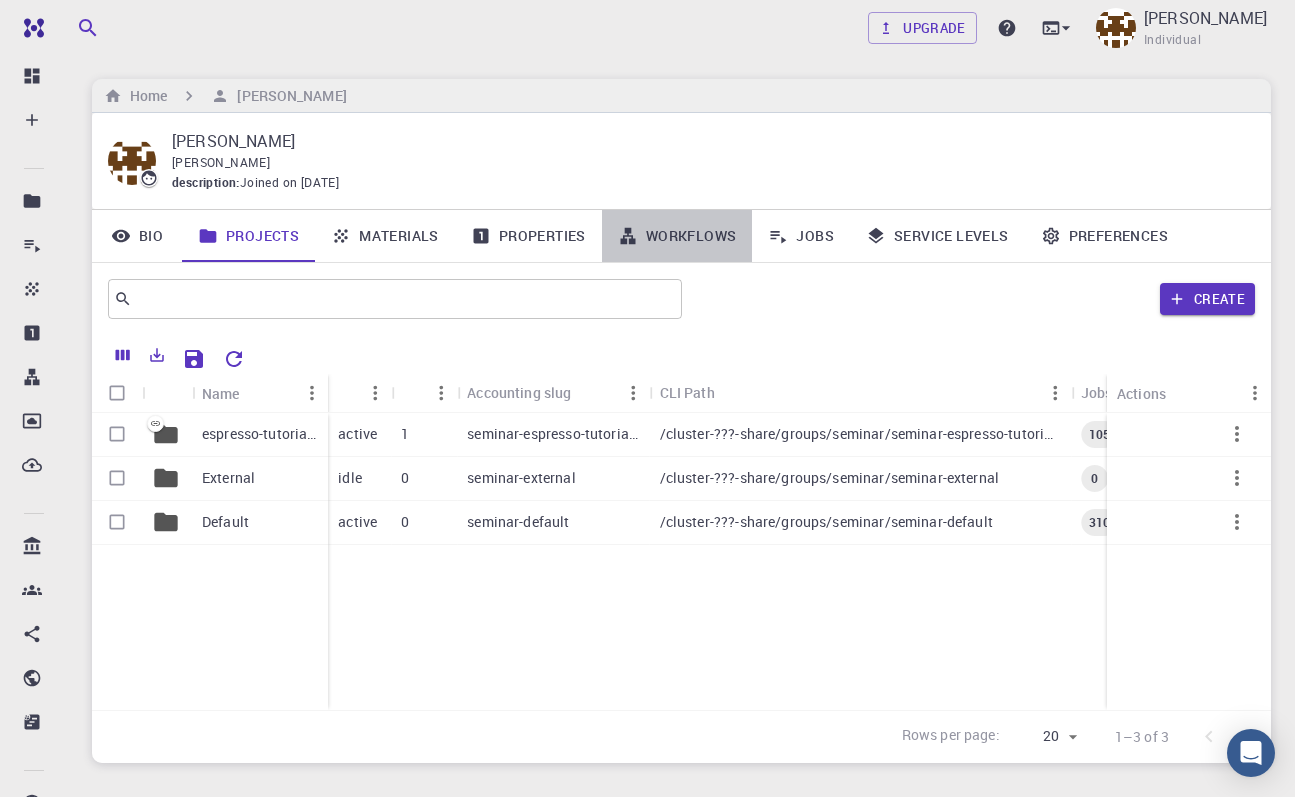 click on "Workflows" at bounding box center [677, 236] 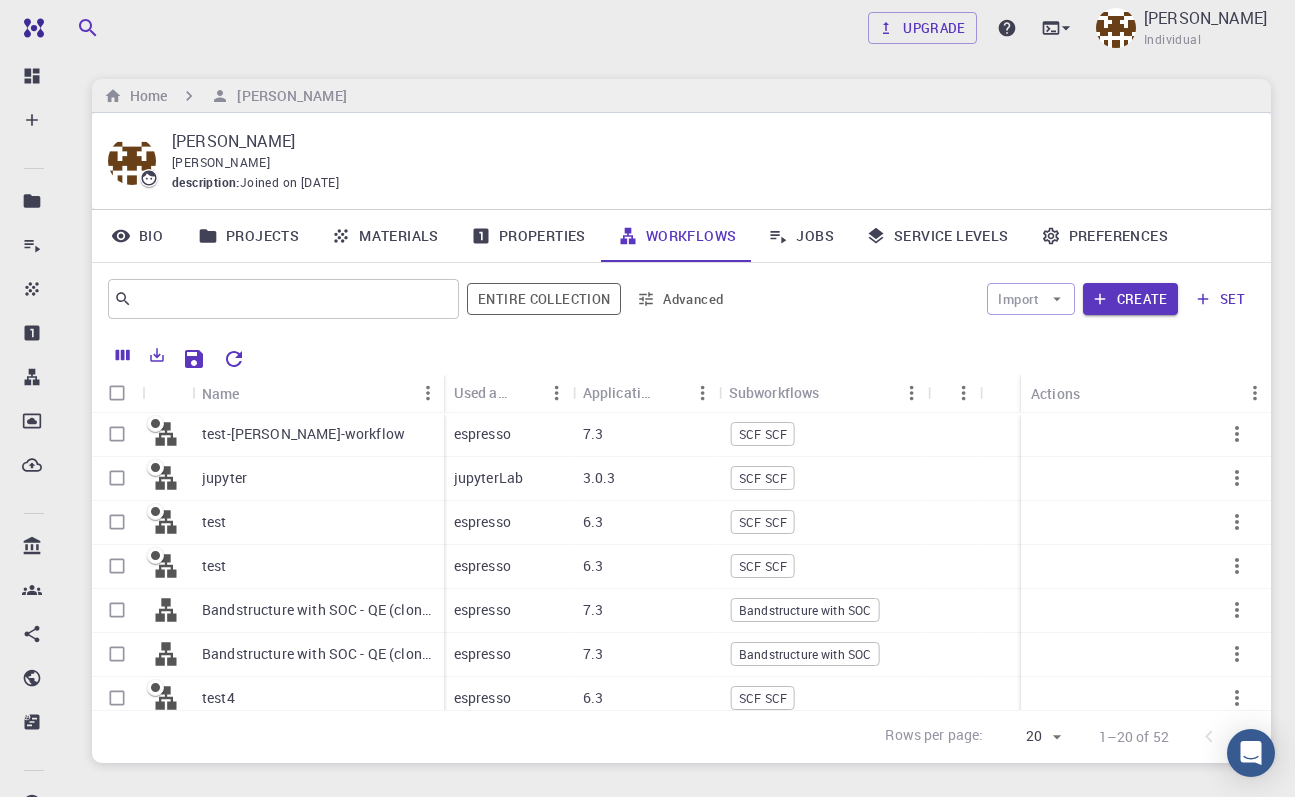 click on "Materials" at bounding box center (385, 236) 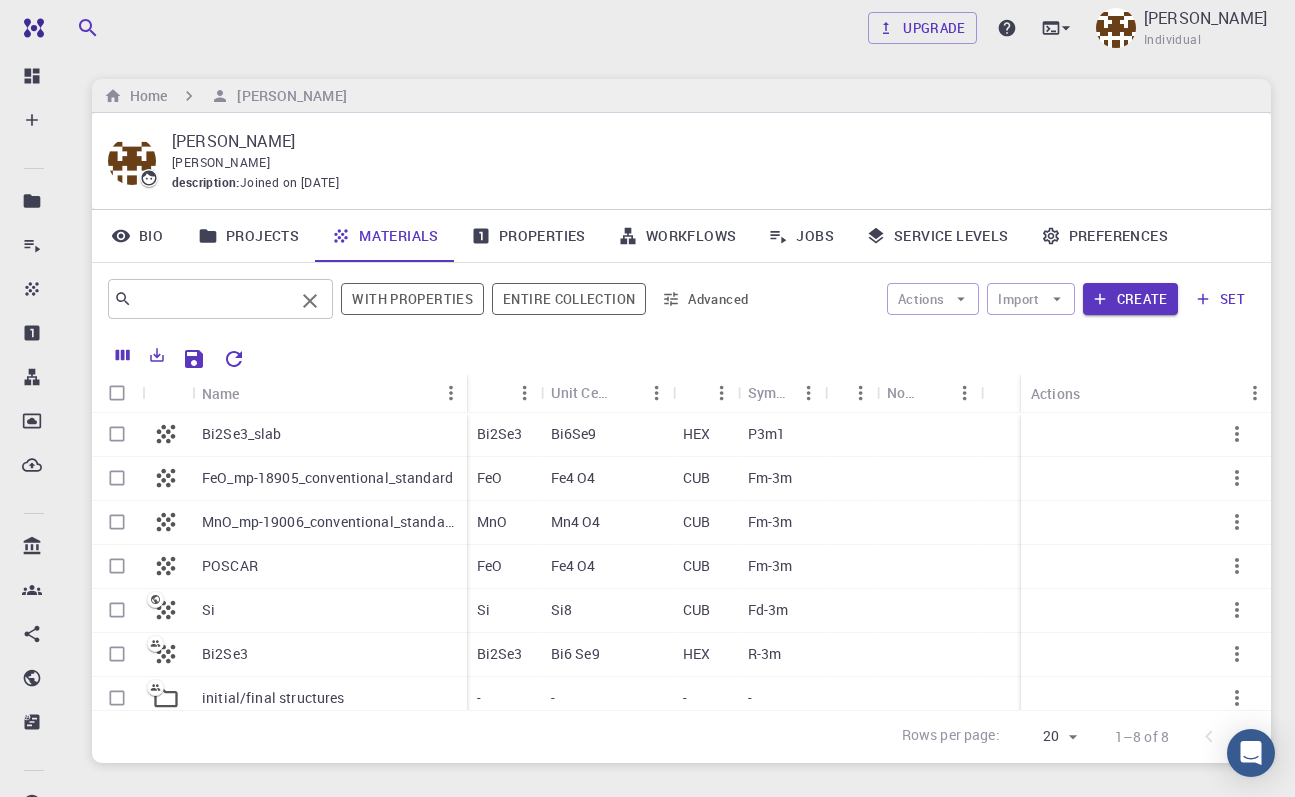 click at bounding box center [213, 299] 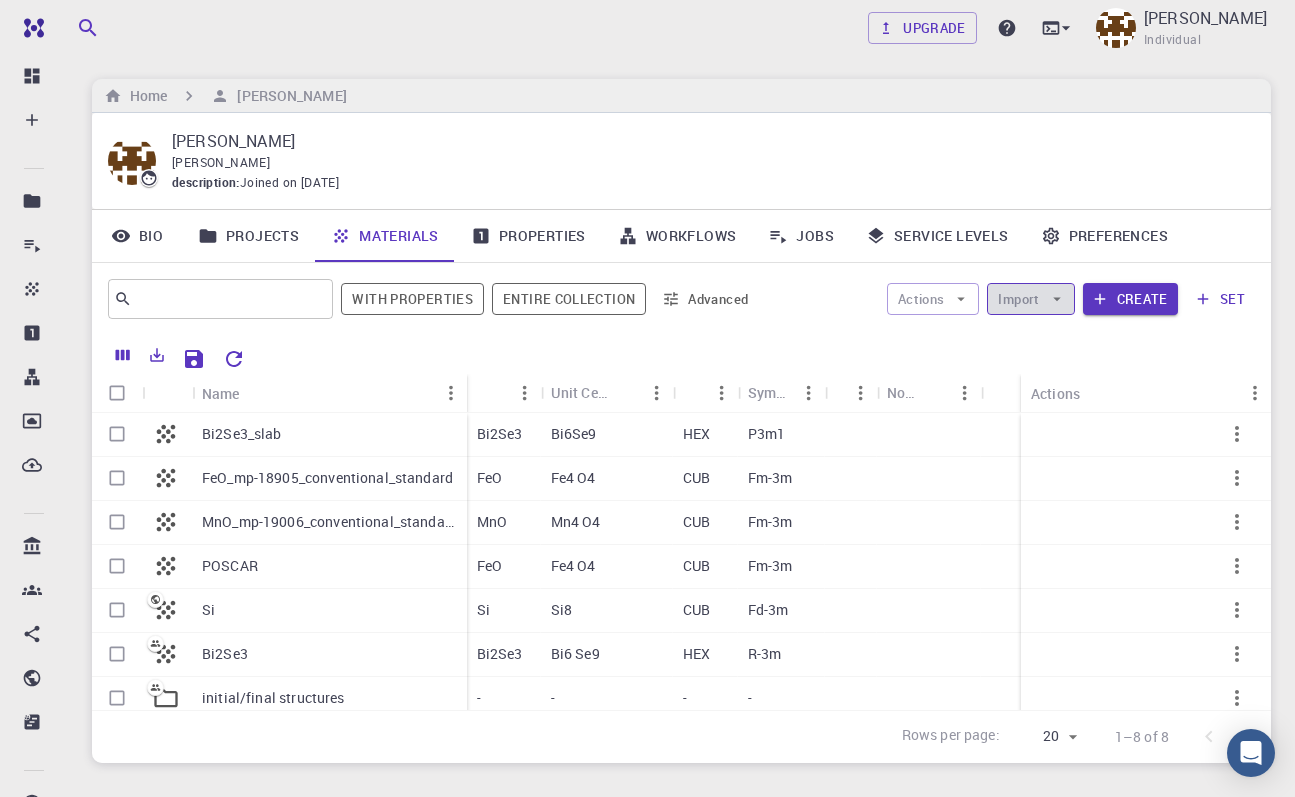 click 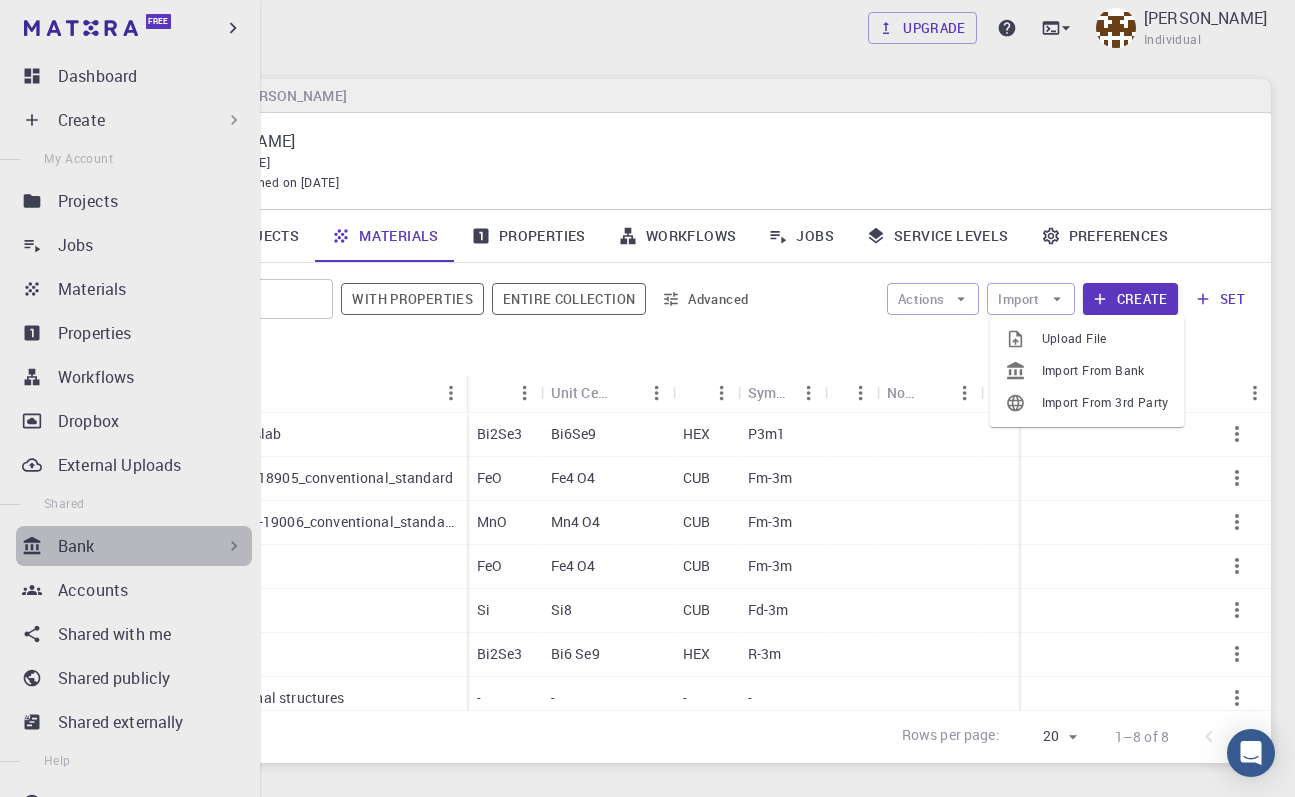 click 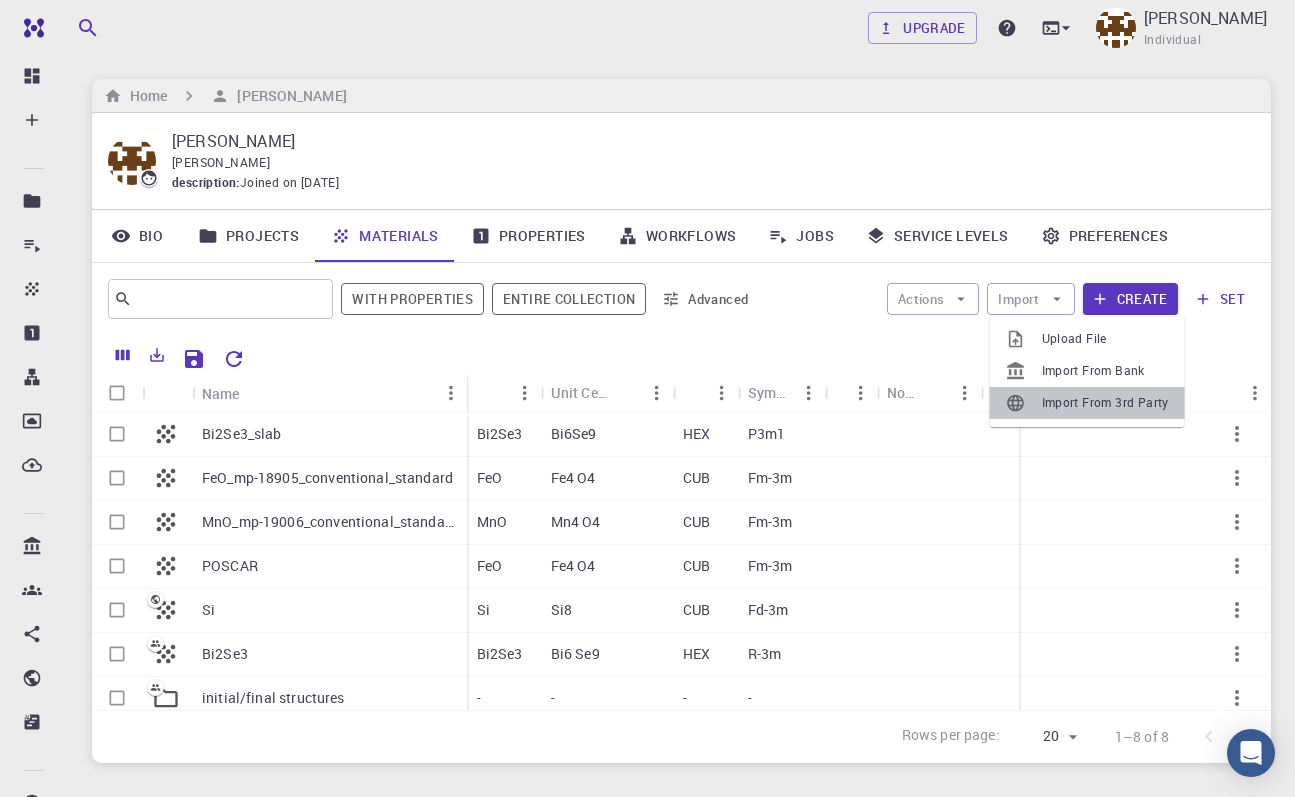 click on "Import From 3rd Party" at bounding box center [1105, 403] 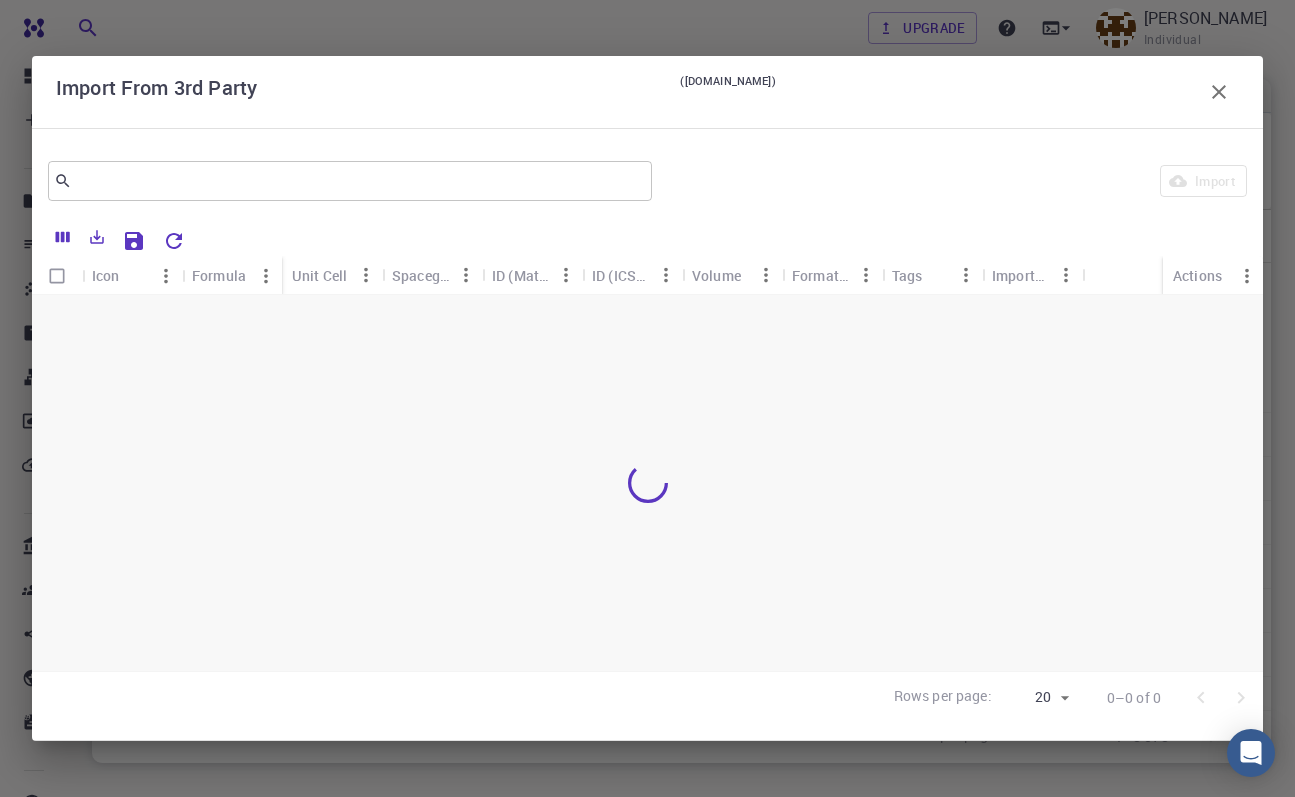 scroll, scrollTop: 122, scrollLeft: 0, axis: vertical 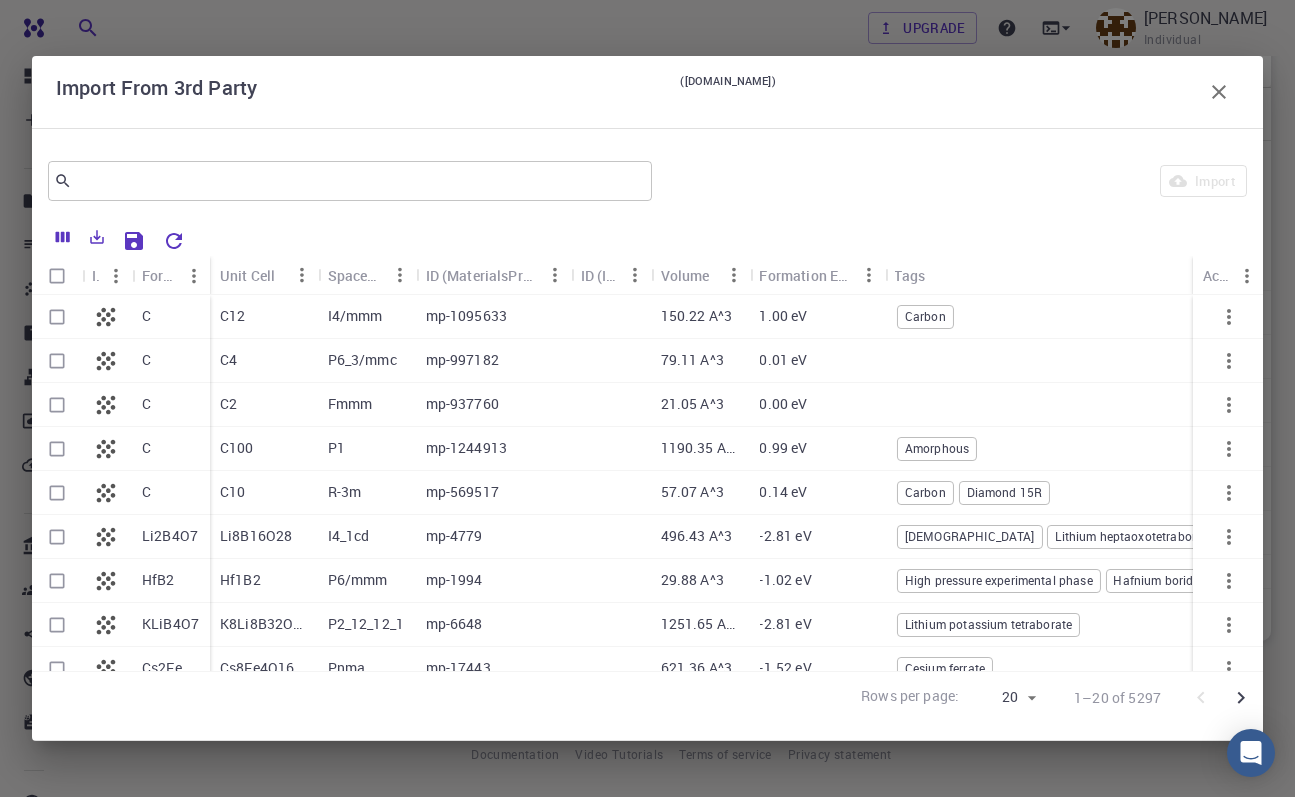 drag, startPoint x: 1219, startPoint y: 89, endPoint x: 1212, endPoint y: 101, distance: 13.892444 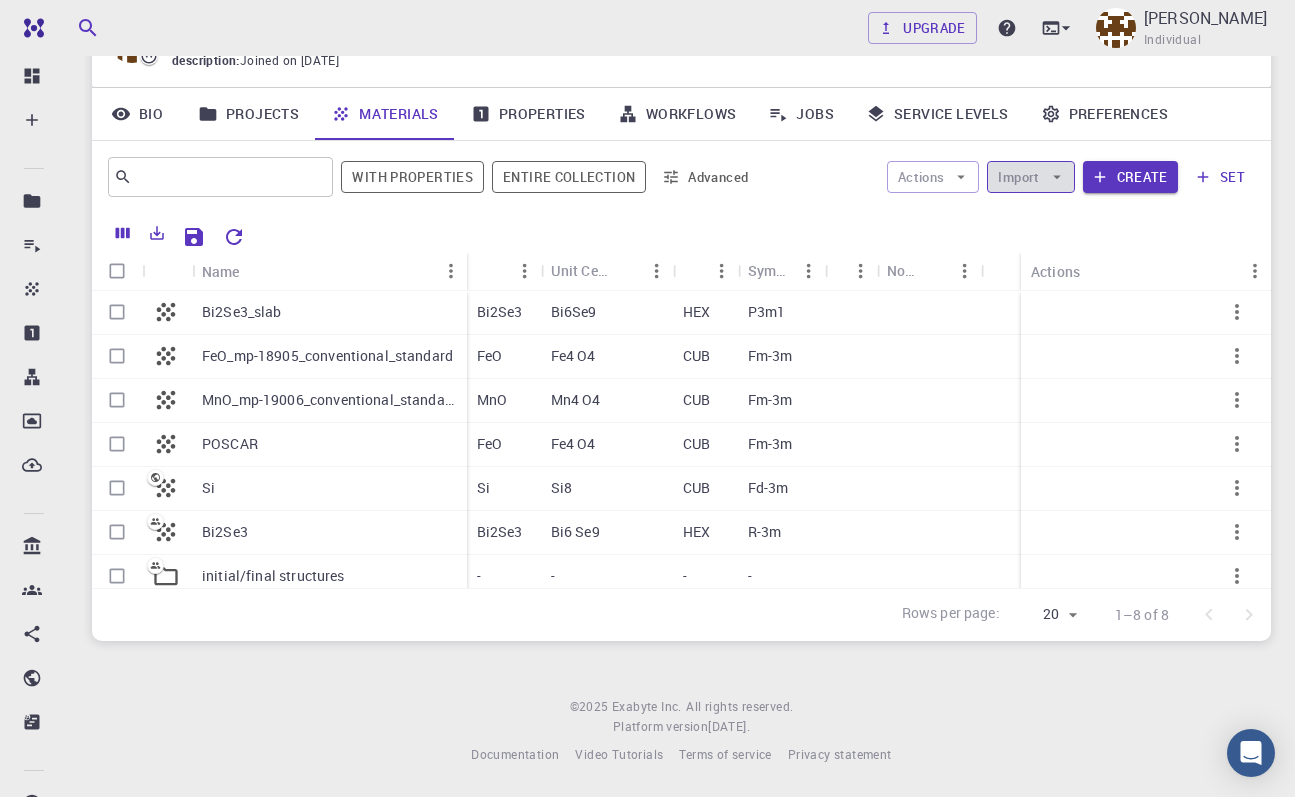 click on "Import" at bounding box center (1030, 177) 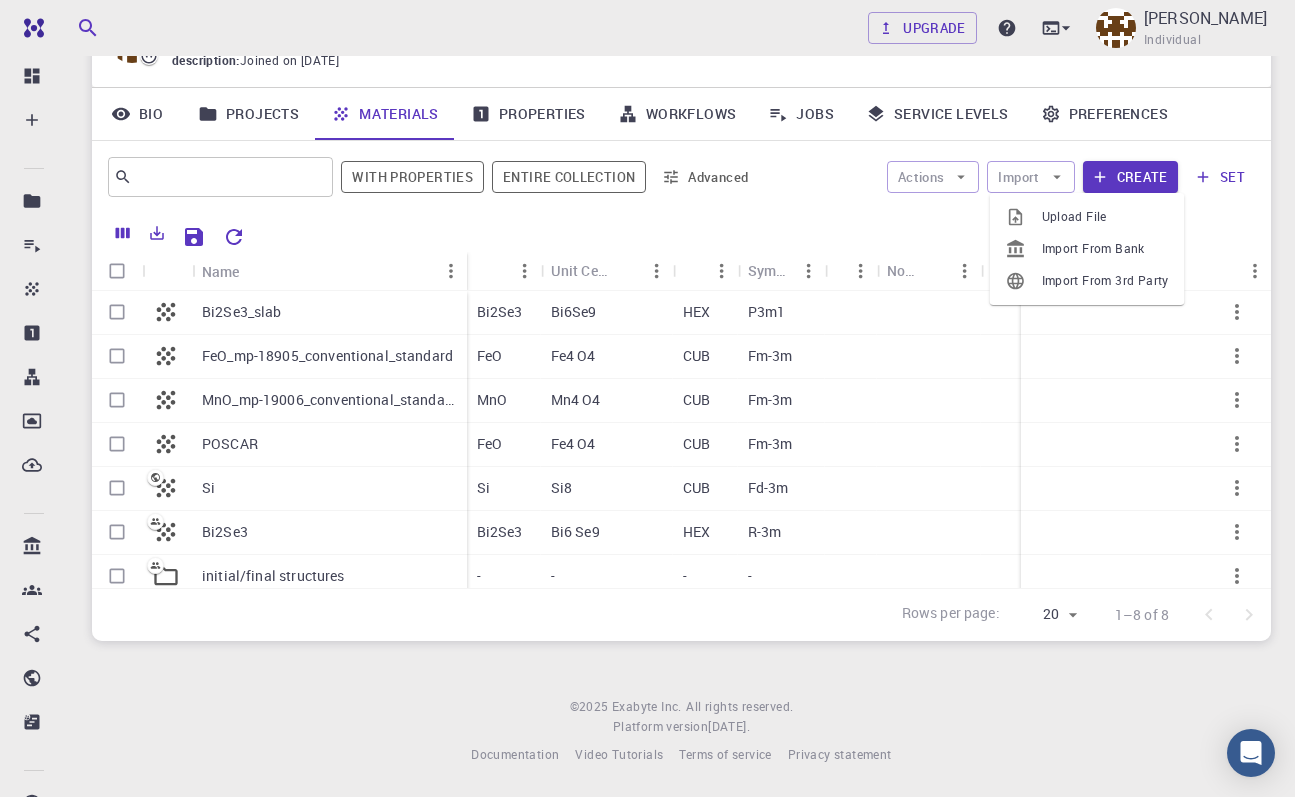 click on "Upload File" at bounding box center [1105, 217] 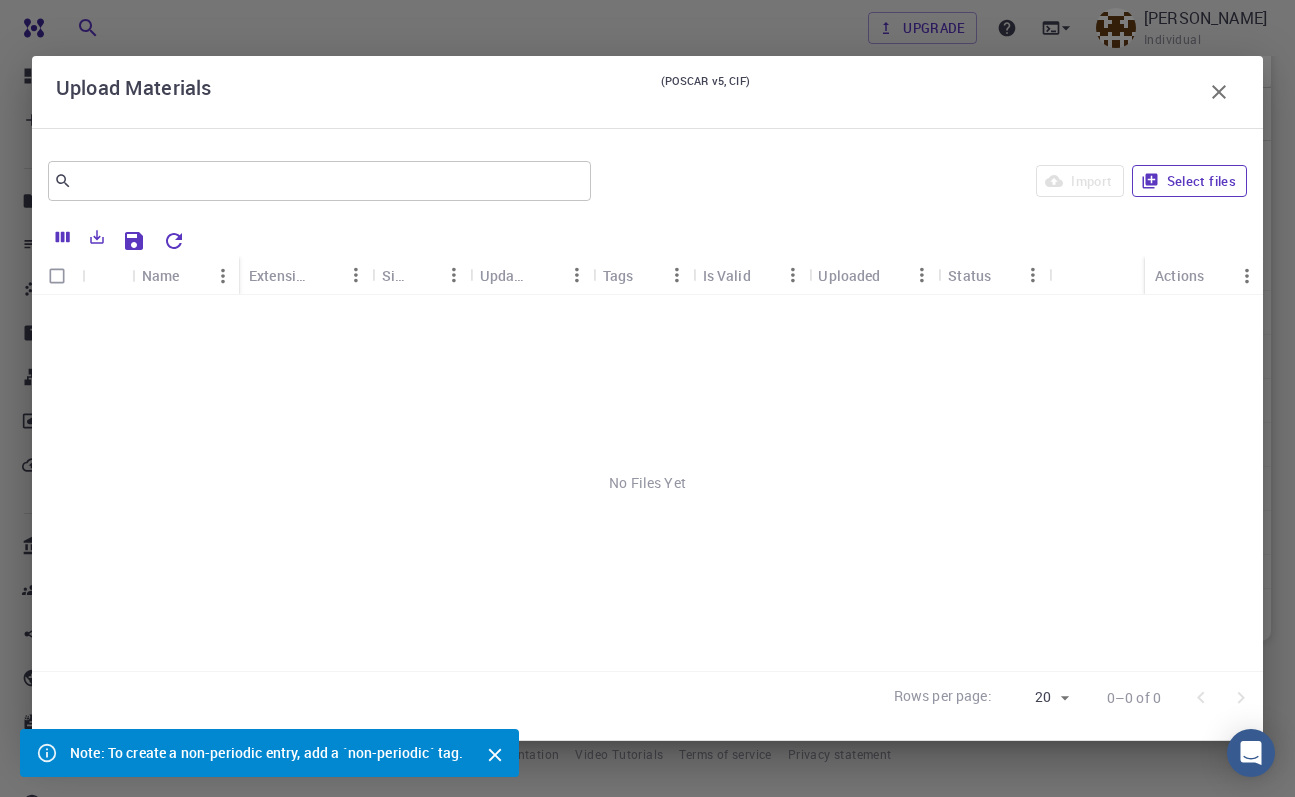 click on "Select files" at bounding box center [1189, 181] 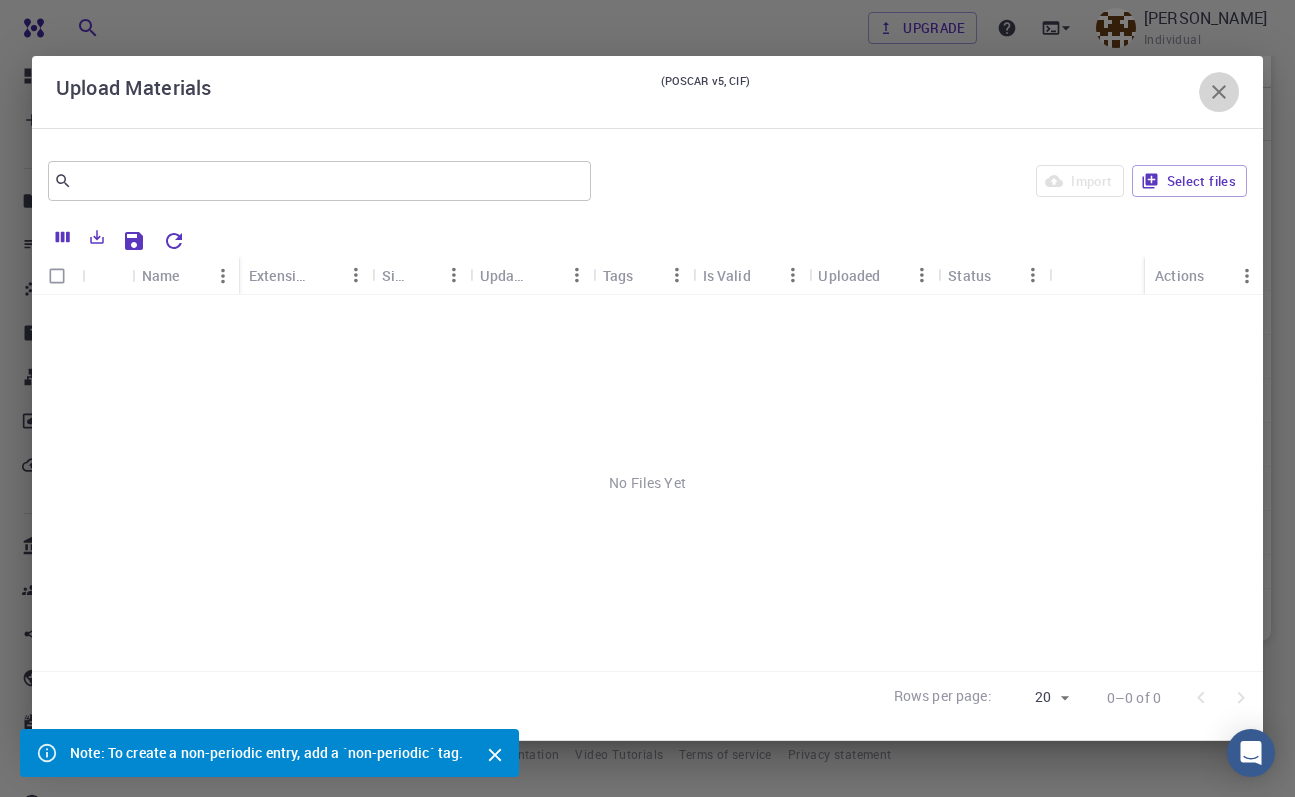 click 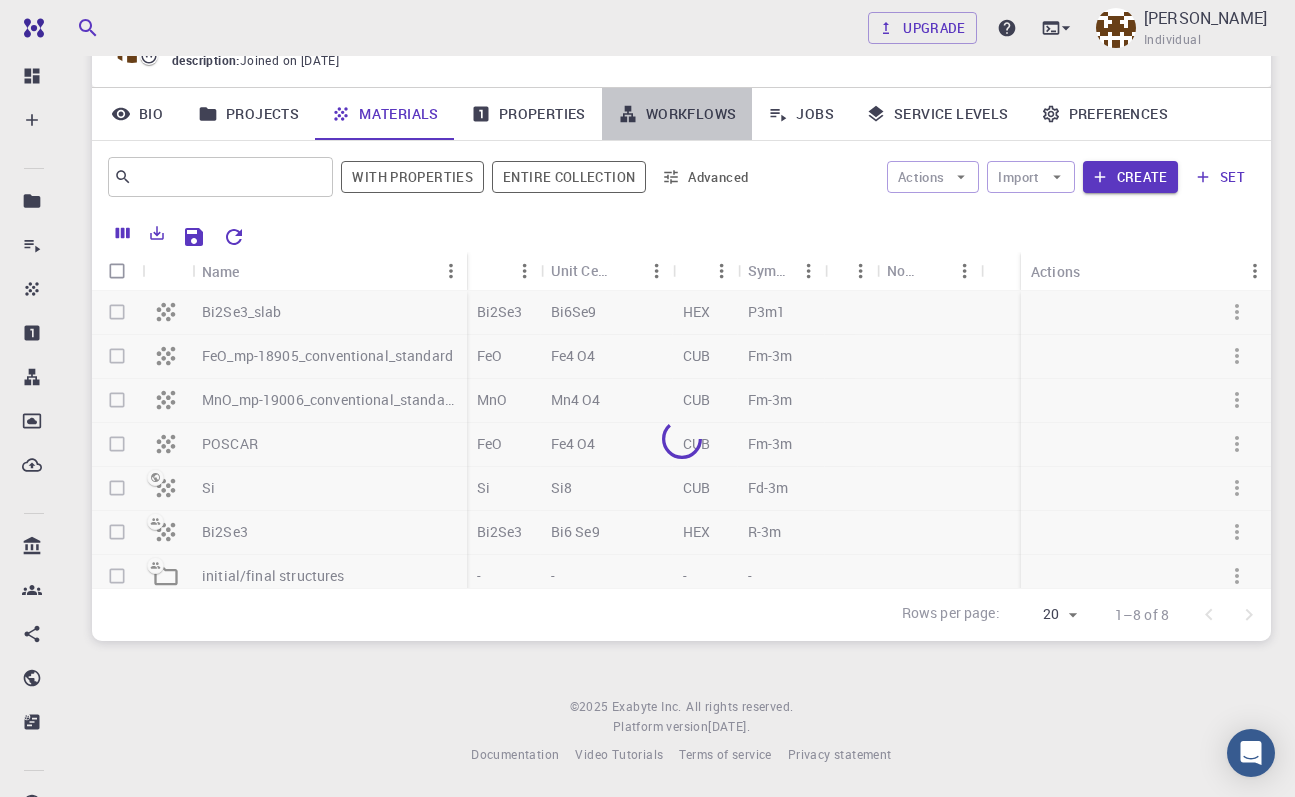 click on "Workflows" at bounding box center [677, 114] 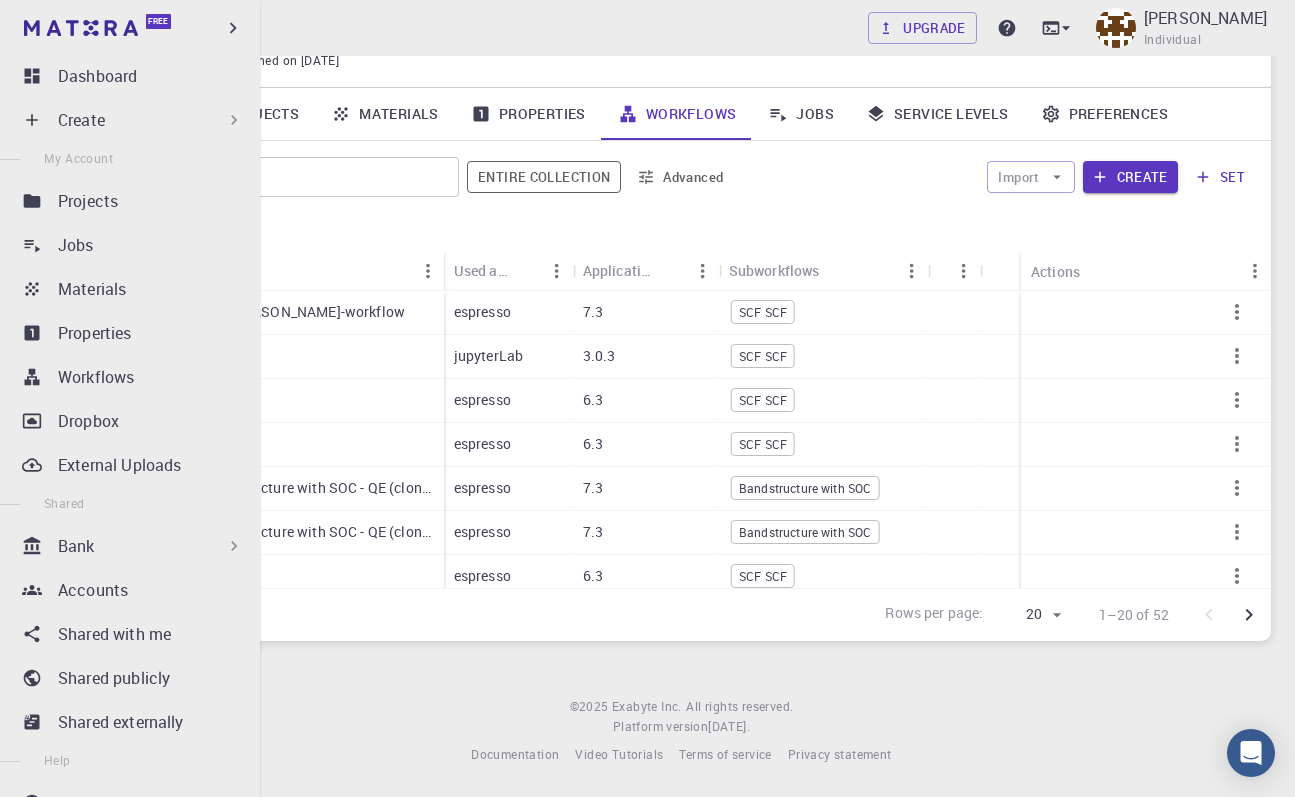 click 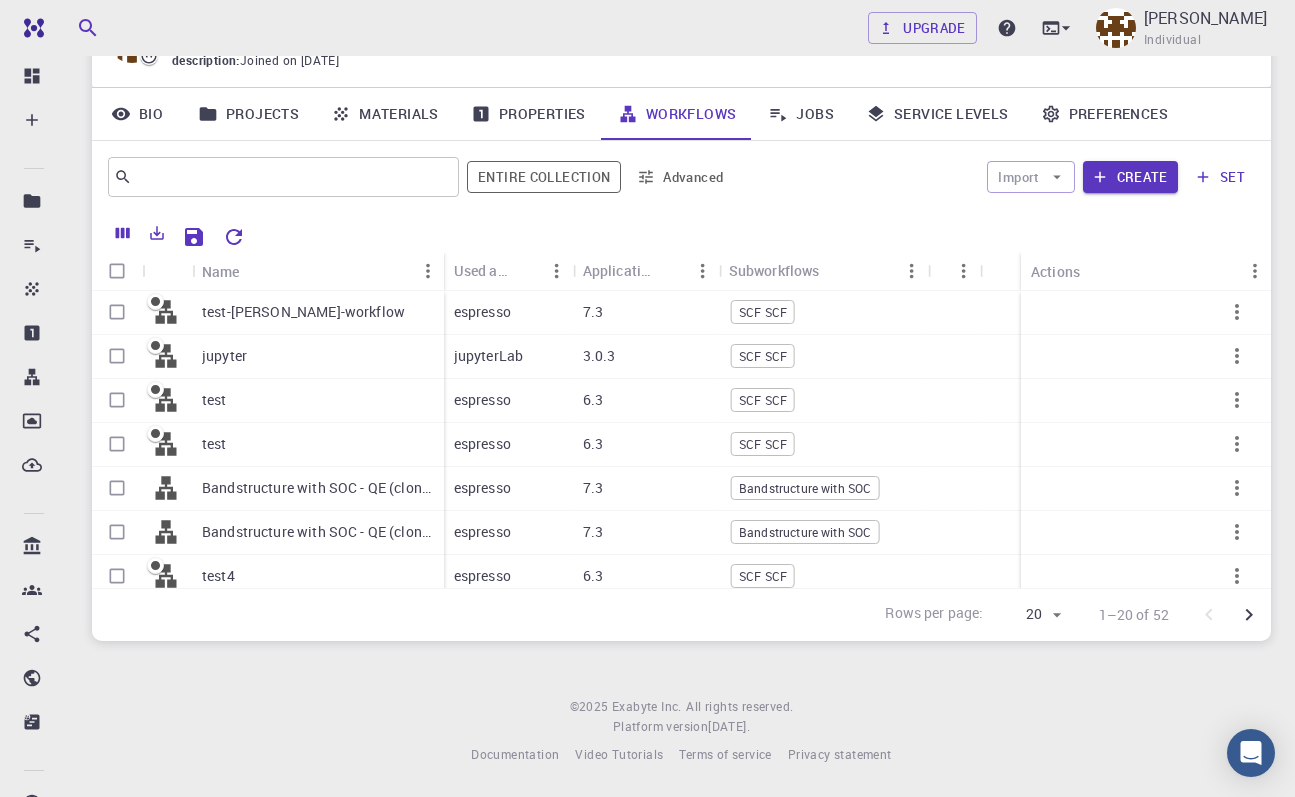 click on "Import Create set" at bounding box center (998, 177) 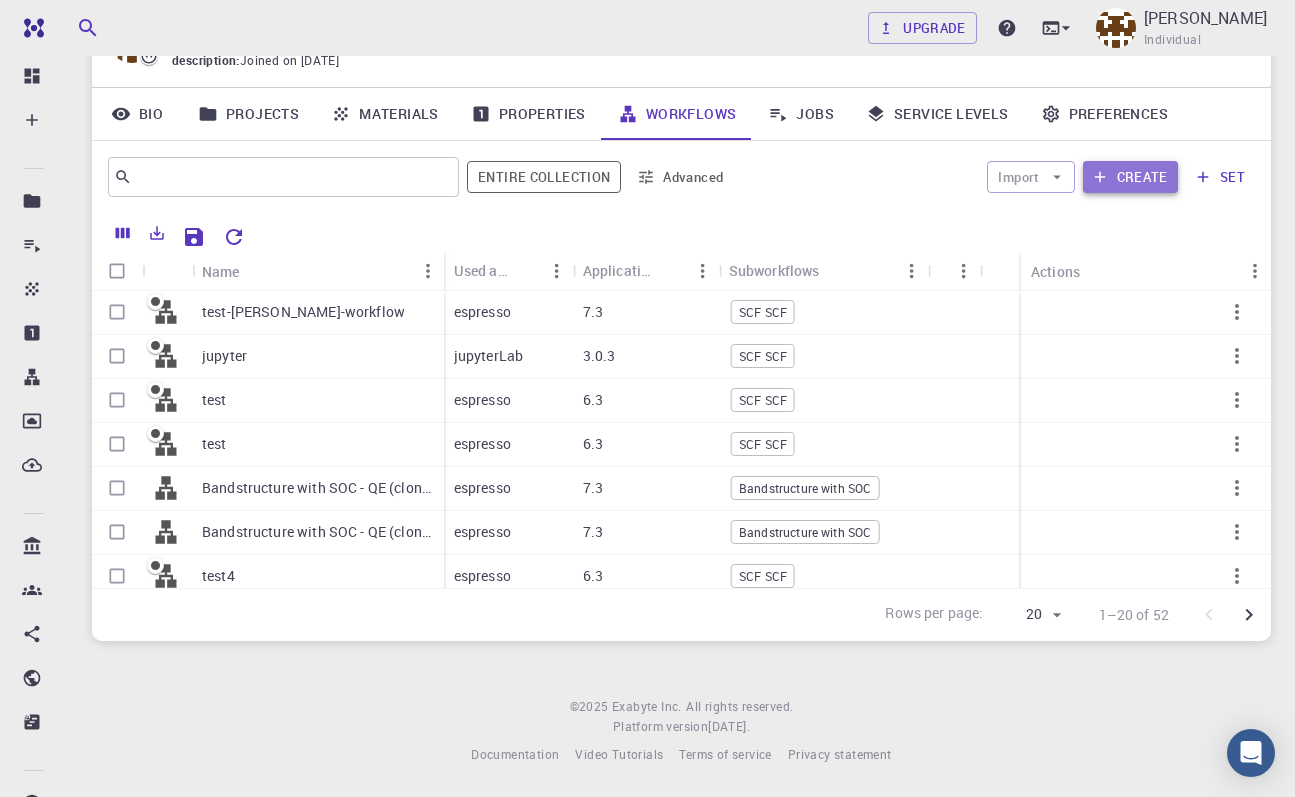 click on "Create" at bounding box center [1130, 177] 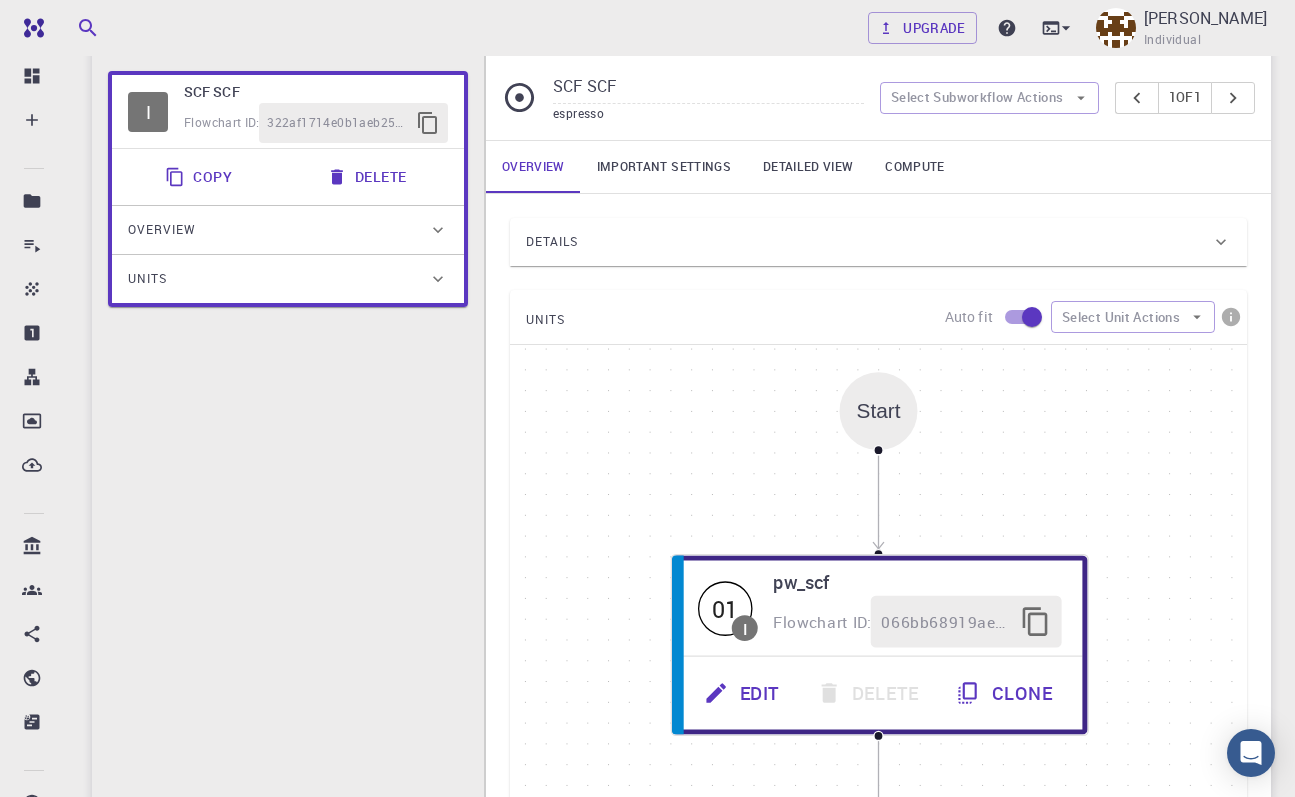 scroll, scrollTop: 162, scrollLeft: 0, axis: vertical 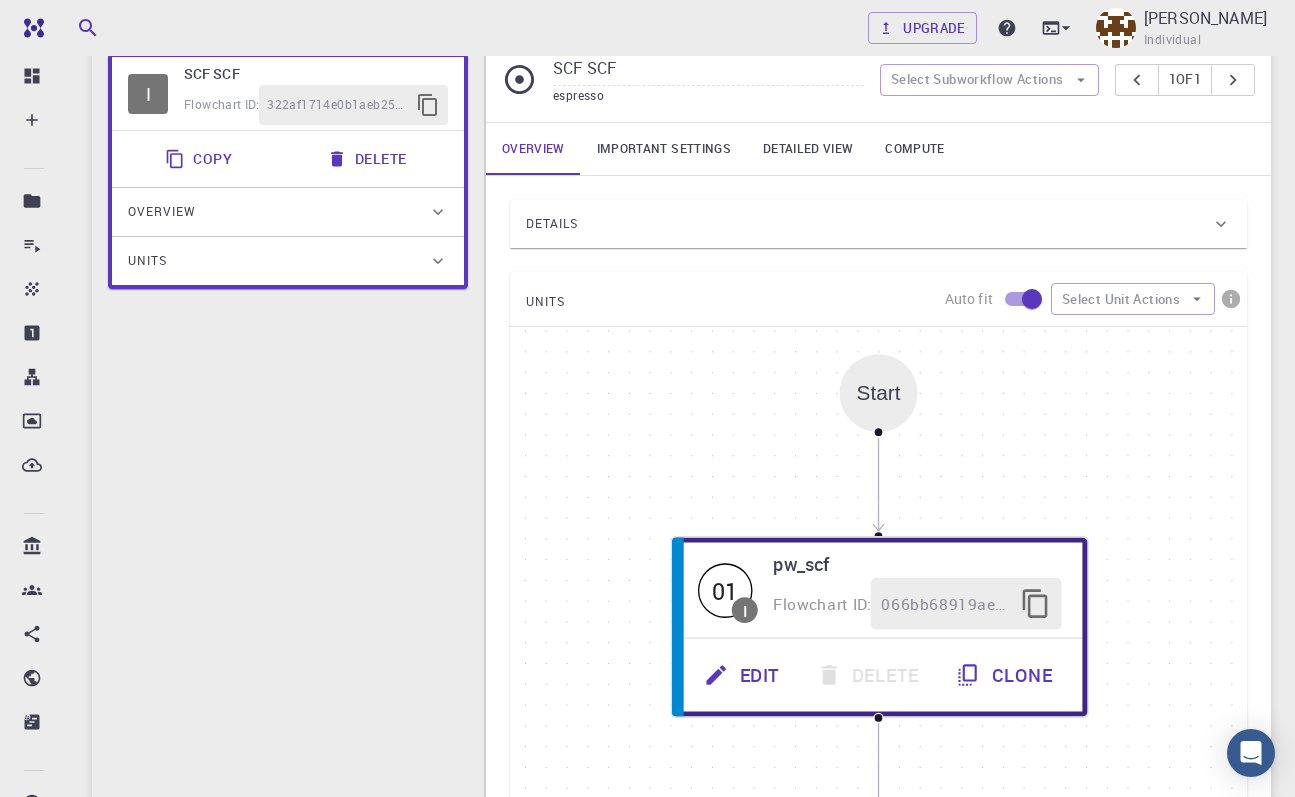 click on "Details" at bounding box center (878, 224) 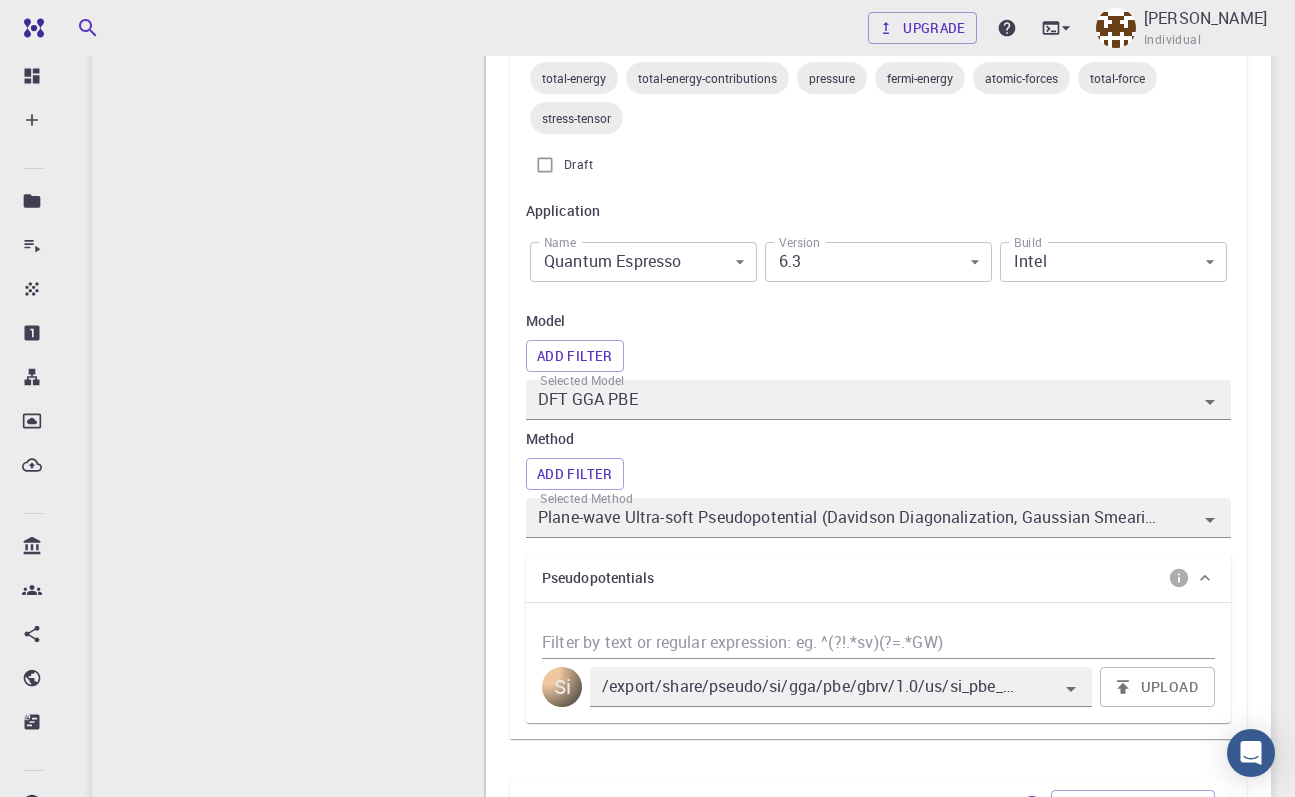 scroll, scrollTop: 405, scrollLeft: 0, axis: vertical 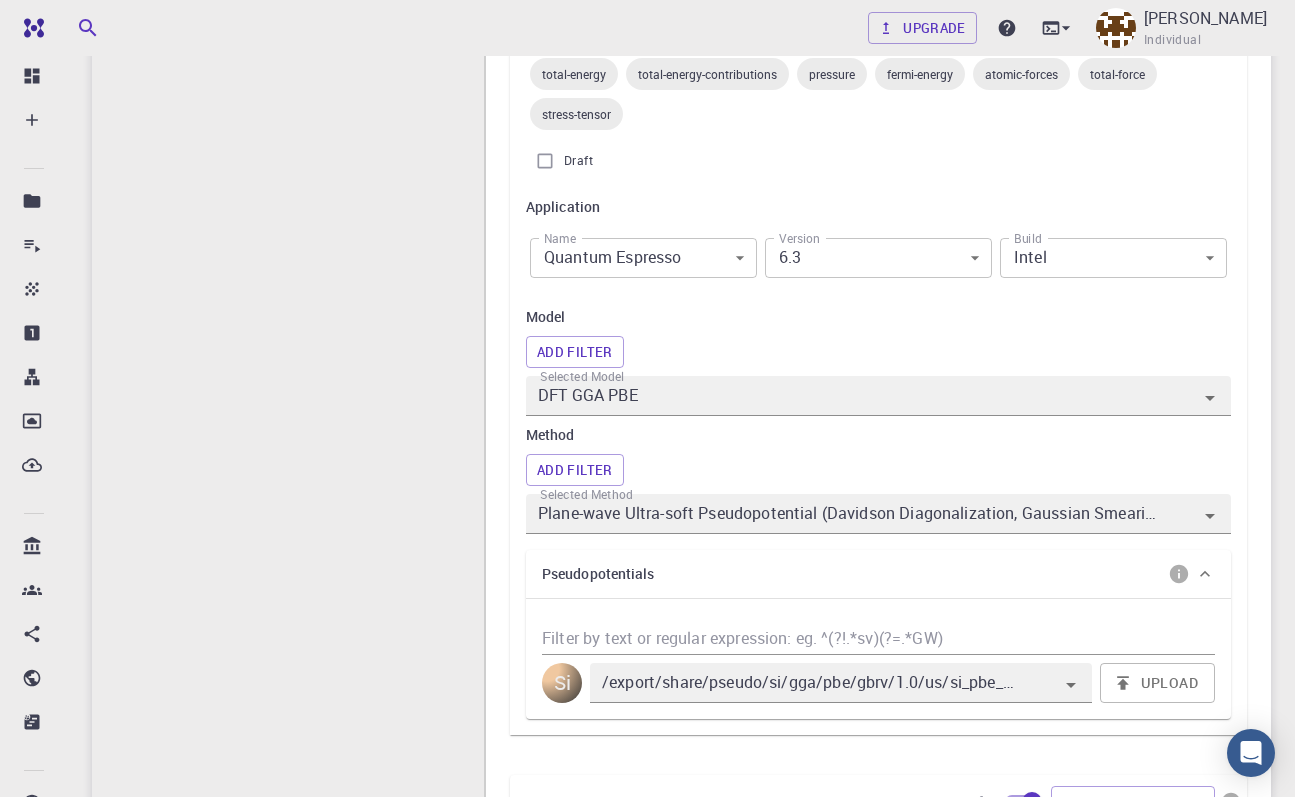 click on "Free Dashboard Create New Job New Material Create Material Upload File Import from Bank Import from 3rd Party New Workflow New Project Projects Jobs Materials Properties Workflows Dropbox External Uploads Bank Materials Workflows Accounts Shared with me Shared publicly Shared externally Documentation Contact Support Compute load: Low Upgrade [PERSON_NAME] Individual Home [PERSON_NAME] Workflows - New Workflow Silicon SCF applications espresso Description Select Workflow Actions Save & Exit I SCF SCF Flowchart ID:  322af1714e0b1aeb25e75e82 Copy Delete Overview Properties total-energy total-energy-contributions pressure fermi-energy atomic-forces total-force stress-tensor Draft Application Name Quantum Espresso espresso Name Version 6.3 6.3 Version Build Intel Intel Build Units 01 I pw_scf 066bb68919ae51b993ce7739 SCF SCF espresso Select Subworkflow Actions 1  of  1 Overview Important settings Detailed view Compute Details Properties total-energy total-energy-contributions pressure fermi-energy I" at bounding box center [647, 666] 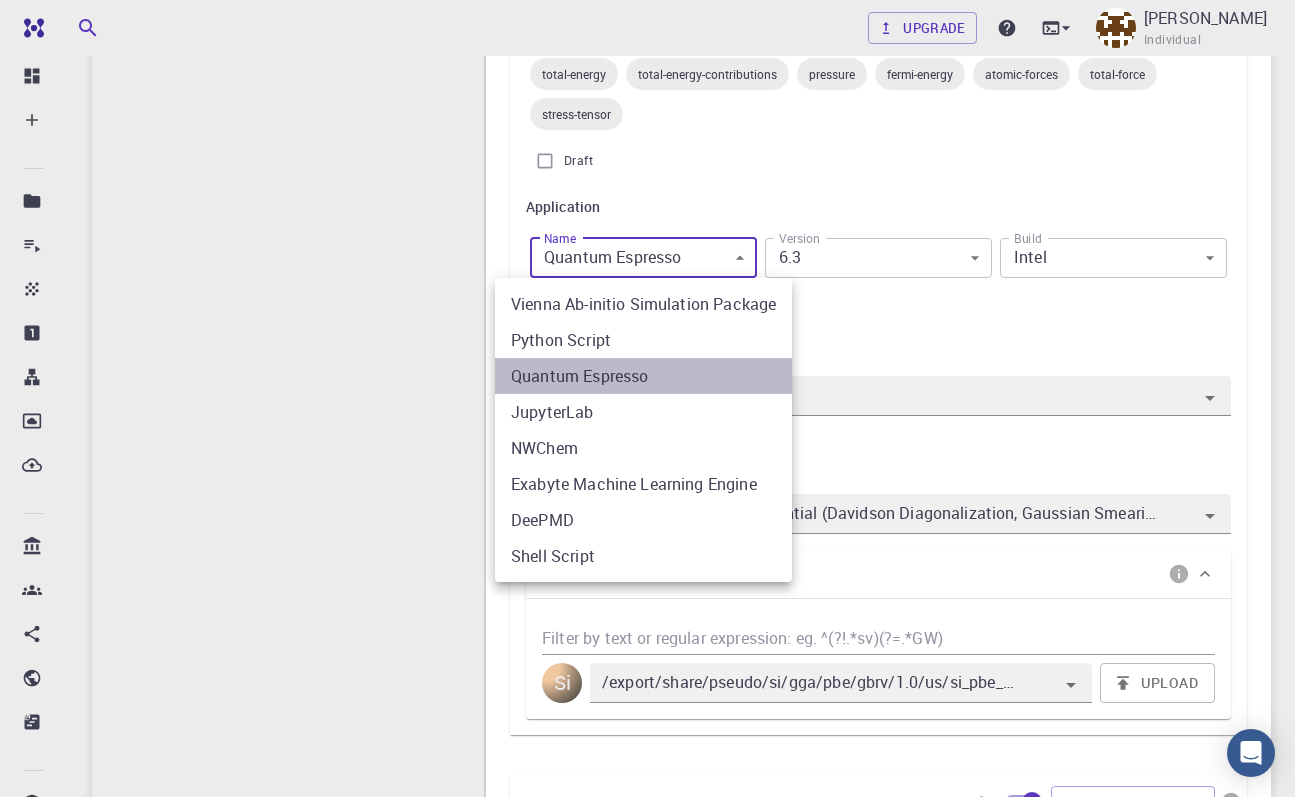 click on "Quantum Espresso" at bounding box center [643, 376] 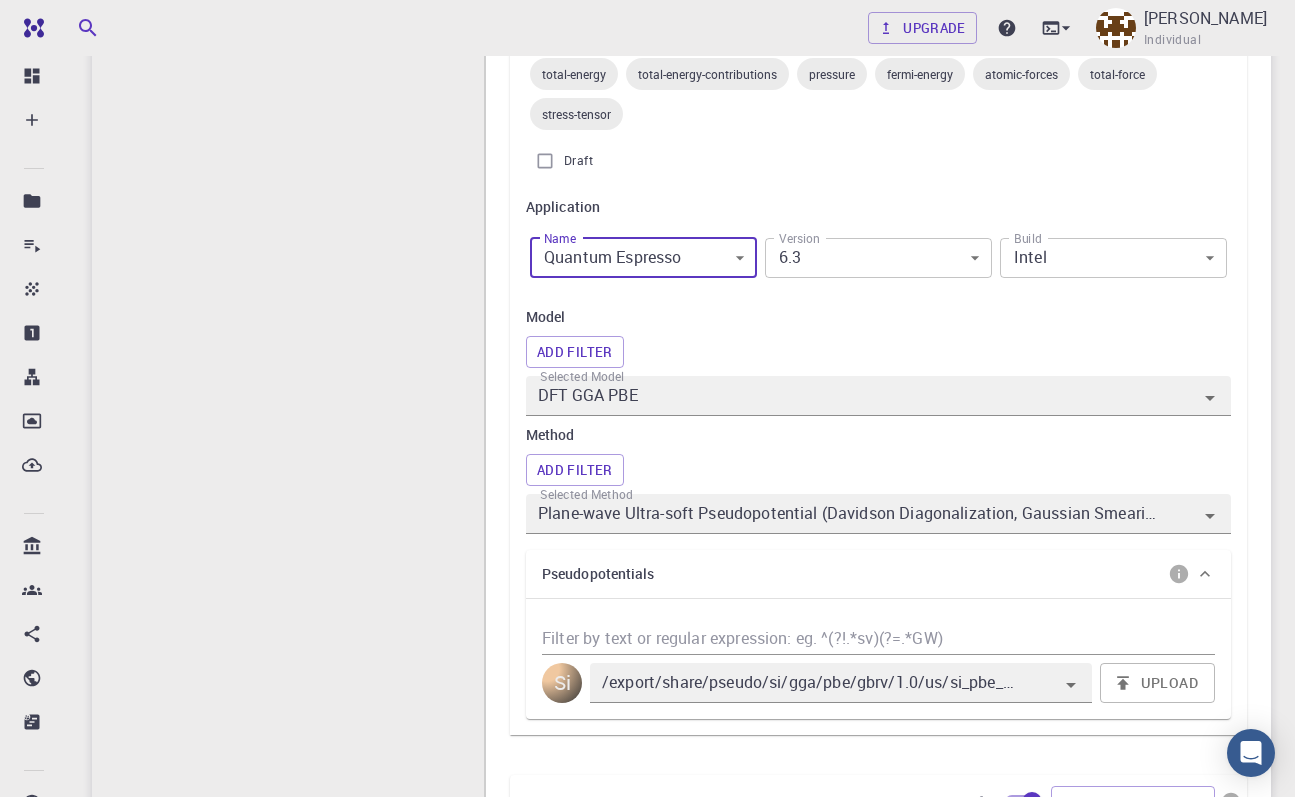 click on "Version 6.3 6.3 Version" at bounding box center (878, 258) 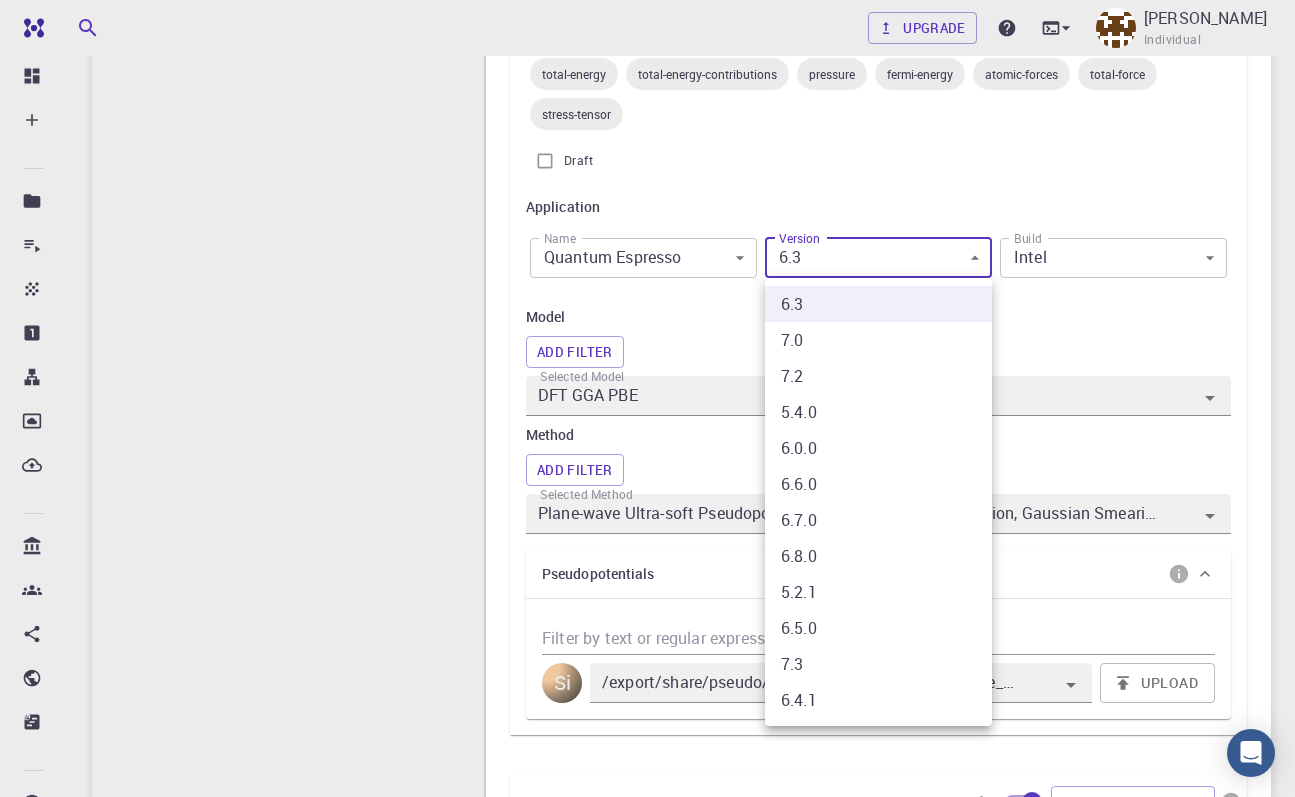click on "Free Dashboard Create New Job New Material Create Material Upload File Import from Bank Import from 3rd Party New Workflow New Project Projects Jobs Materials Properties Workflows Dropbox External Uploads Bank Materials Workflows Accounts Shared with me Shared publicly Shared externally Documentation Contact Support Compute load: Low Upgrade [PERSON_NAME] Individual Home [PERSON_NAME] Workflows - New Workflow Silicon SCF applications espresso Description Select Workflow Actions Save & Exit I SCF SCF Flowchart ID:  322af1714e0b1aeb25e75e82 Copy Delete Overview Properties total-energy total-energy-contributions pressure fermi-energy atomic-forces total-force stress-tensor Draft Application Name Quantum Espresso espresso Name Version 6.3 6.3 Version Build Intel Intel Build Units 01 I pw_scf 066bb68919ae51b993ce7739 SCF SCF espresso Select Subworkflow Actions 1  of  1 Overview Important settings Detailed view Compute Details Properties total-energy total-energy-contributions pressure fermi-energy I" at bounding box center (647, 666) 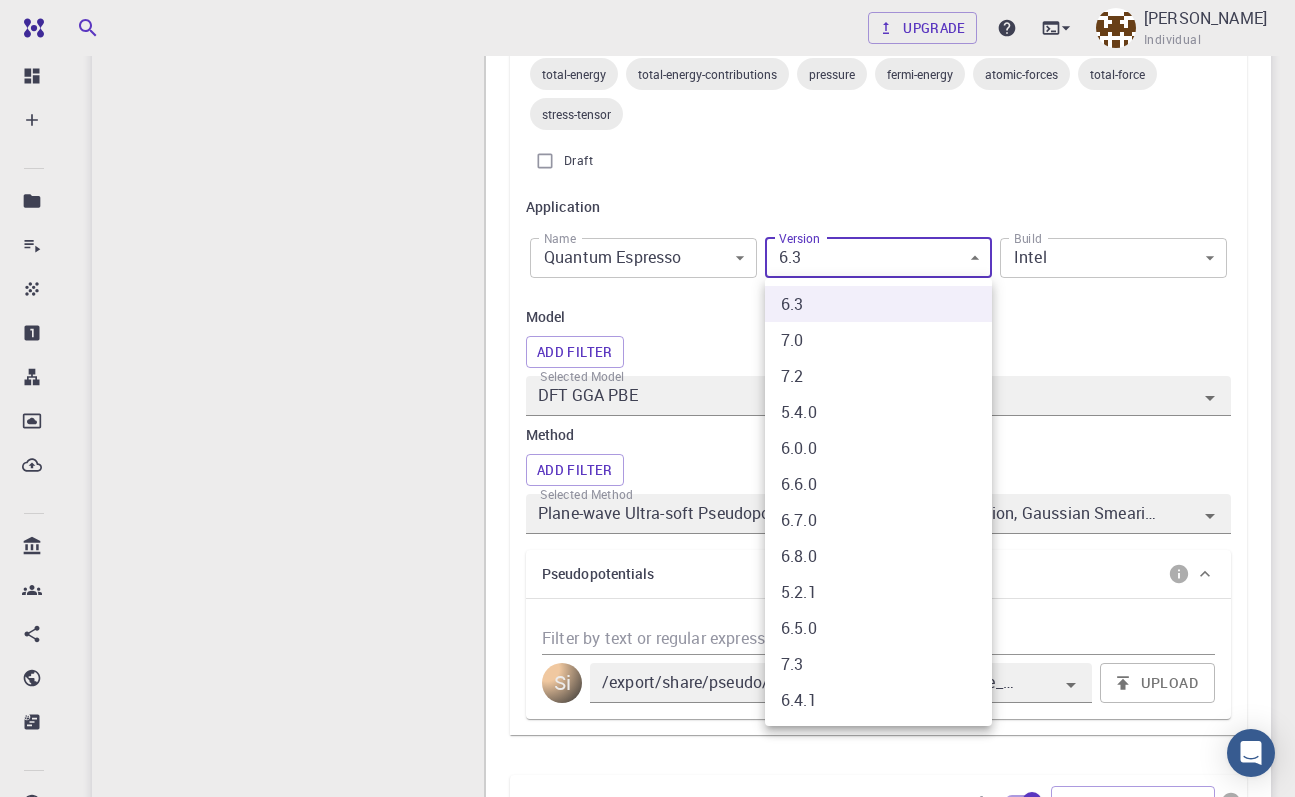 click at bounding box center (647, 398) 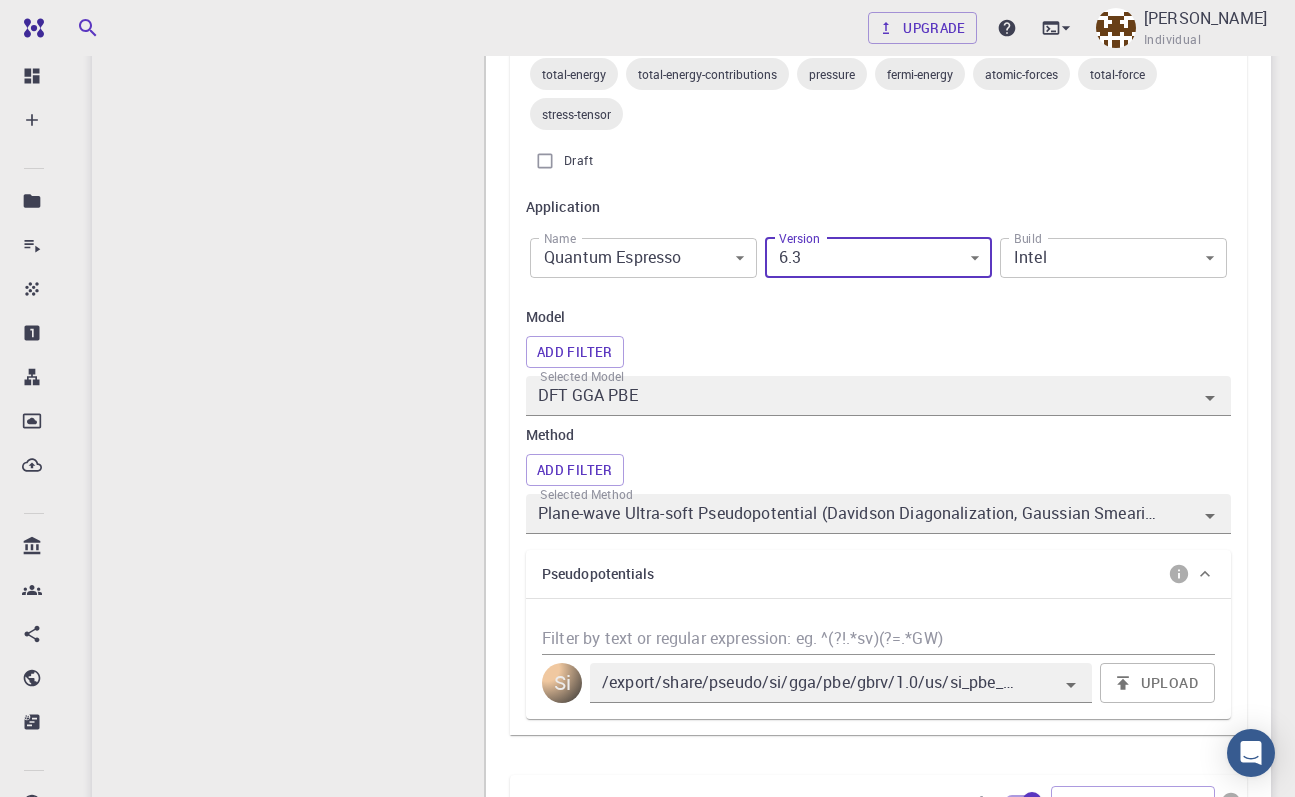 click on "Free Dashboard Create New Job New Material Create Material Upload File Import from Bank Import from 3rd Party New Workflow New Project Projects Jobs Materials Properties Workflows Dropbox External Uploads Bank Materials Workflows Accounts Shared with me Shared publicly Shared externally Documentation Contact Support Compute load: Low Upgrade [PERSON_NAME] Individual Home [PERSON_NAME] Workflows - New Workflow Silicon SCF applications espresso Description Select Workflow Actions Save & Exit I SCF SCF Flowchart ID:  322af1714e0b1aeb25e75e82 Copy Delete Overview Properties total-energy total-energy-contributions pressure fermi-energy atomic-forces total-force stress-tensor Draft Application Name Quantum Espresso espresso Name Version 6.3 6.3 Version Build Intel Intel Build Units 01 I pw_scf 066bb68919ae51b993ce7739 SCF SCF espresso Select Subworkflow Actions 1  of  1 Overview Important settings Detailed view Compute Details Properties total-energy total-energy-contributions pressure fermi-energy I" at bounding box center (647, 666) 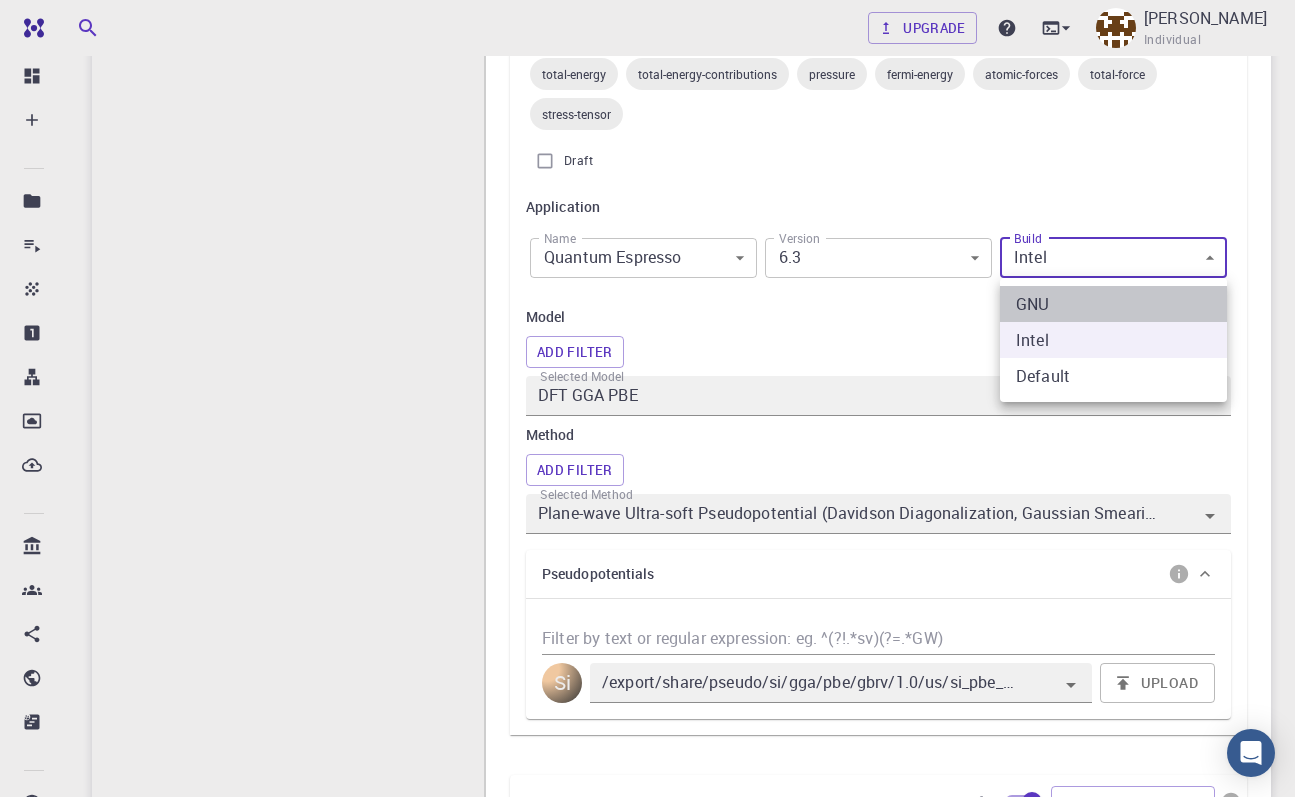 click on "GNU" at bounding box center [1113, 304] 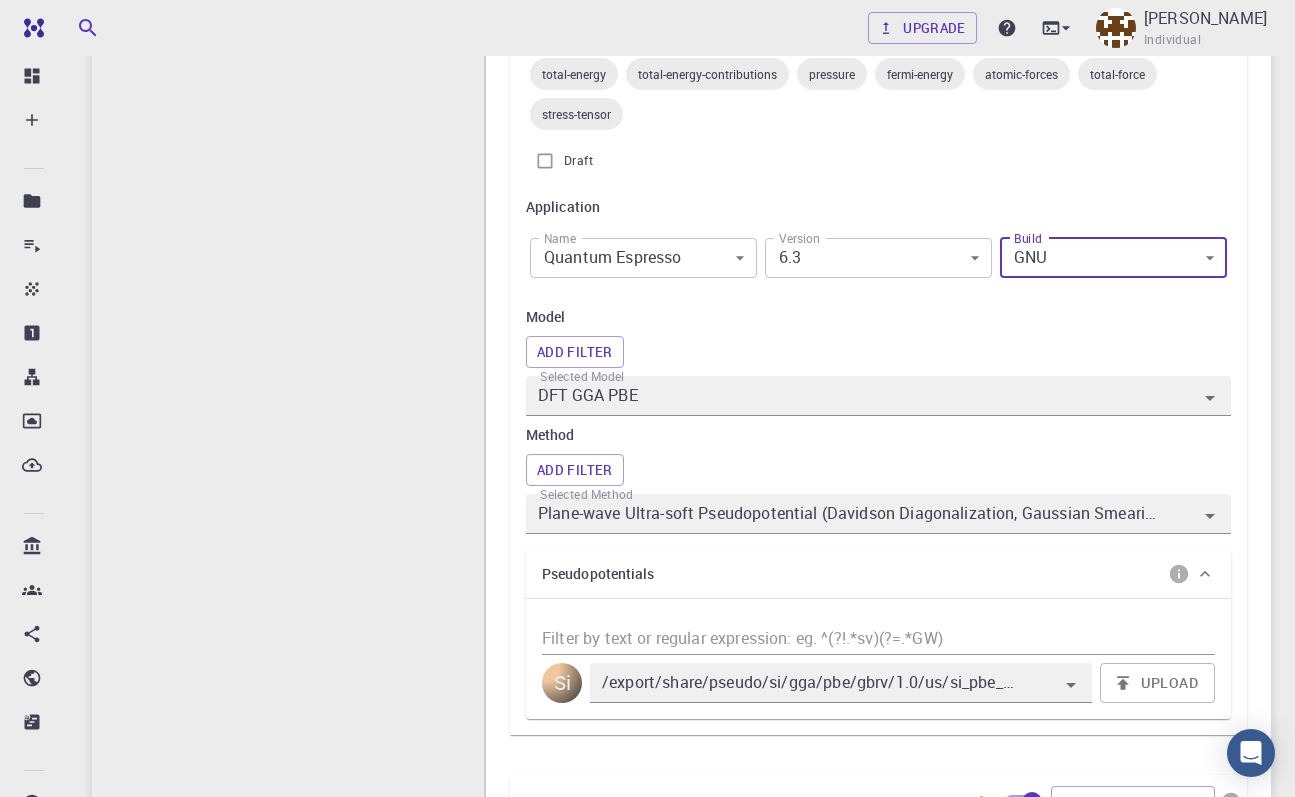 type on "GNU" 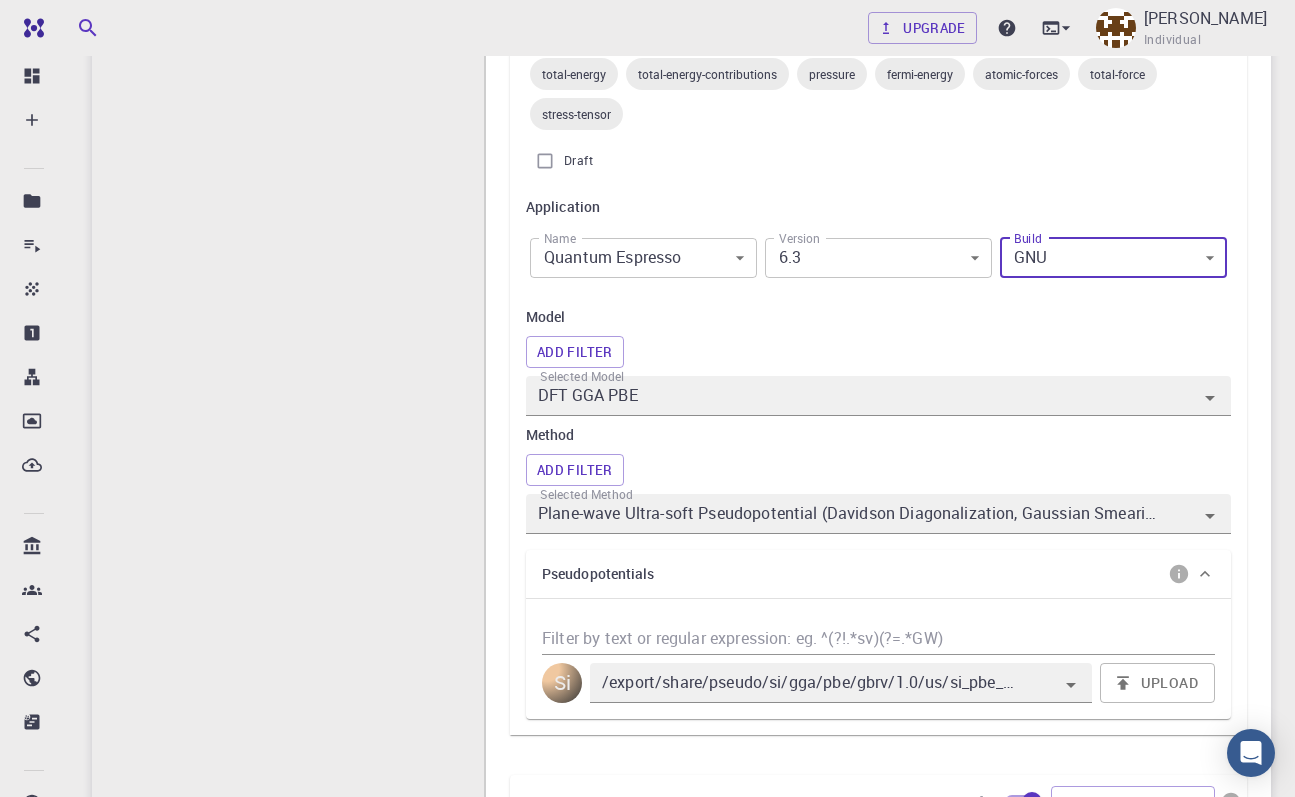 type on "GNU" 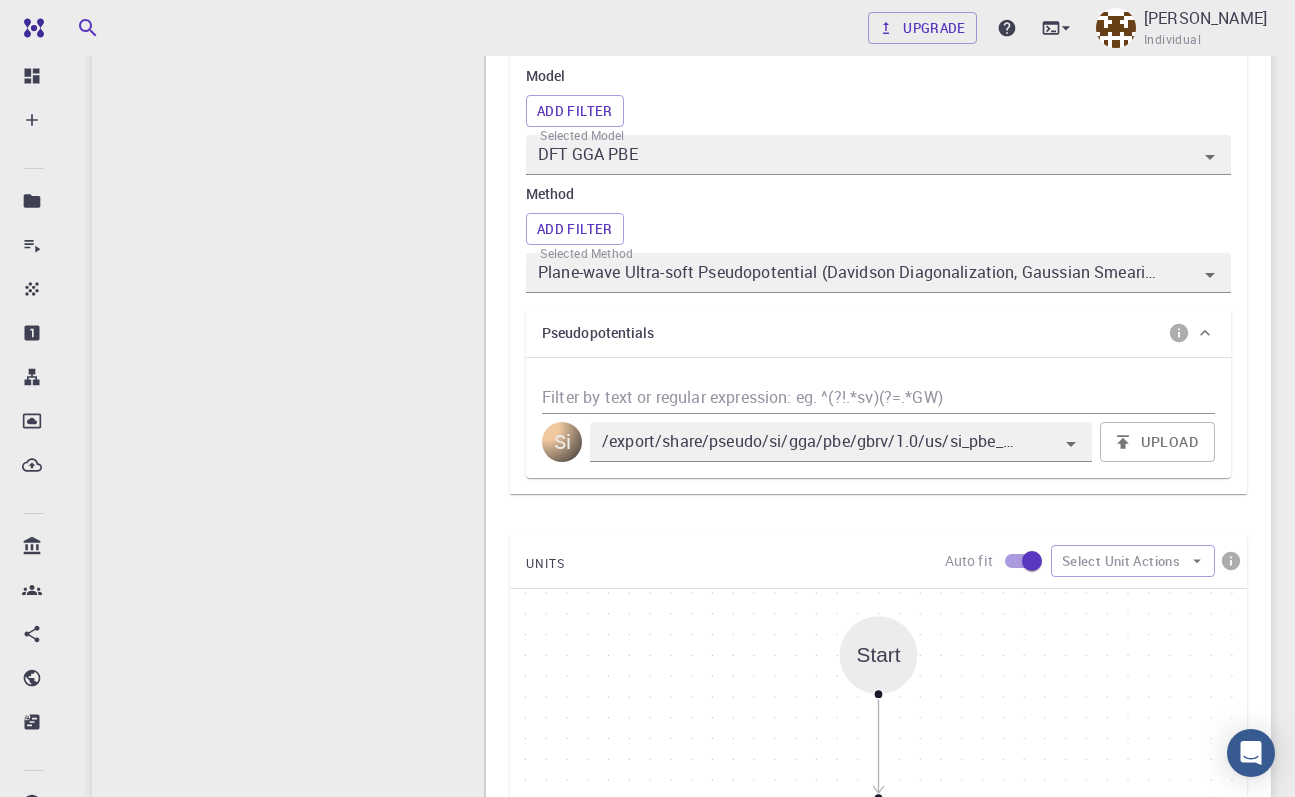 scroll, scrollTop: 627, scrollLeft: 0, axis: vertical 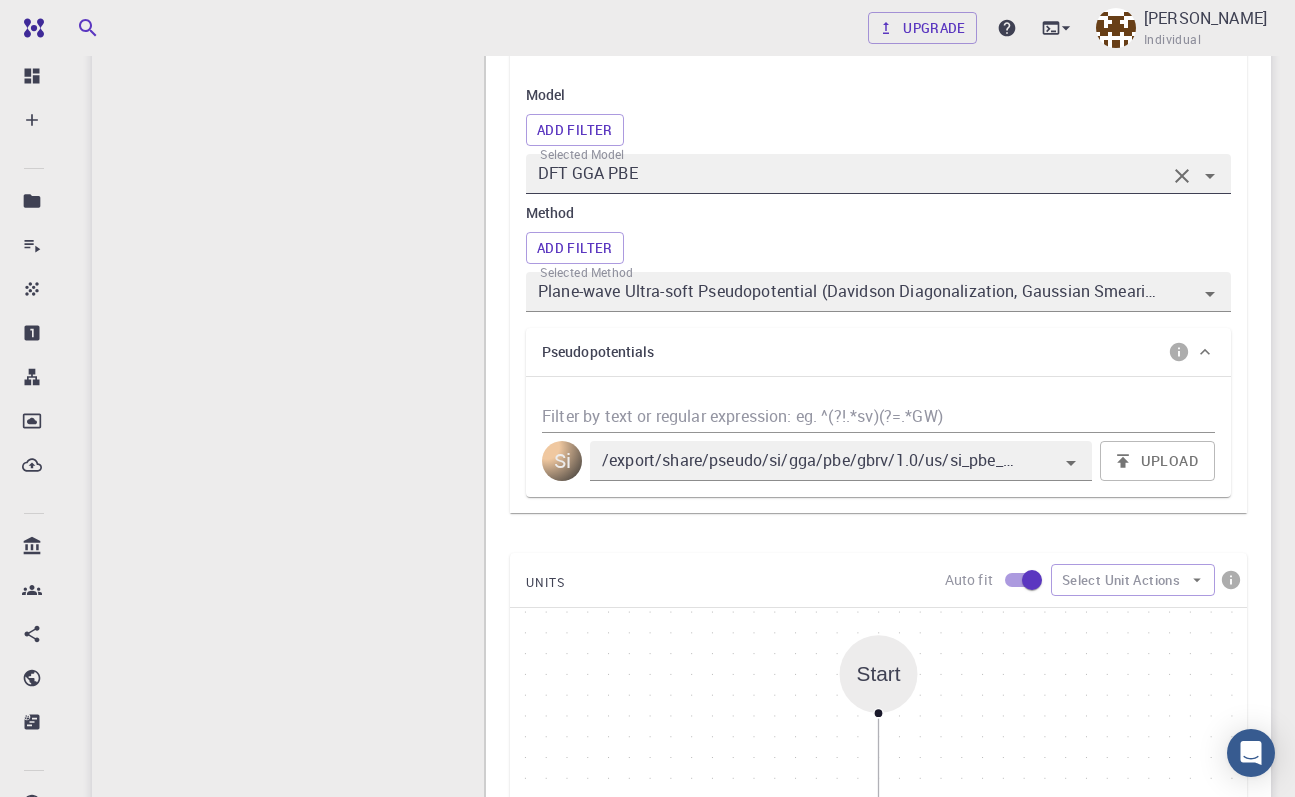 click on "DFT GGA PBE" at bounding box center (878, 174) 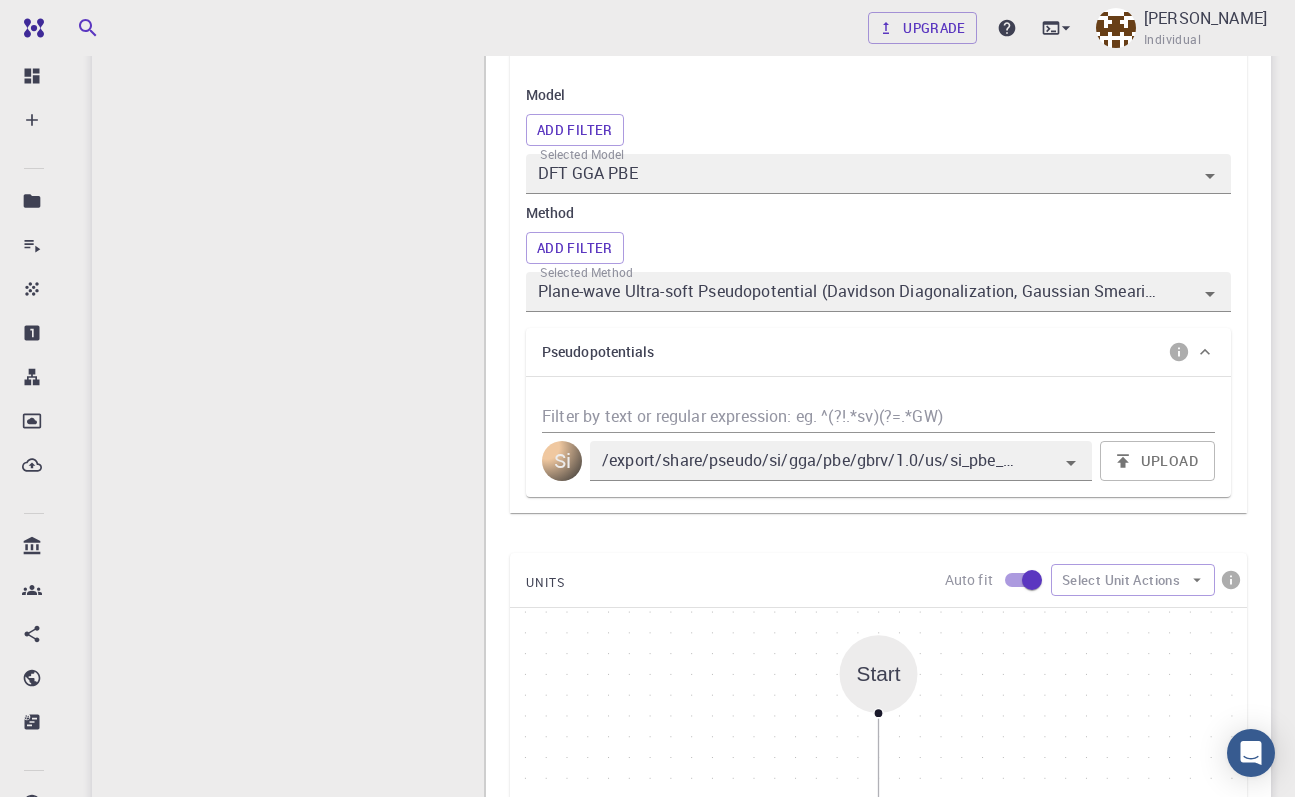 click on "Model" at bounding box center (878, 95) 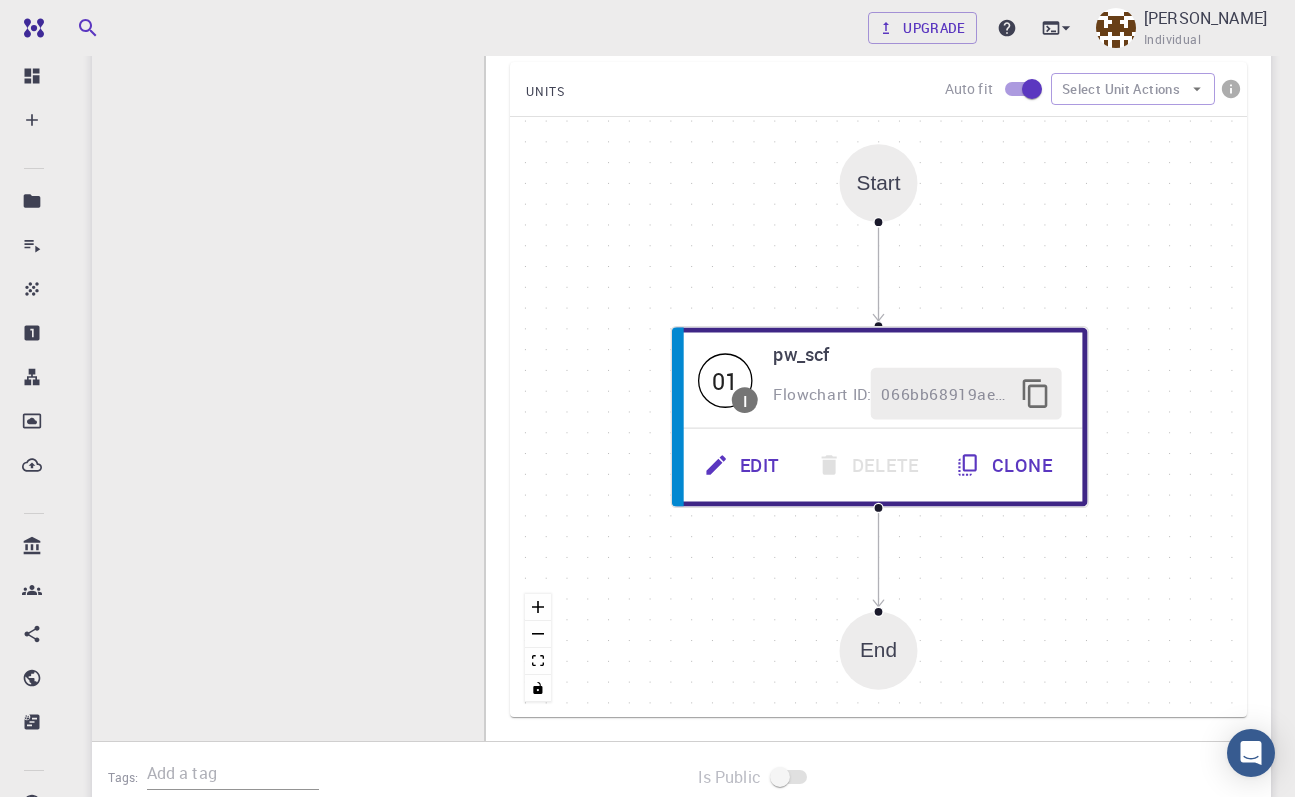 scroll, scrollTop: 1121, scrollLeft: 0, axis: vertical 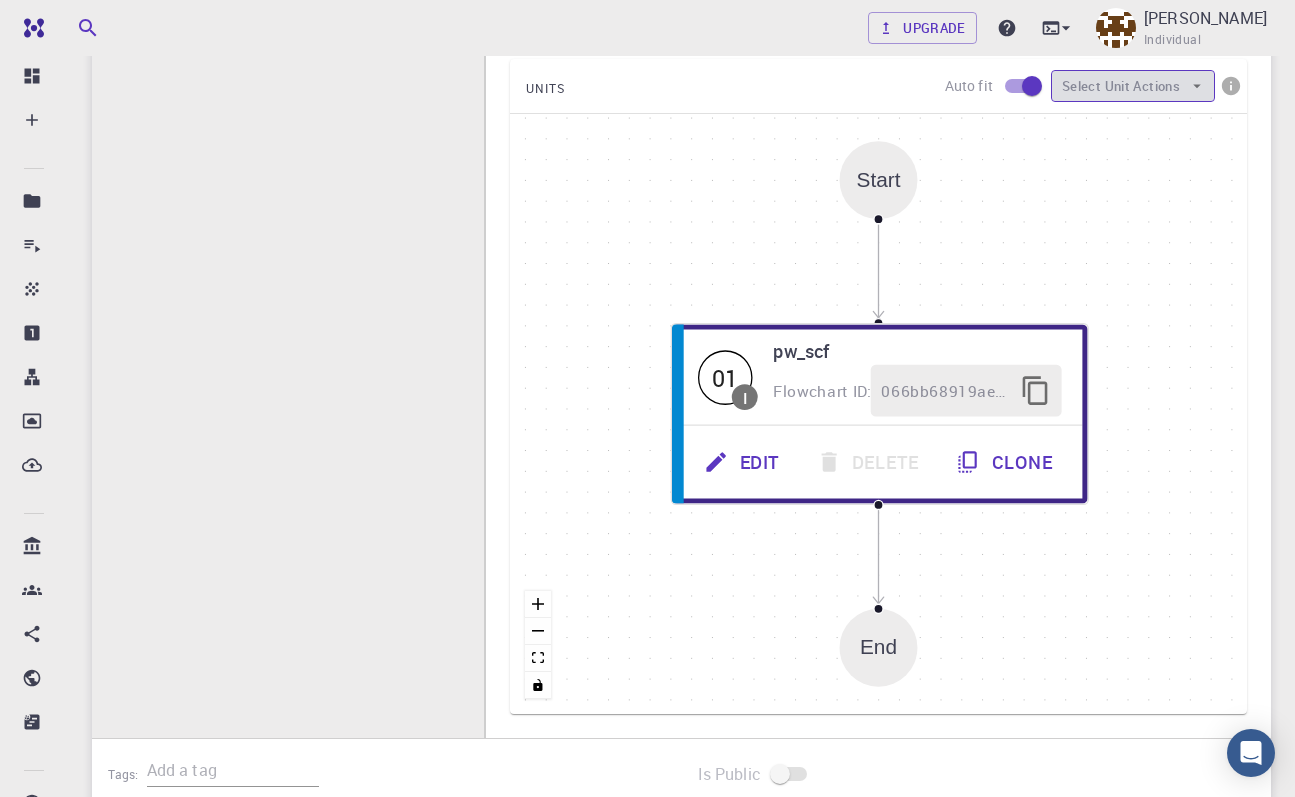 click on "Select Unit Actions" at bounding box center [1133, 86] 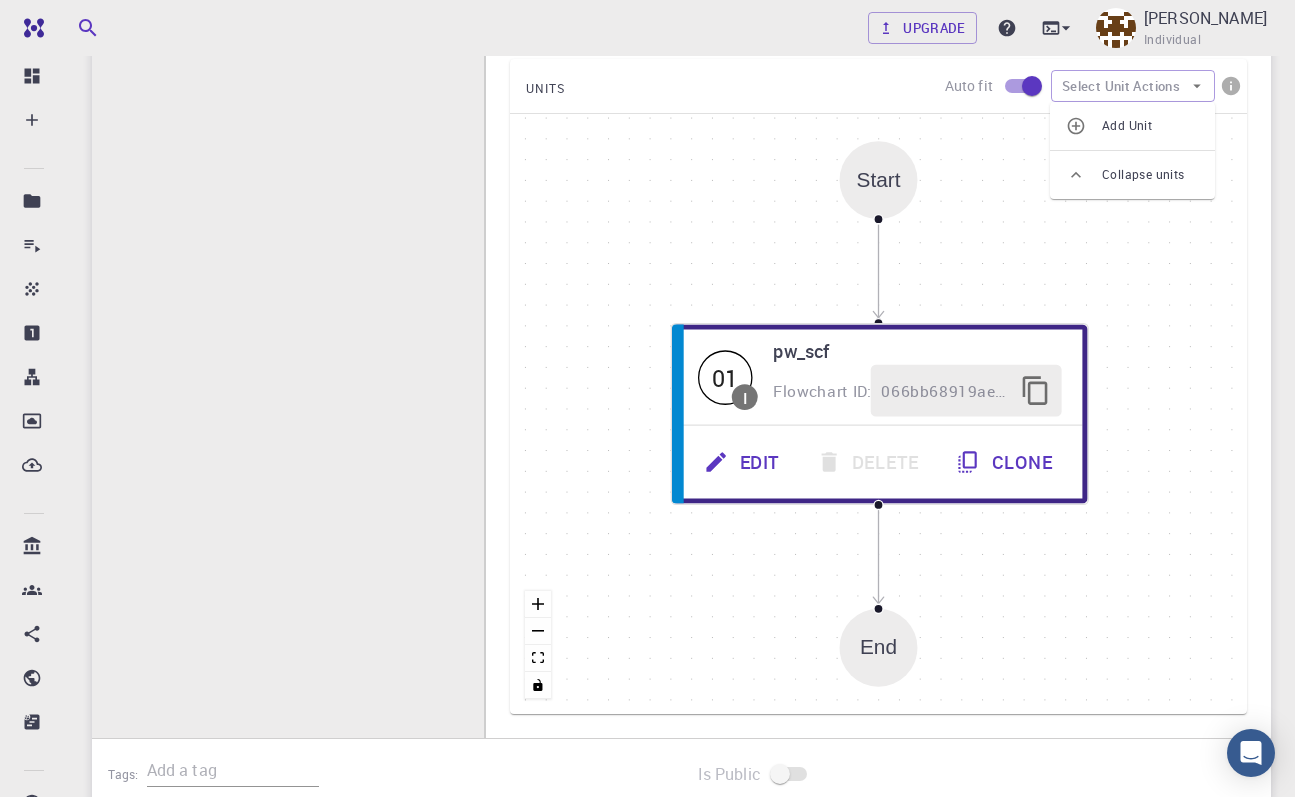 click on "Add Unit" at bounding box center [1150, 126] 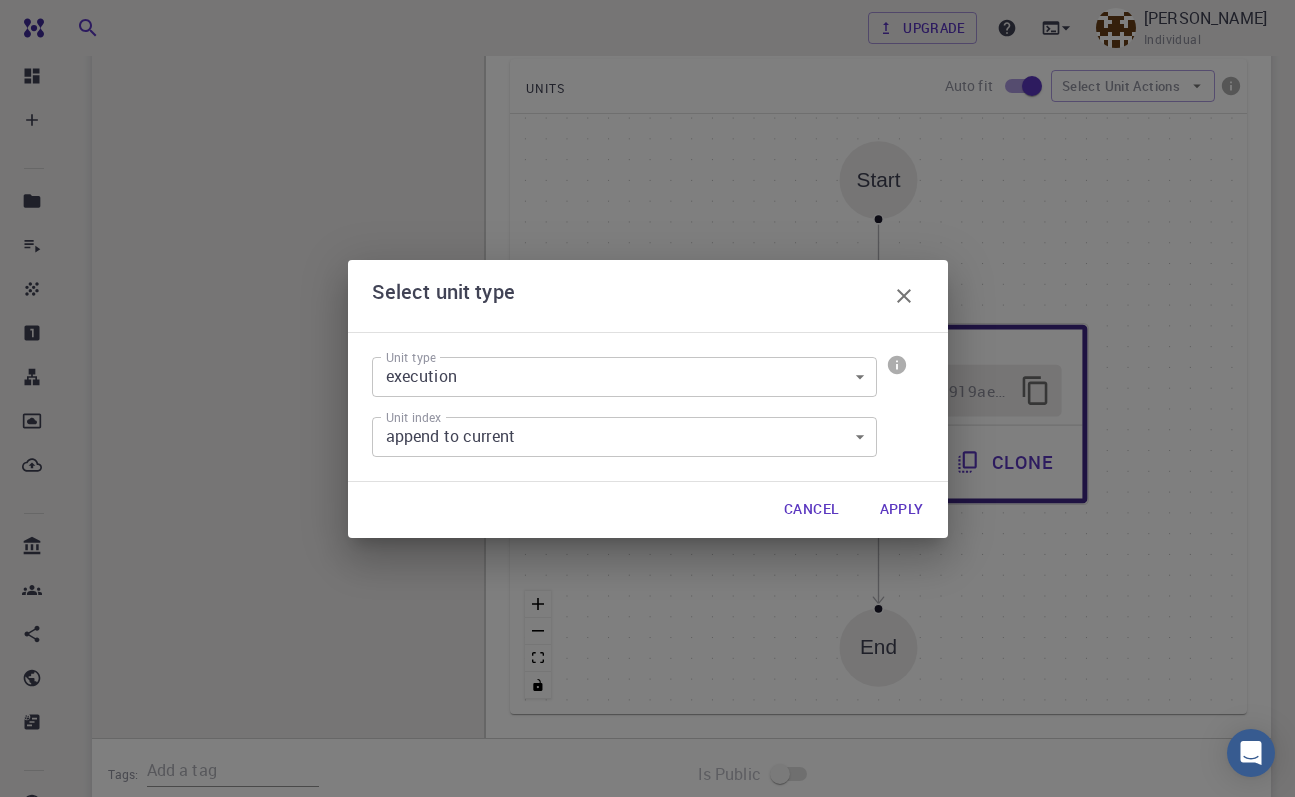 click on "Apply" at bounding box center (902, 510) 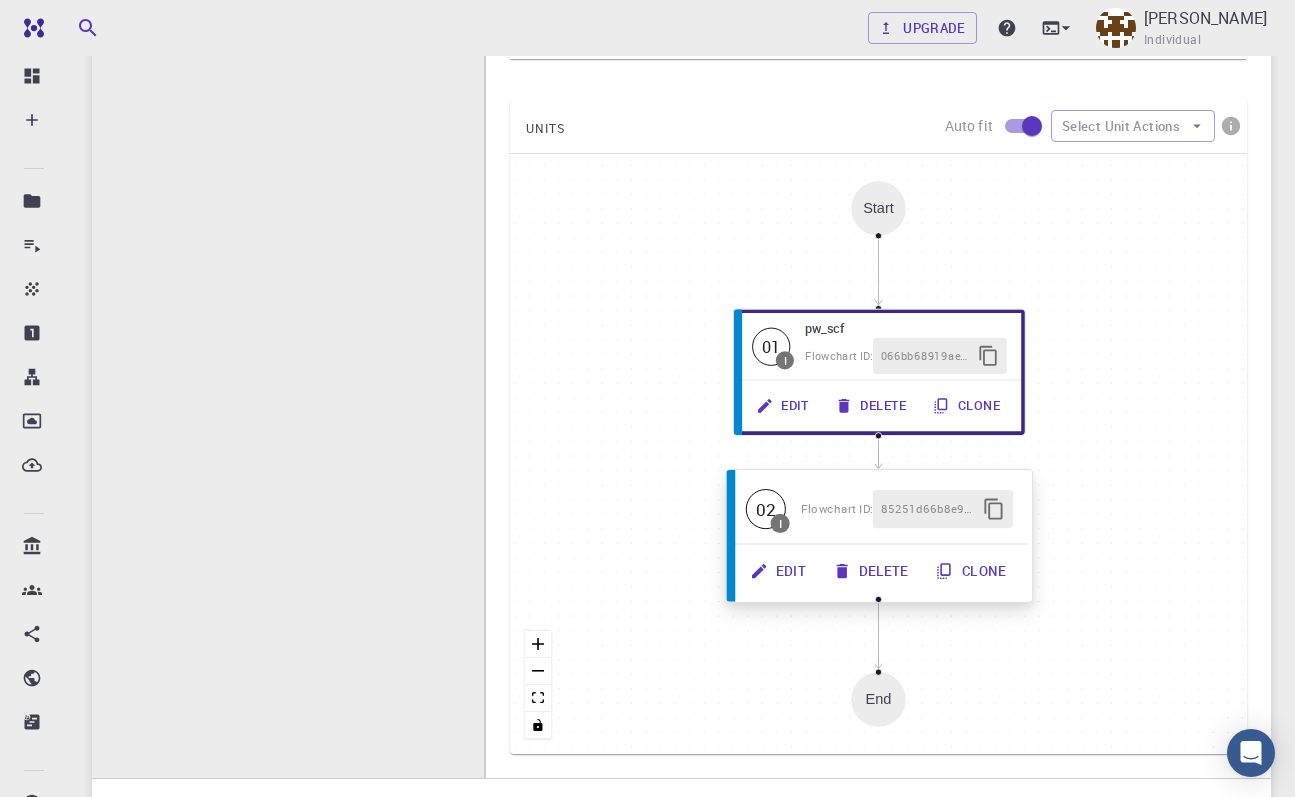 click on "Edit" at bounding box center (779, 571) 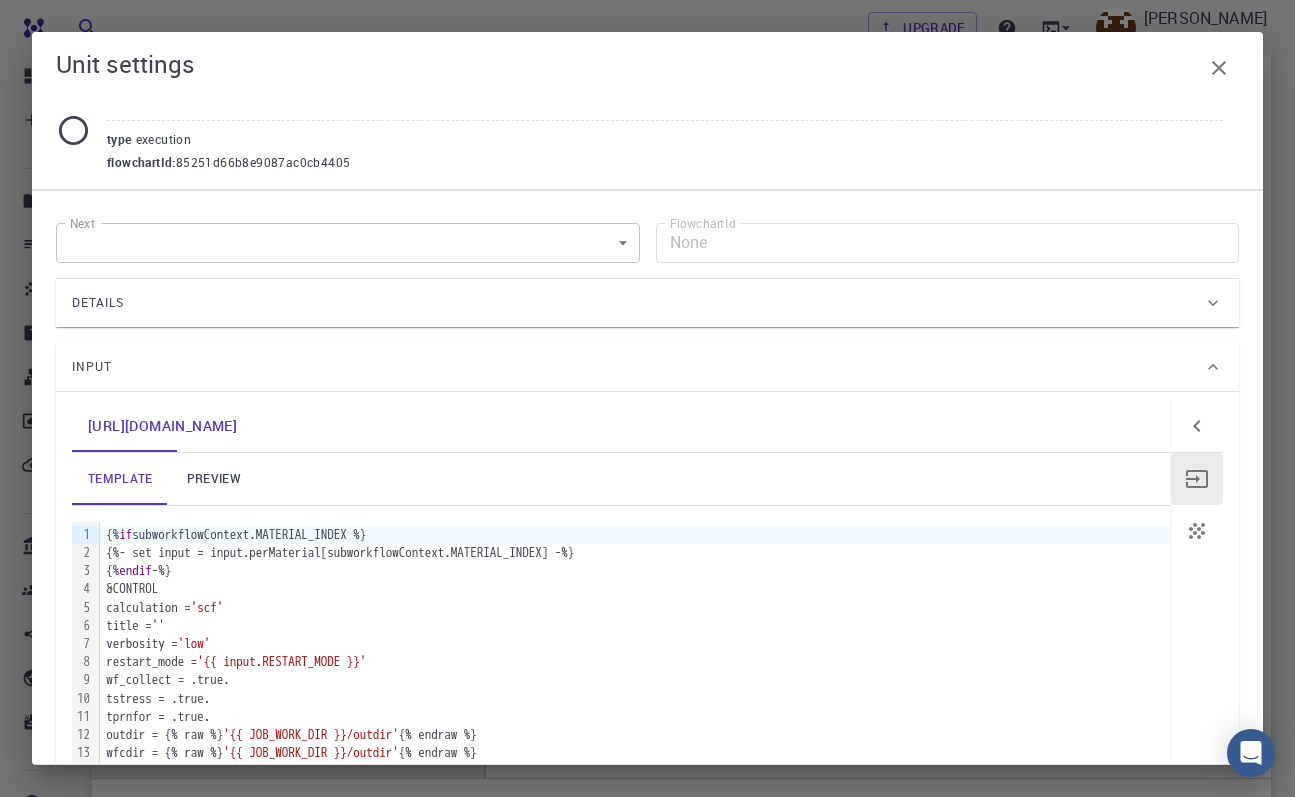 click on "Details" at bounding box center (637, 303) 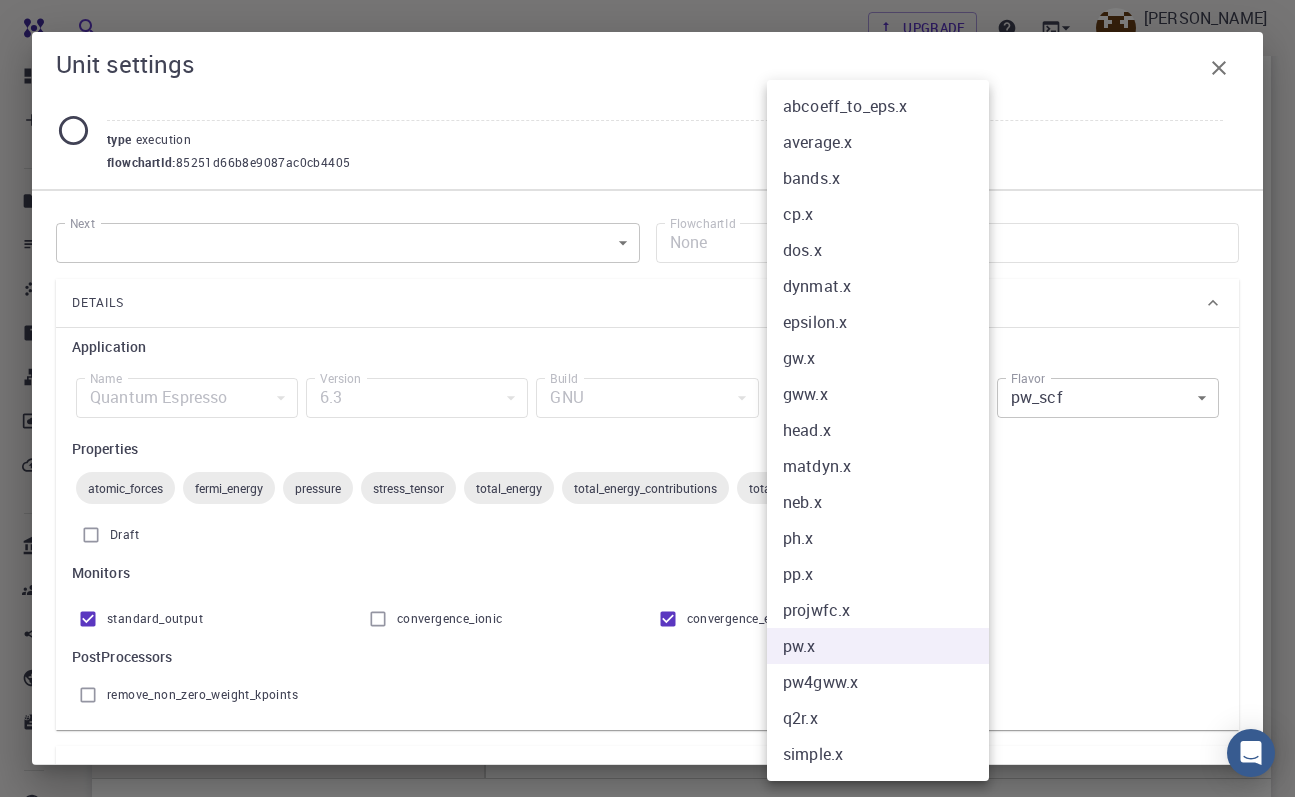 click on "Free Dashboard Create New Job New Material Create Material Upload File Import from Bank Import from 3rd Party New Workflow New Project Projects Jobs Materials Properties Workflows Dropbox External Uploads Bank Materials Workflows Accounts Shared with me Shared publicly Shared externally Documentation Contact Support Compute load: Low Upgrade [PERSON_NAME] Individual Home [PERSON_NAME] Workflows - New Workflow Silicon SCF applications espresso Description Select Workflow Actions Save & Exit I SCF SCF Flowchart ID:  322af1714e0b1aeb25e75e82 Copy Delete Overview Properties total-energy total-energy-contributions pressure fermi-energy atomic-forces total-force stress-tensor atomic-forces fermi-energy pressure stress-tensor total-energy total-energy-contributions total-force Draft Application Name Quantum Espresso espresso Name Version 6.3 6.3 Version Build GNU GNU Build Units 01 I pw_scf 066bb68919ae51b993ce7739 02 I 85251d66b8e9087ac0cb4405 SCF SCF espresso Select Subworkflow Actions 1  of  1 Name" at bounding box center (647, -30) 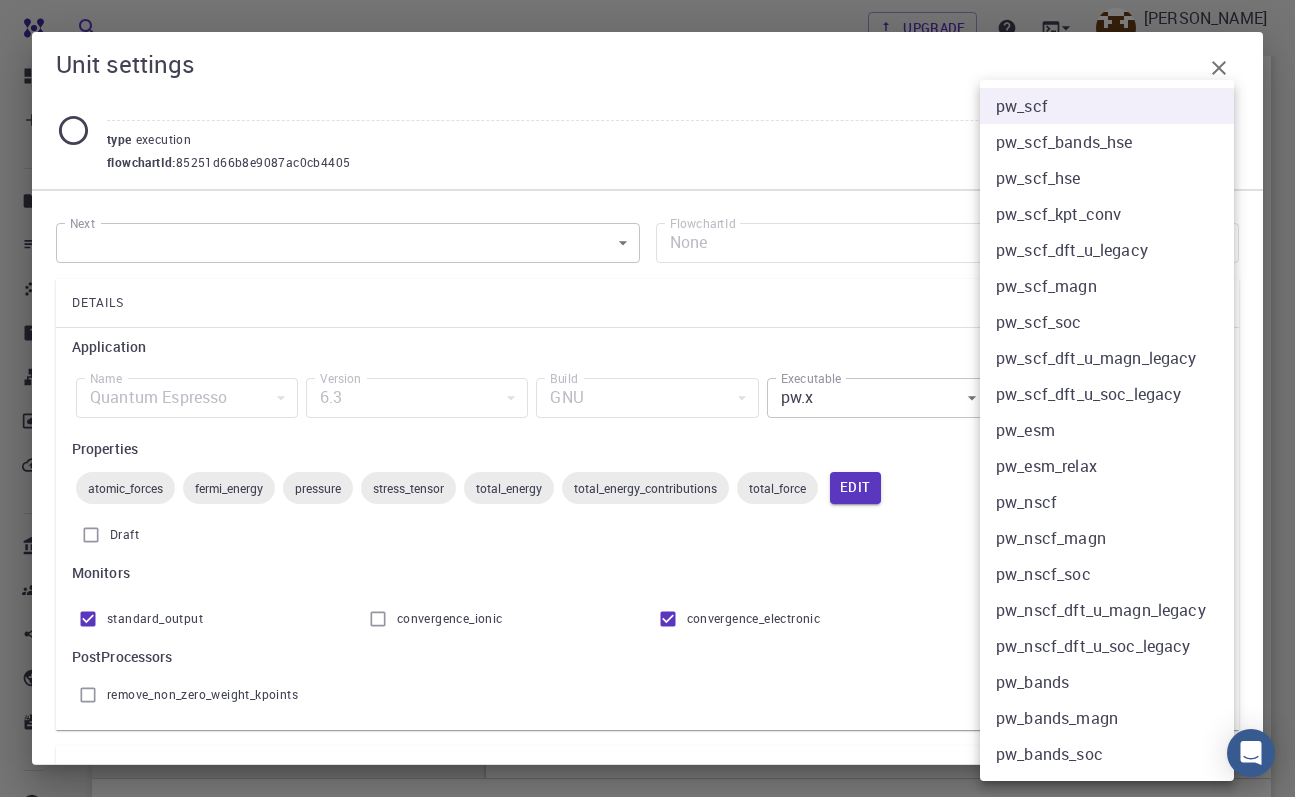 click on "Free Dashboard Create New Job New Material Create Material Upload File Import from Bank Import from 3rd Party New Workflow New Project Projects Jobs Materials Properties Workflows Dropbox External Uploads Bank Materials Workflows Accounts Shared with me Shared publicly Shared externally Documentation Contact Support Compute load: Low Upgrade [PERSON_NAME] Individual Home [PERSON_NAME] Workflows - New Workflow Silicon SCF applications espresso Description Select Workflow Actions Save & Exit I SCF SCF Flowchart ID:  322af1714e0b1aeb25e75e82 Copy Delete Overview Properties total-energy total-energy-contributions pressure fermi-energy atomic-forces total-force stress-tensor atomic-forces fermi-energy pressure stress-tensor total-energy total-energy-contributions total-force Draft Application Name Quantum Espresso espresso Name Version 6.3 6.3 Version Build GNU GNU Build Units 01 I pw_scf 066bb68919ae51b993ce7739 02 I 85251d66b8e9087ac0cb4405 SCF SCF espresso Select Subworkflow Actions 1  of  1 Name" at bounding box center [647, -30] 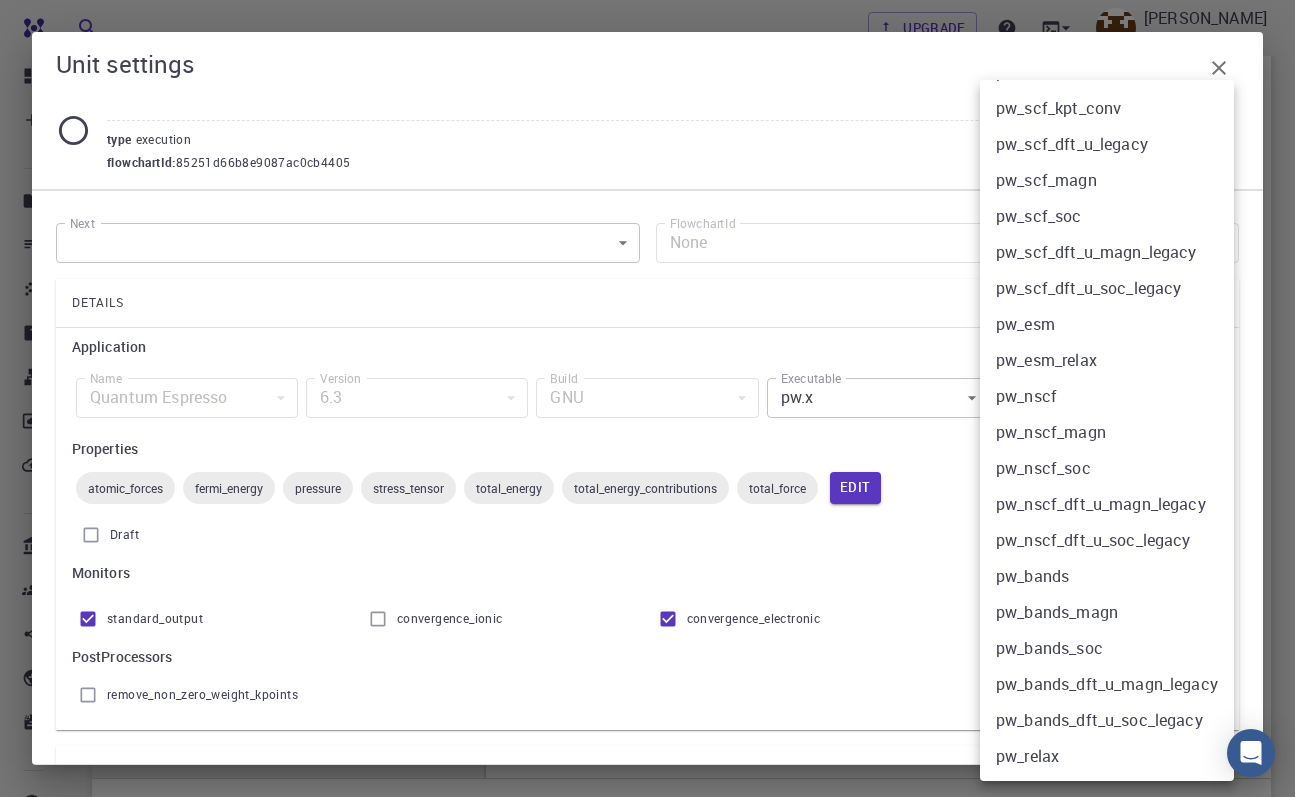 scroll, scrollTop: 108, scrollLeft: 0, axis: vertical 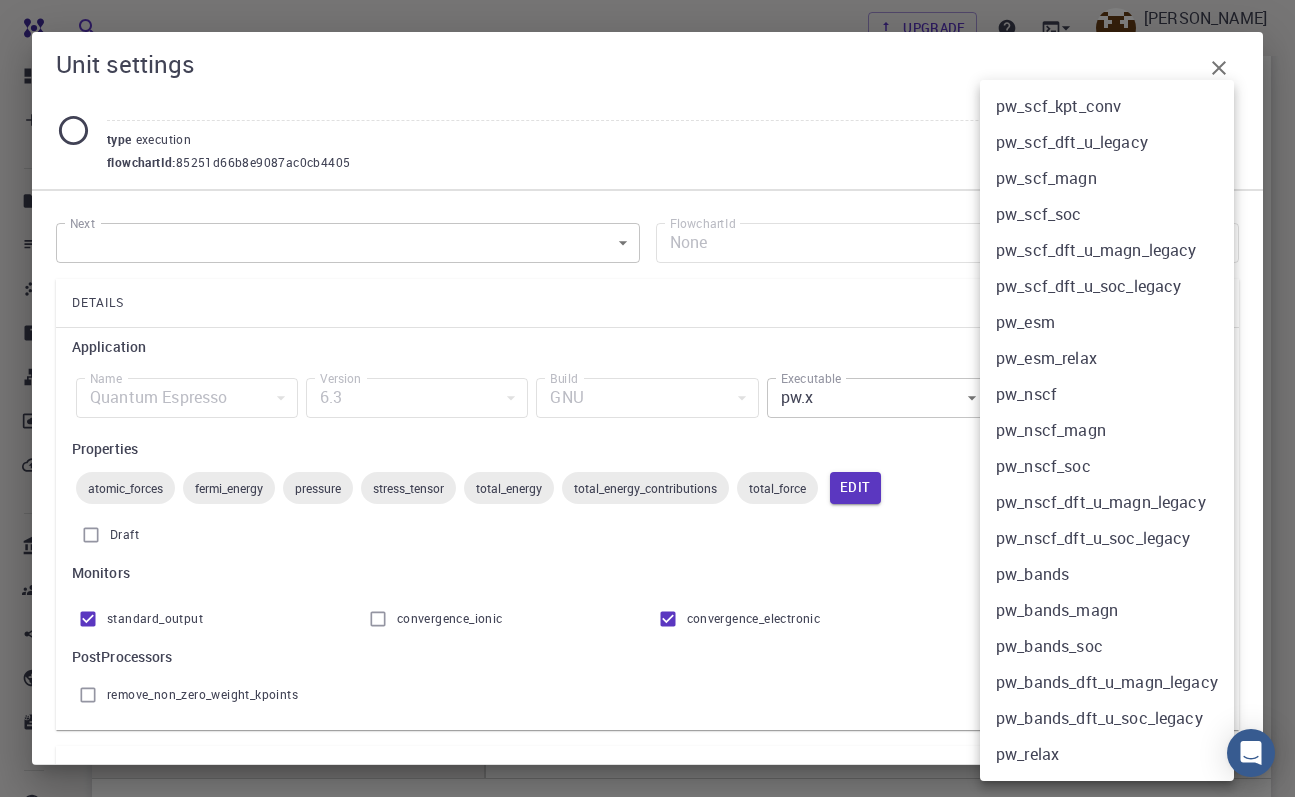 click on "pw_bands" at bounding box center (1107, 574) 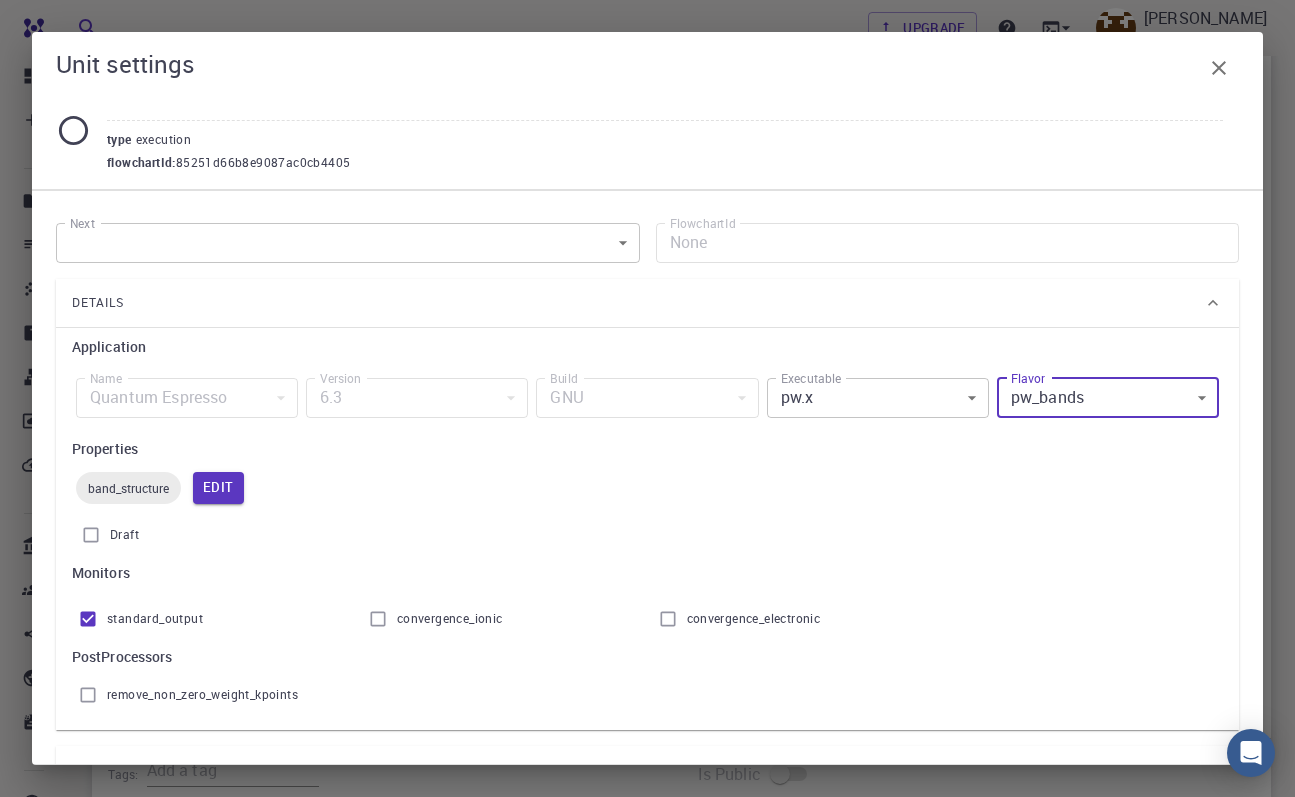 type on "pw_bands" 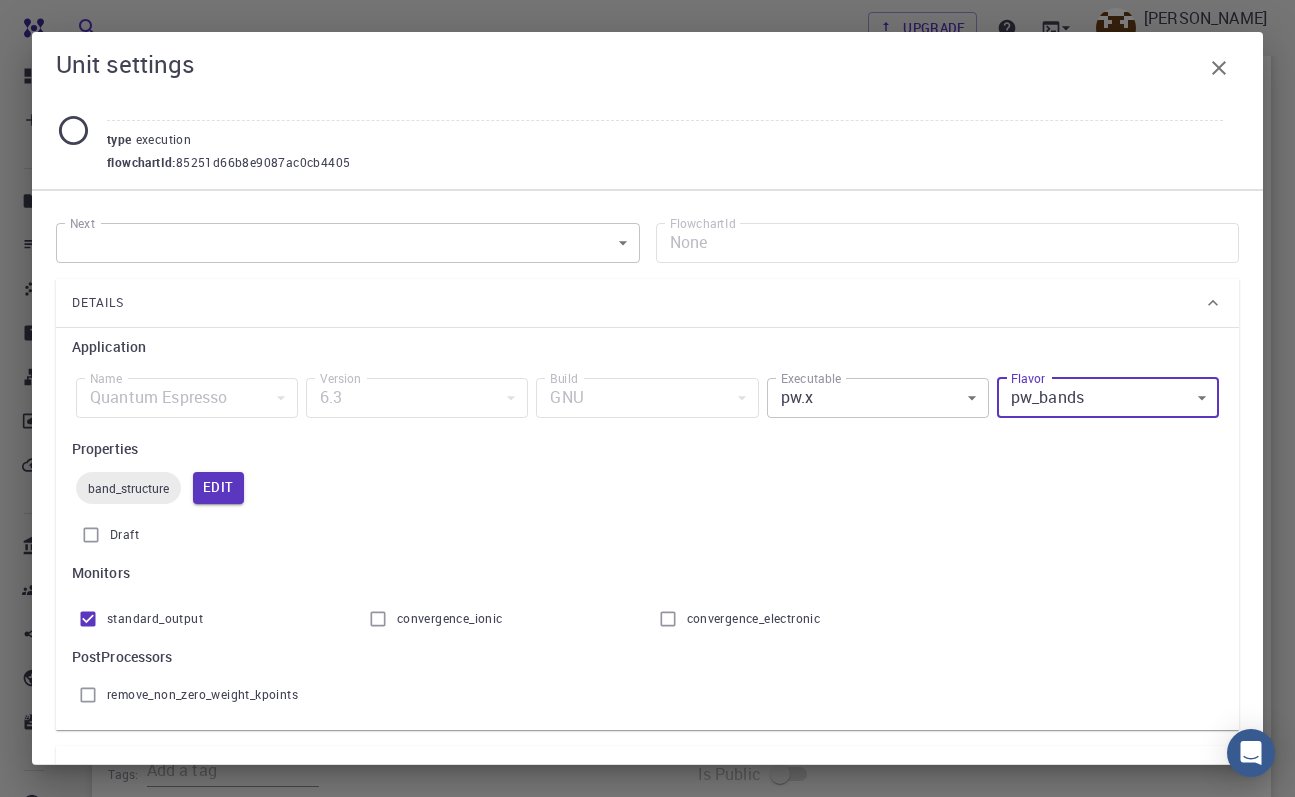 checkbox on "false" 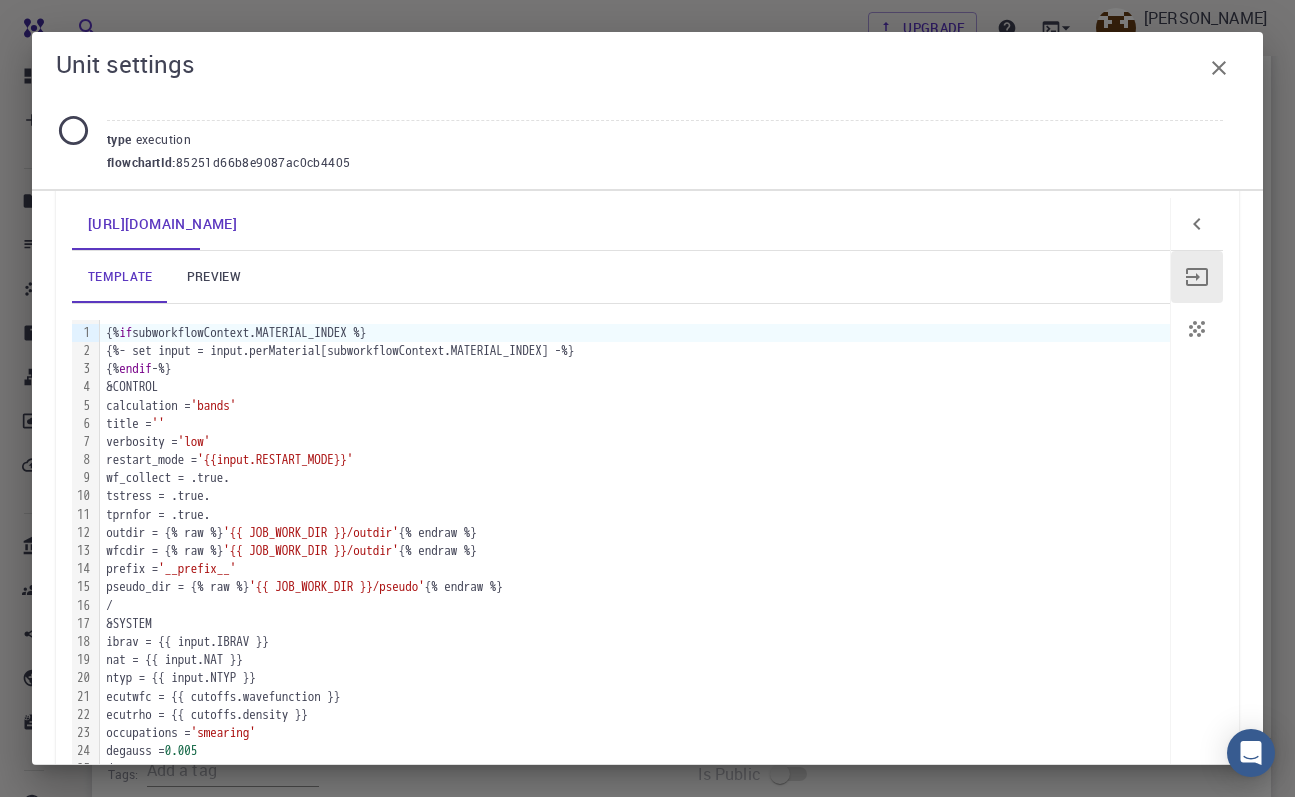 scroll, scrollTop: 606, scrollLeft: 0, axis: vertical 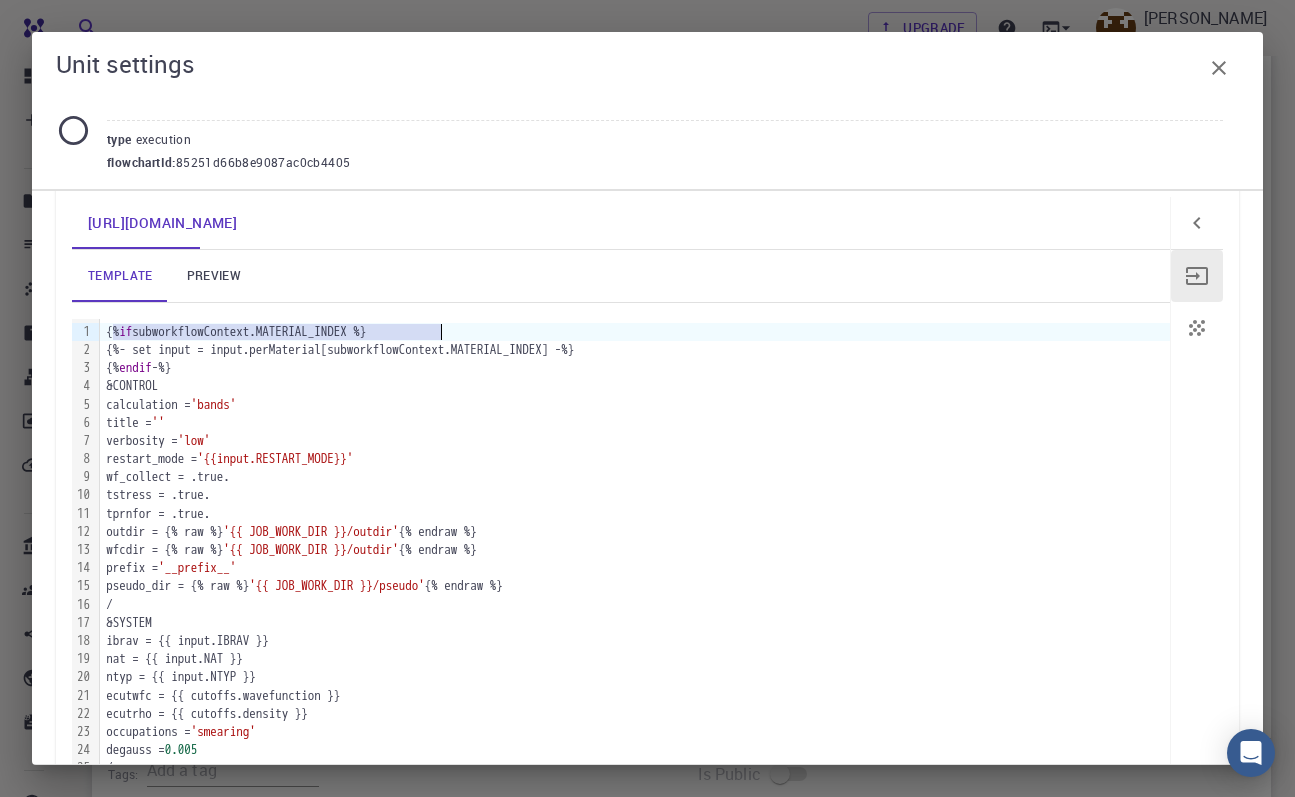 drag, startPoint x: 116, startPoint y: 335, endPoint x: 443, endPoint y: 332, distance: 327.01376 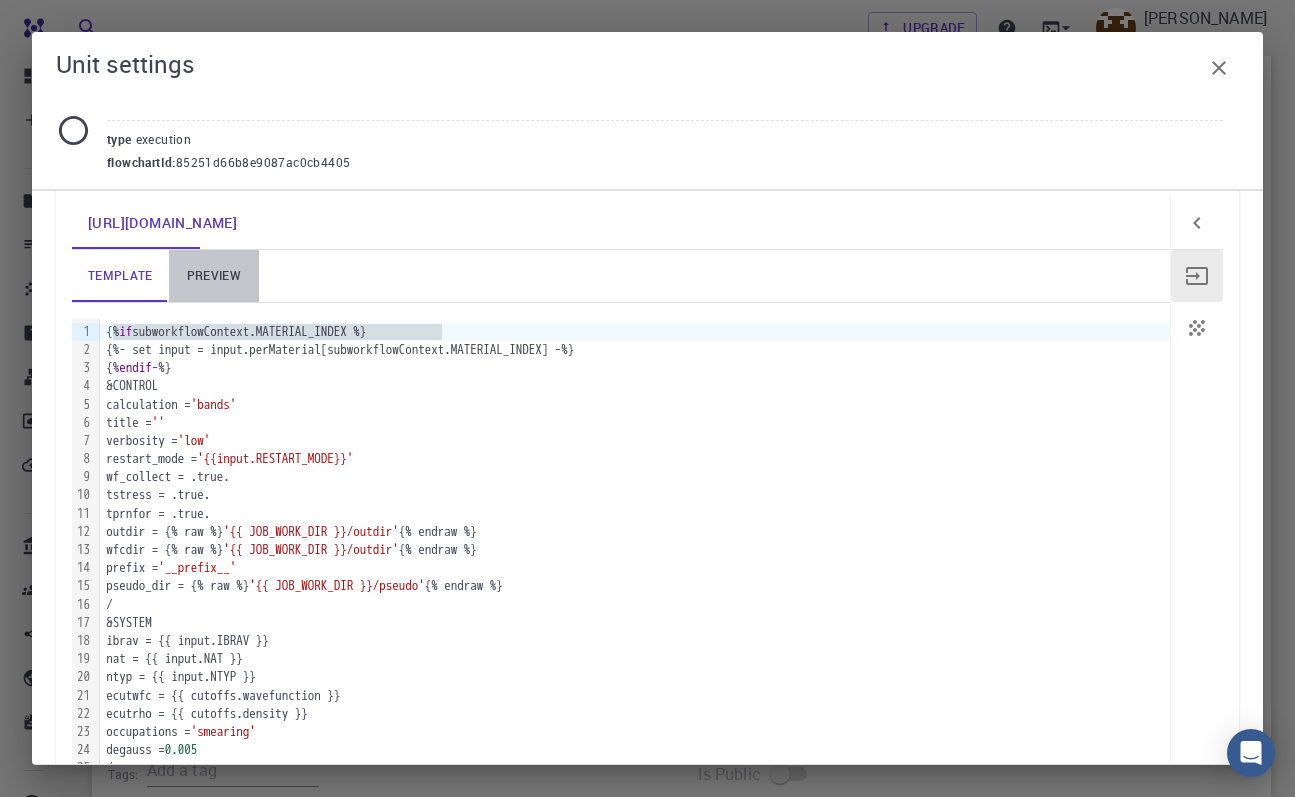 click on "preview" at bounding box center (214, 276) 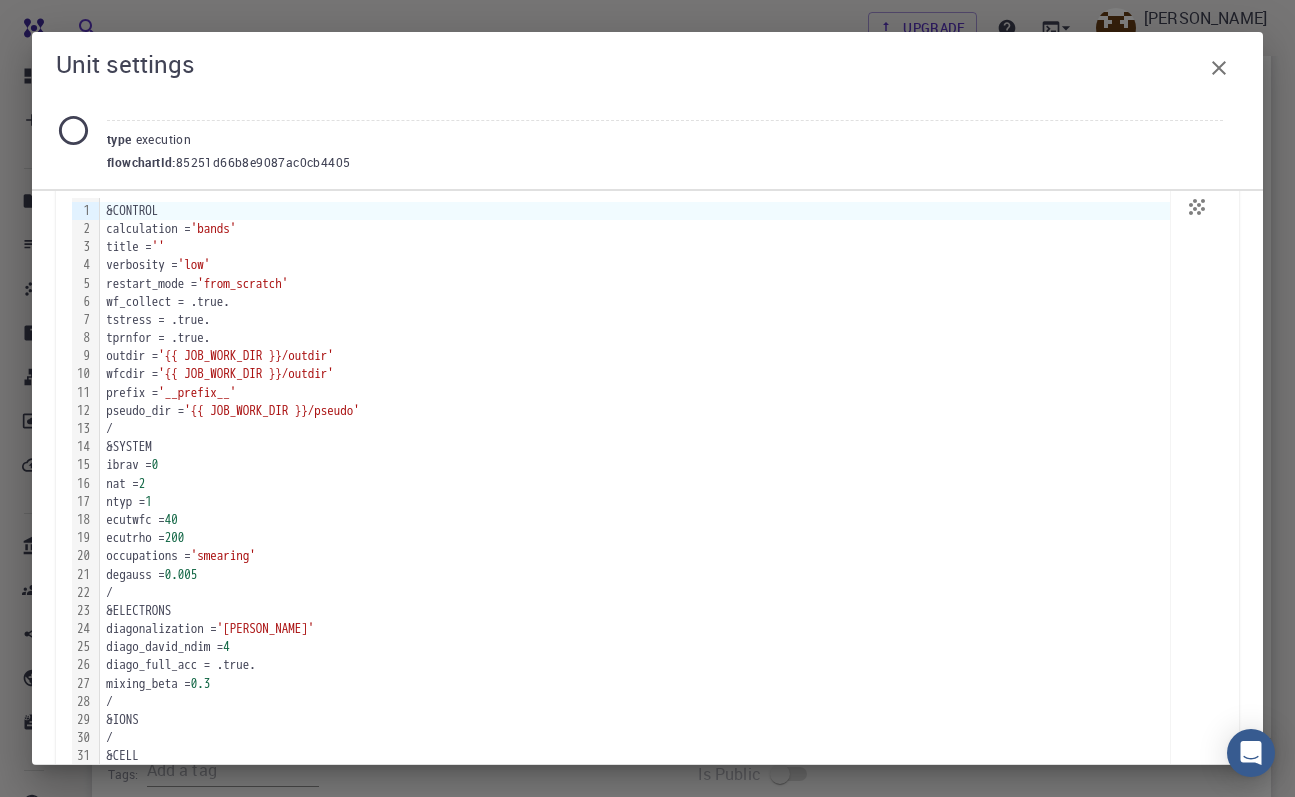 scroll, scrollTop: 733, scrollLeft: 0, axis: vertical 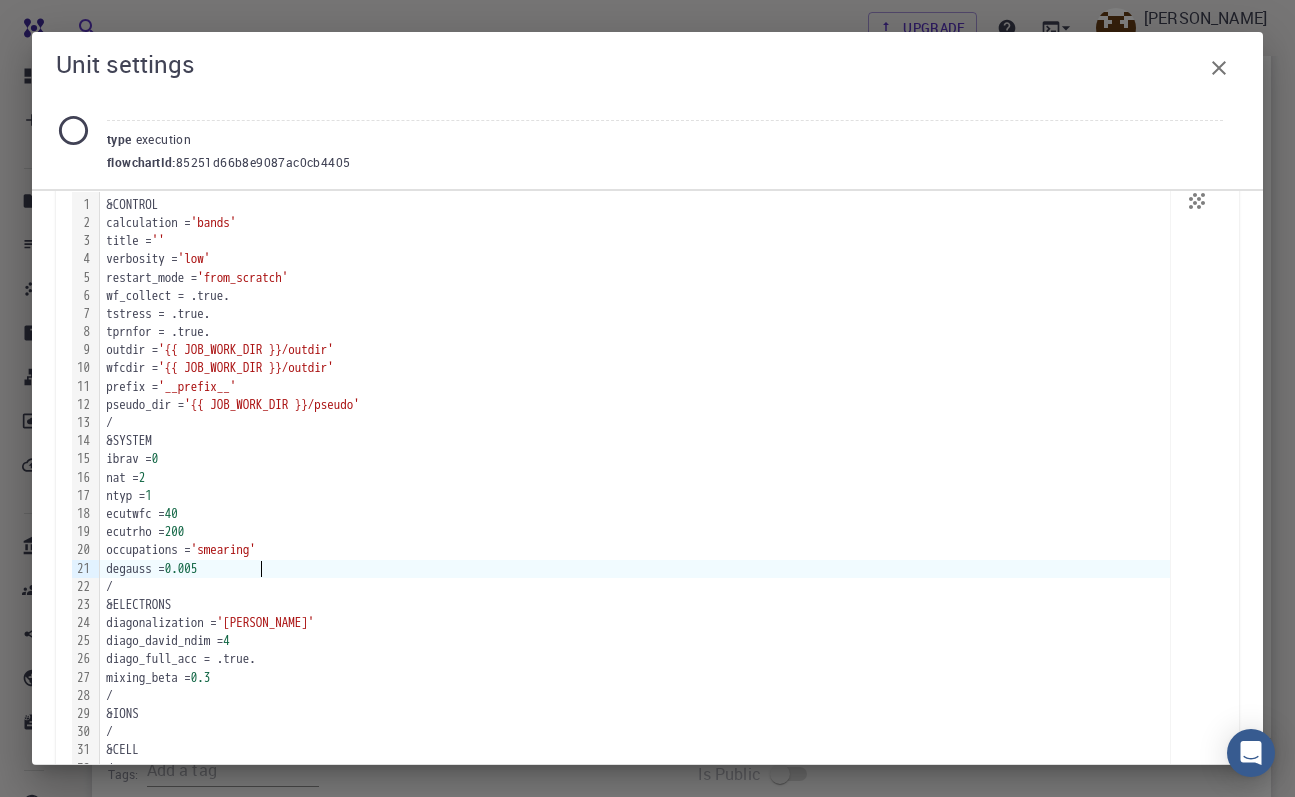 click on "degauss =  0.005" at bounding box center (635, 569) 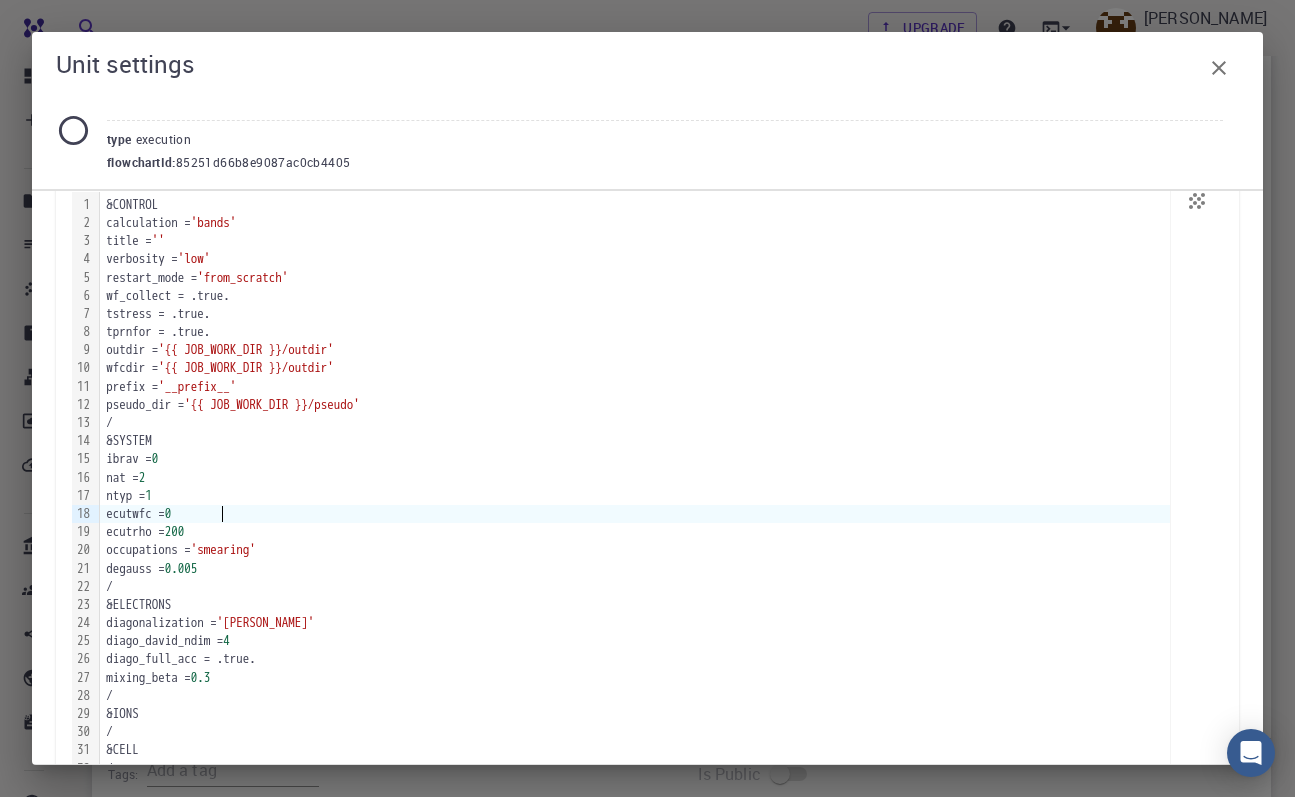 type 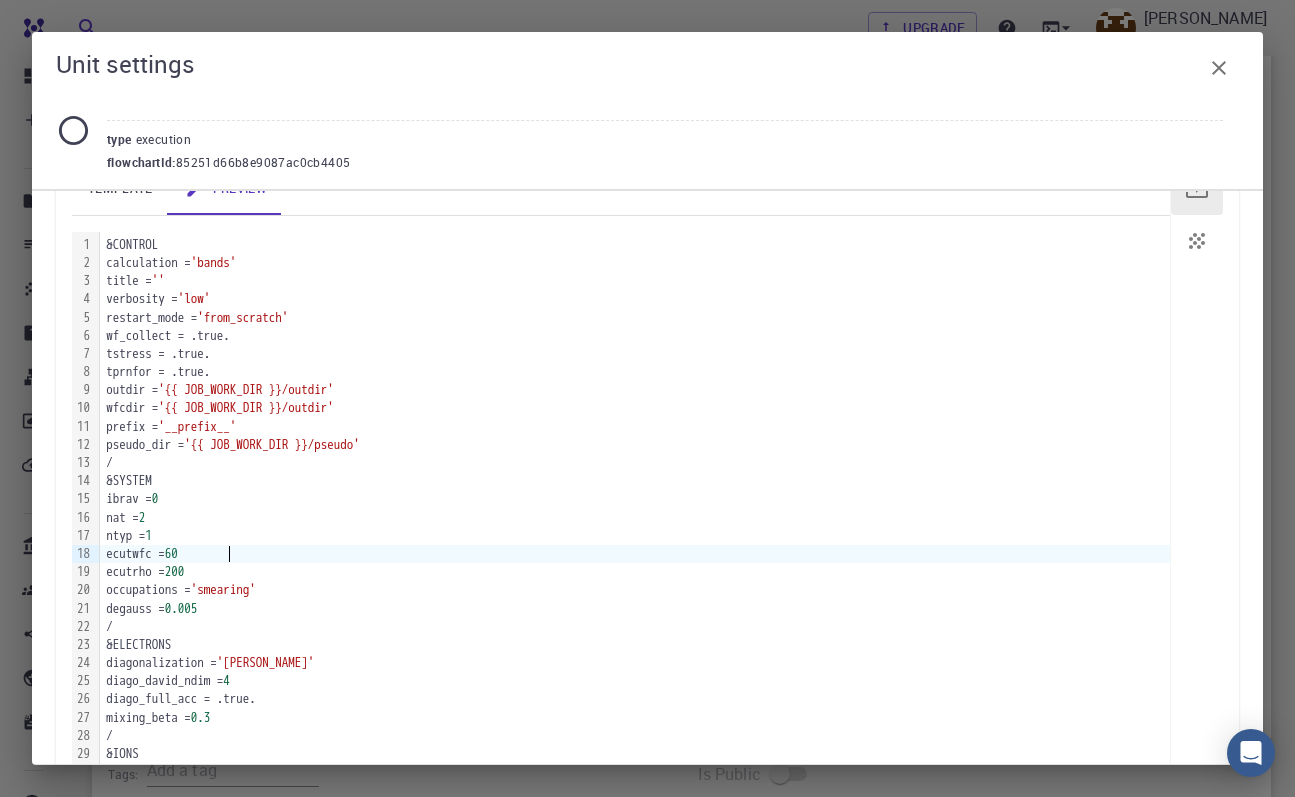 scroll, scrollTop: 663, scrollLeft: 0, axis: vertical 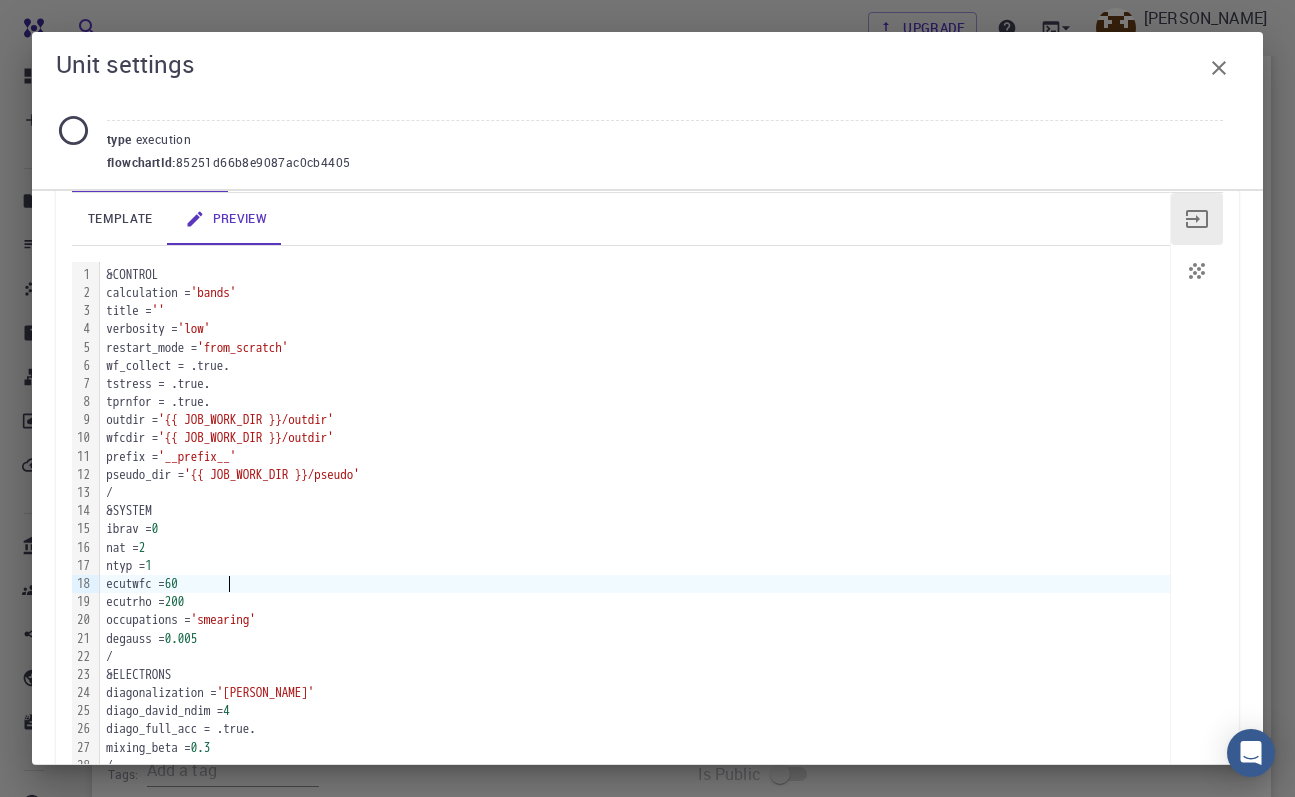 click 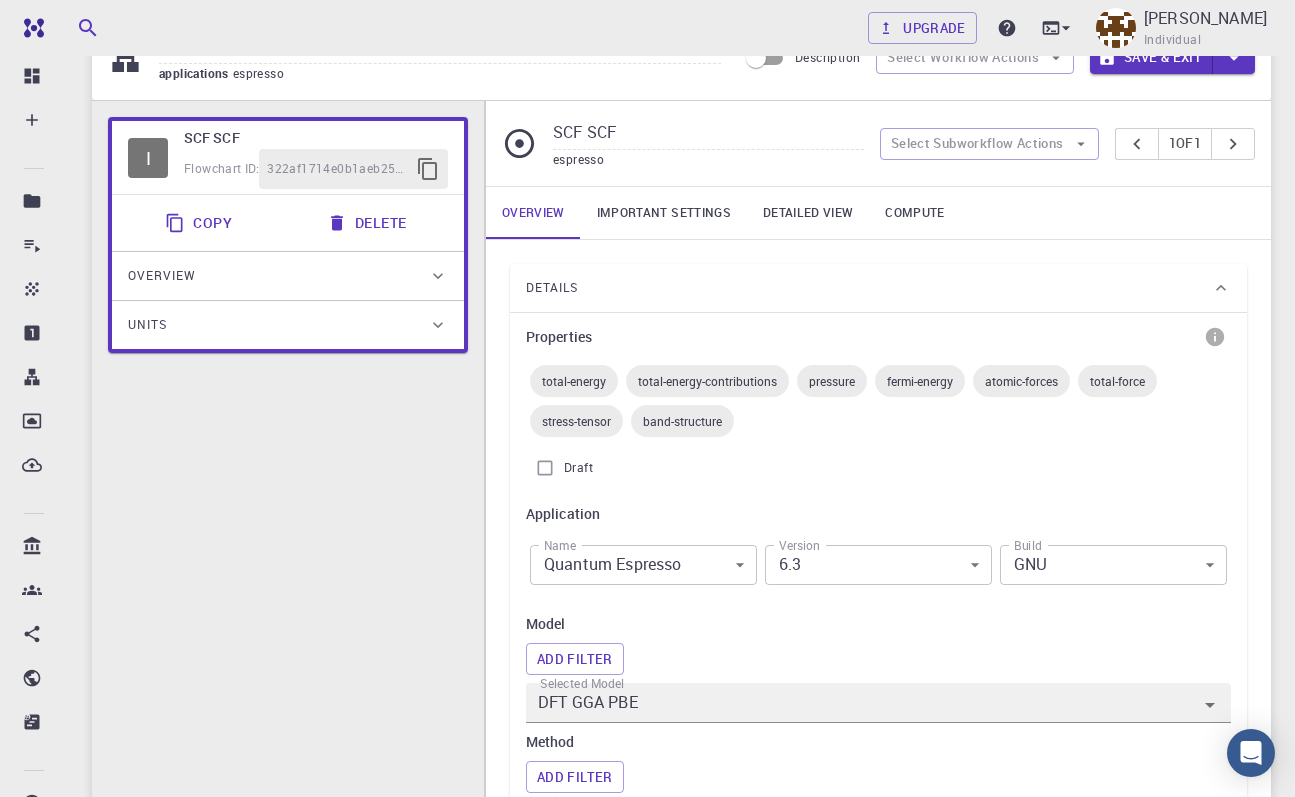 scroll, scrollTop: 0, scrollLeft: 0, axis: both 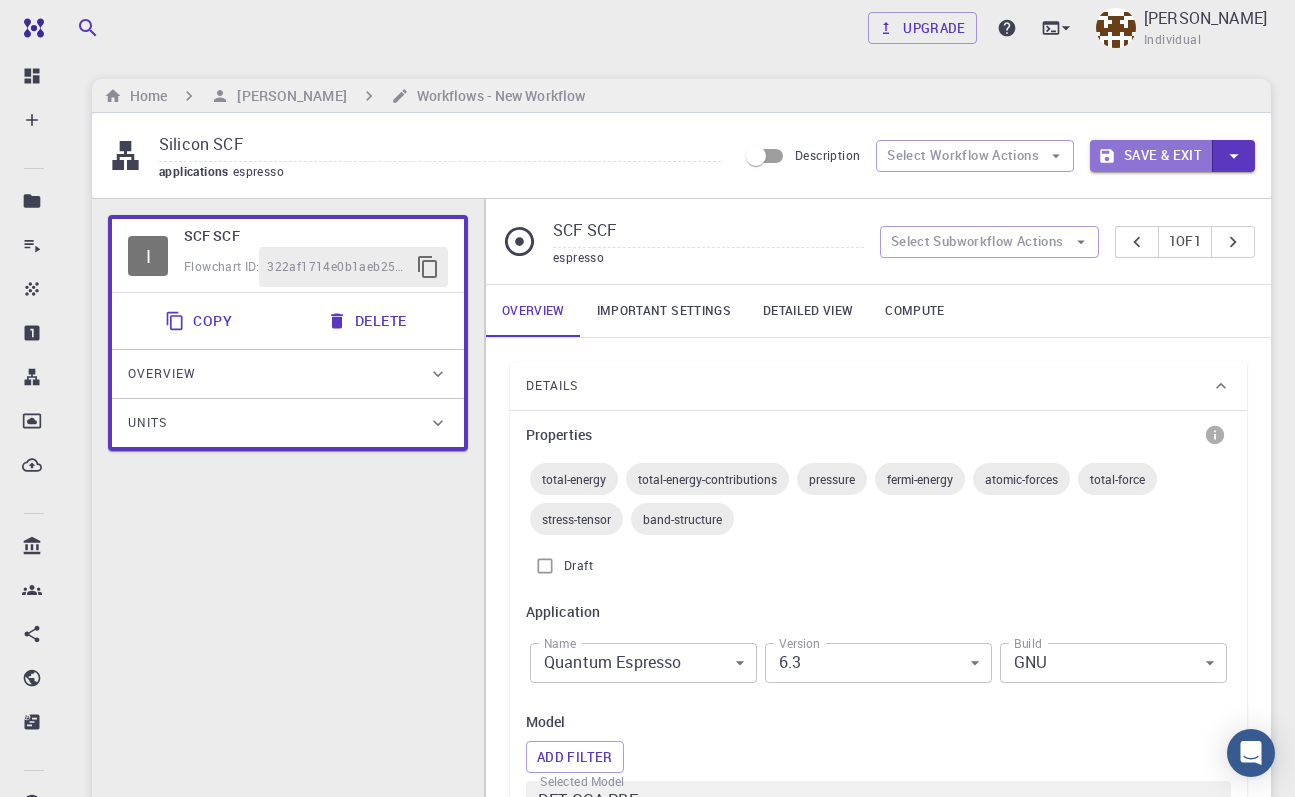 click on "Save & Exit" at bounding box center [1151, 156] 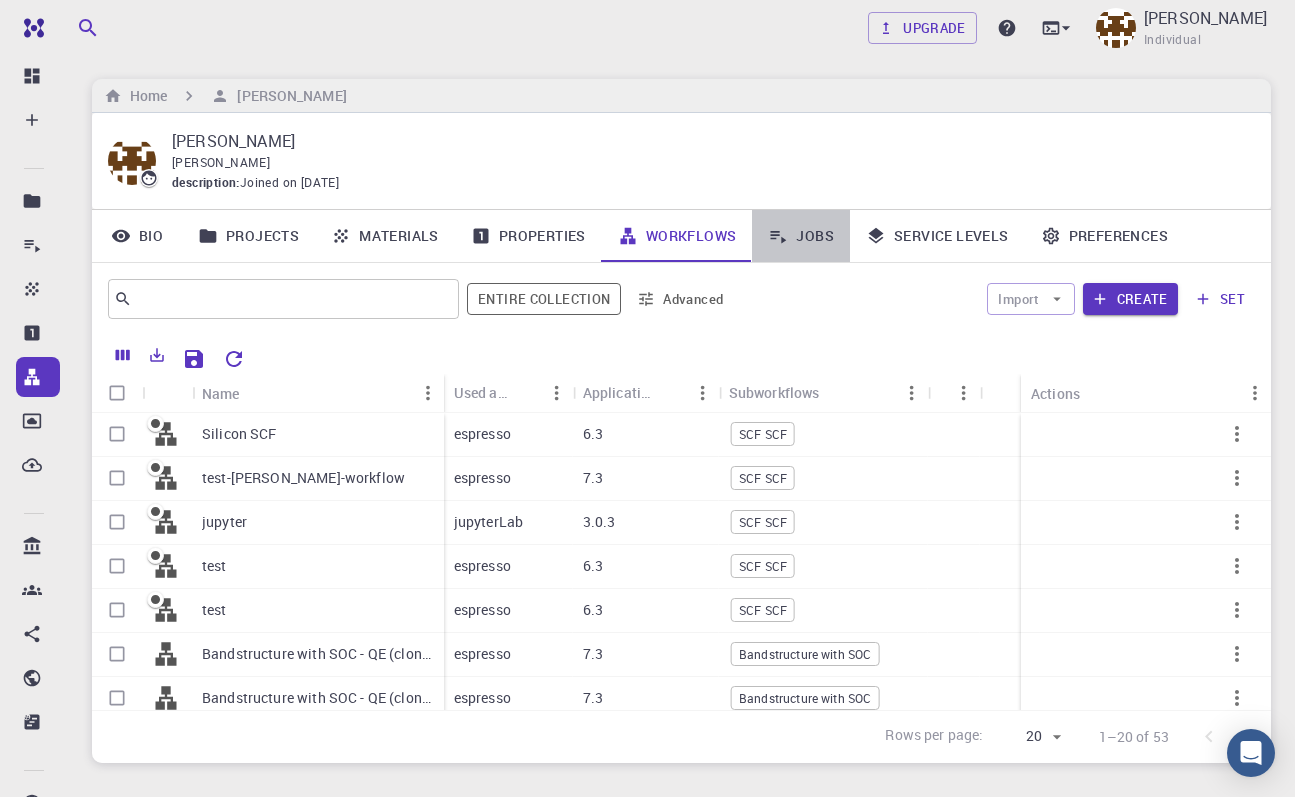 click on "Jobs" at bounding box center (801, 236) 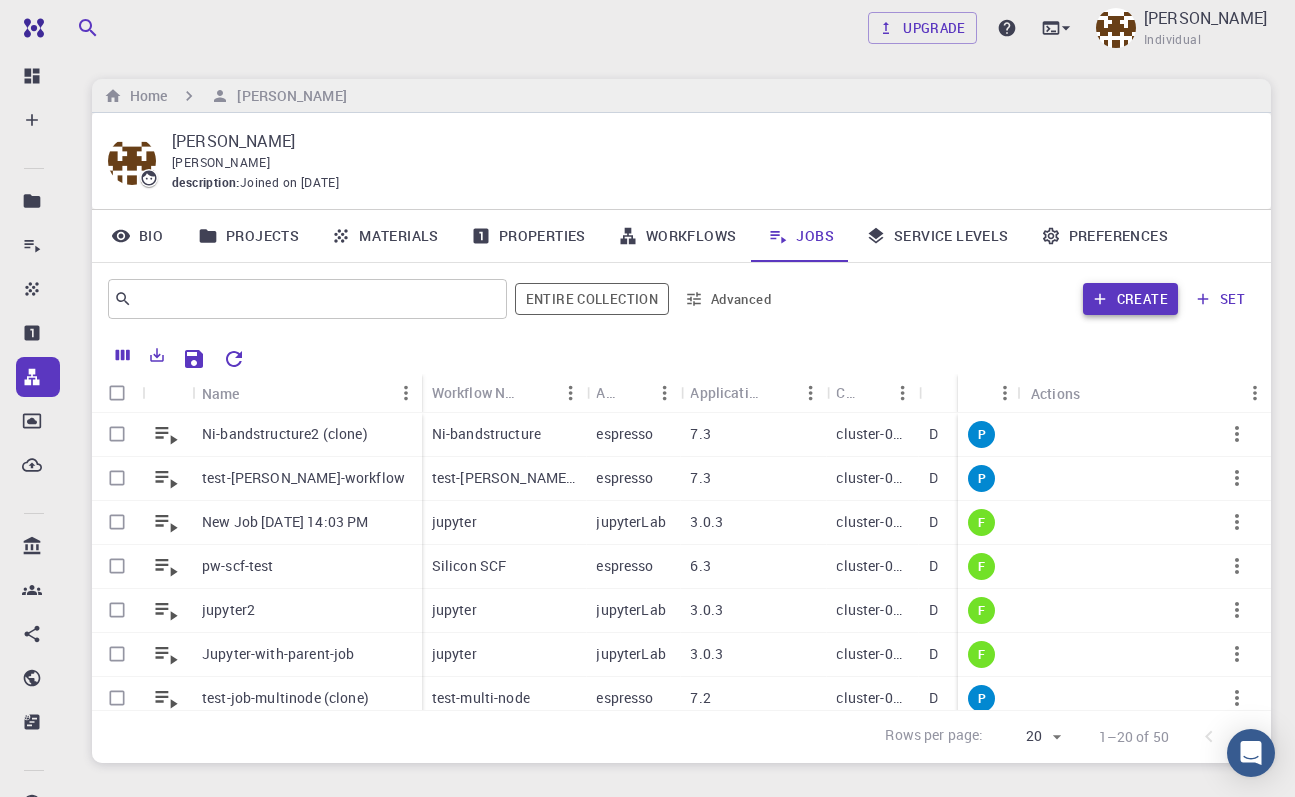 click on "Create" at bounding box center [1130, 299] 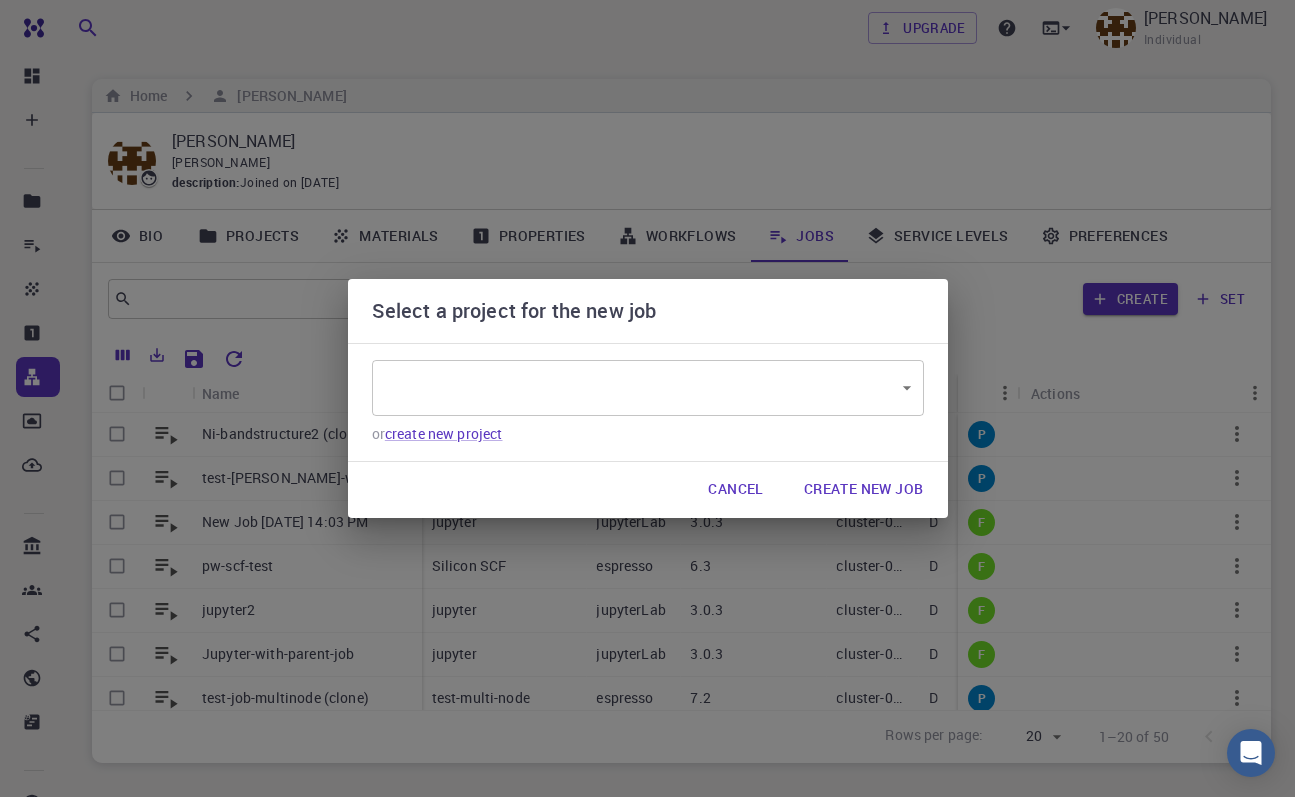 click on "Free Dashboard Create New Job New Material Create Material Upload File Import from Bank Import from 3rd Party New Workflow New Project Projects Jobs Materials Properties Workflows Dropbox External Uploads Bank Materials Workflows Accounts Shared with me Shared publicly Shared externally Documentation Contact Support Compute load: Low Upgrade [PERSON_NAME] Individual Home [PERSON_NAME] [PERSON_NAME] [PERSON_NAME] description :   Joined on [DATE] Bio Projects Materials Properties Workflows Jobs Service Levels Preferences ​ Entire collection Advanced Create set Name Workflow Name Application Application Version Cluster Queue Nodes Cores Run Time Wait Time Created Shared Public Ext+lnk Status Actions Ni-bandstructure2 (clone) test-[PERSON_NAME]-workflow New Job [DATE] 14:03 PM pw-scf-test jupyter2 Jupyter-with-parent-job test-job-multinode (clone) New Job [DATE] 15:10 PM job.rms New Job [DATE] 09:56 AM Ni-bandstructure espresso 7.3 cluster-001 D 1 4 [DATE] 9:50 test-[PERSON_NAME]-workflow" at bounding box center [647, 459] 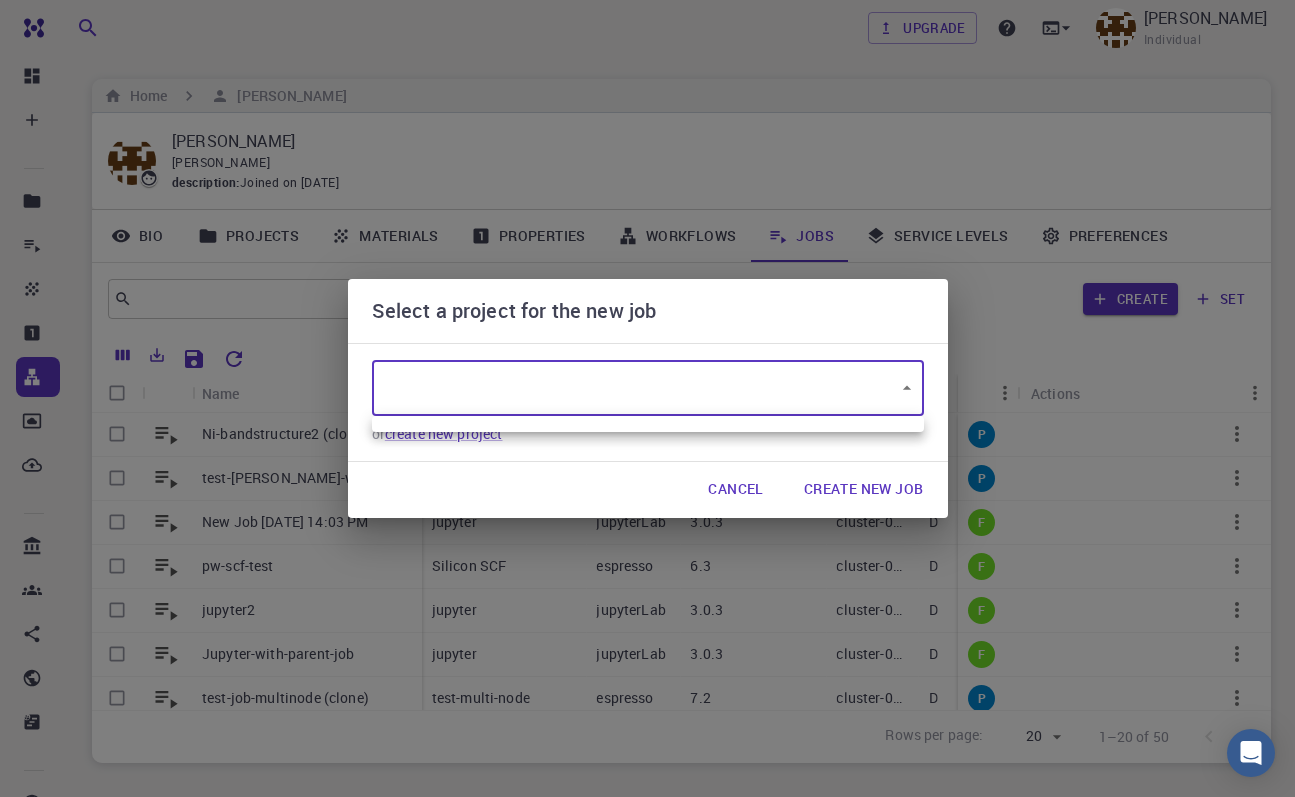 click at bounding box center (647, 398) 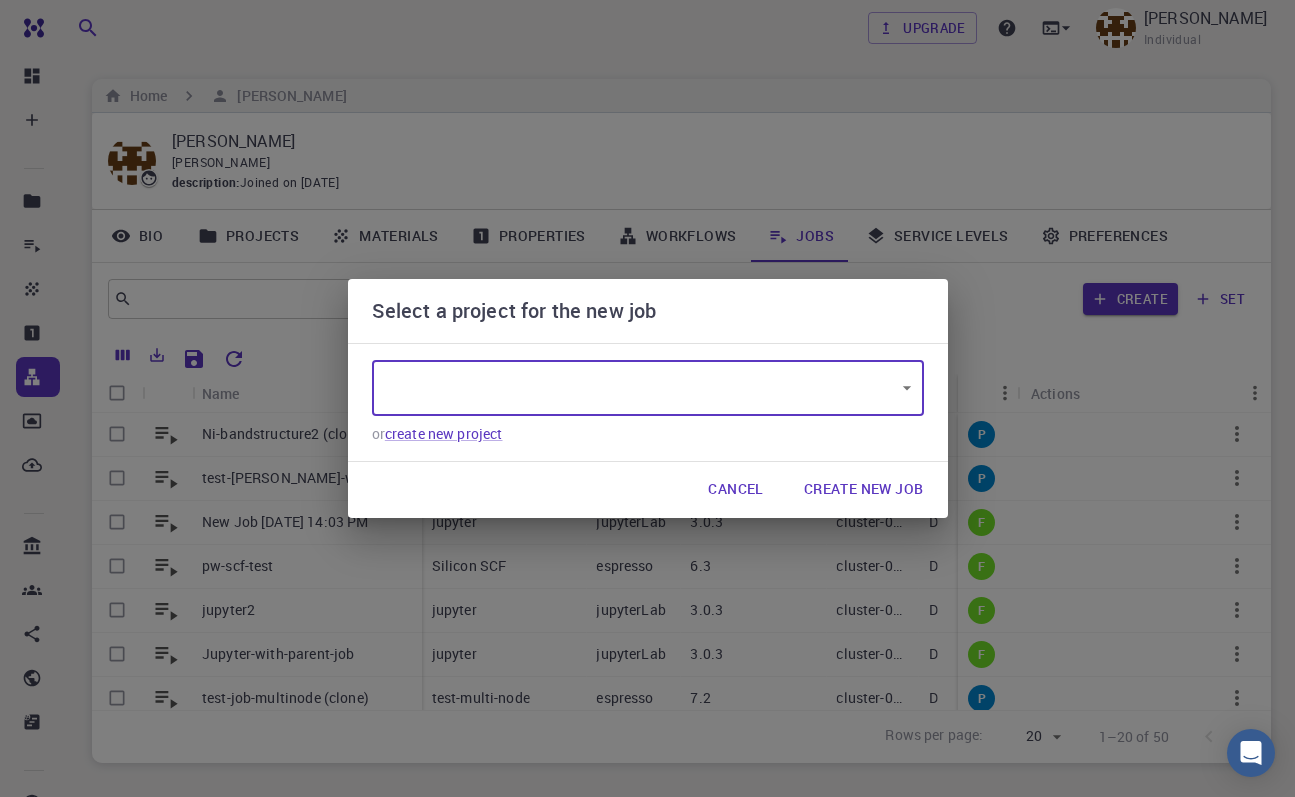 type on "WwQ8WM2zQnybLbbkC" 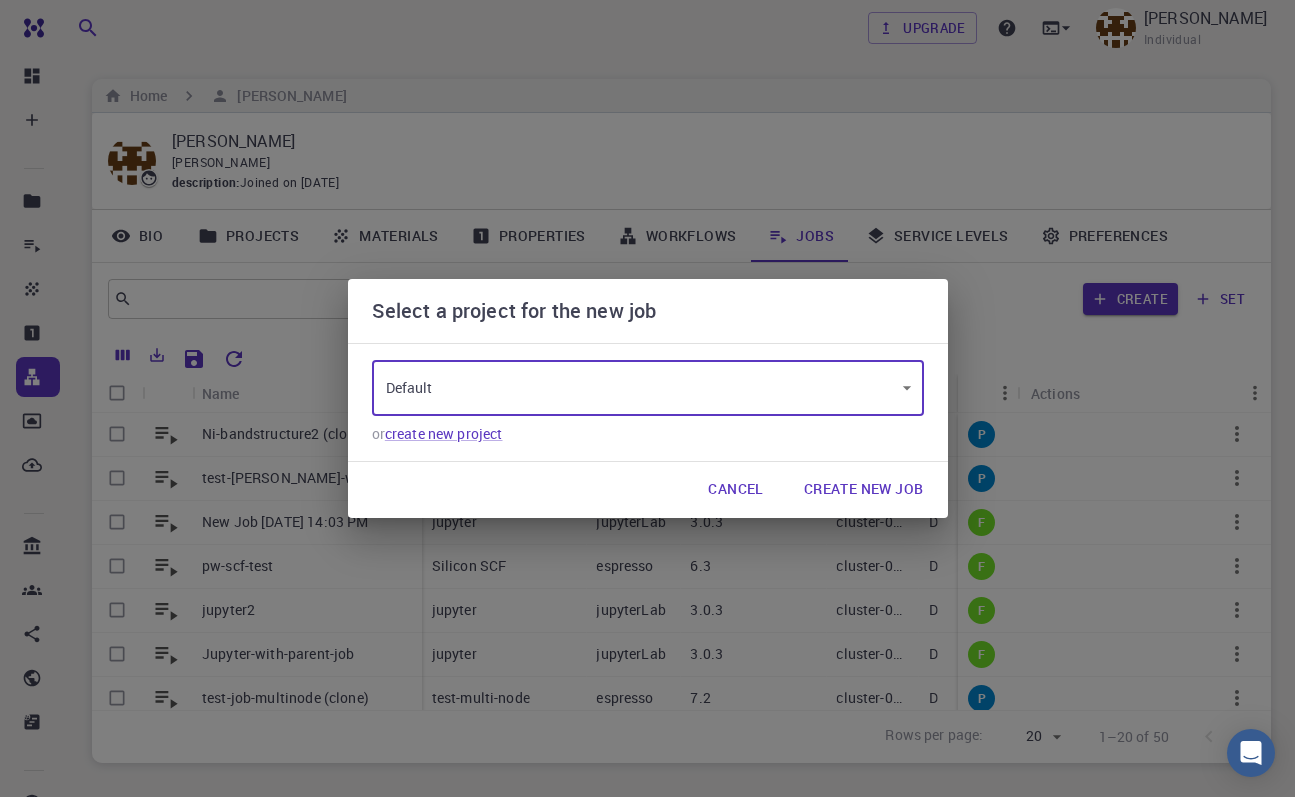click on "Free Dashboard Create New Job New Material Create Material Upload File Import from Bank Import from 3rd Party New Workflow New Project Projects Jobs Materials Properties Workflows Dropbox External Uploads Bank Materials Workflows Accounts Shared with me Shared publicly Shared externally Documentation Contact Support Compute load: Low Upgrade [PERSON_NAME] Individual Home [PERSON_NAME] [PERSON_NAME] [PERSON_NAME] description :   Joined on [DATE] Bio Projects Materials Properties Workflows Jobs Service Levels Preferences ​ Entire collection Advanced Create set Name Workflow Name Application Application Version Cluster Queue Nodes Cores Run Time Wait Time Created Shared Public Ext+lnk Status Actions Ni-bandstructure2 (clone) test-[PERSON_NAME]-workflow New Job [DATE] 14:03 PM pw-scf-test jupyter2 Jupyter-with-parent-job test-job-multinode (clone) New Job [DATE] 15:10 PM job.rms New Job [DATE] 09:56 AM Ni-bandstructure espresso 7.3 cluster-001 D 1 4 [DATE] 9:50 test-[PERSON_NAME]-workflow" at bounding box center [647, 459] 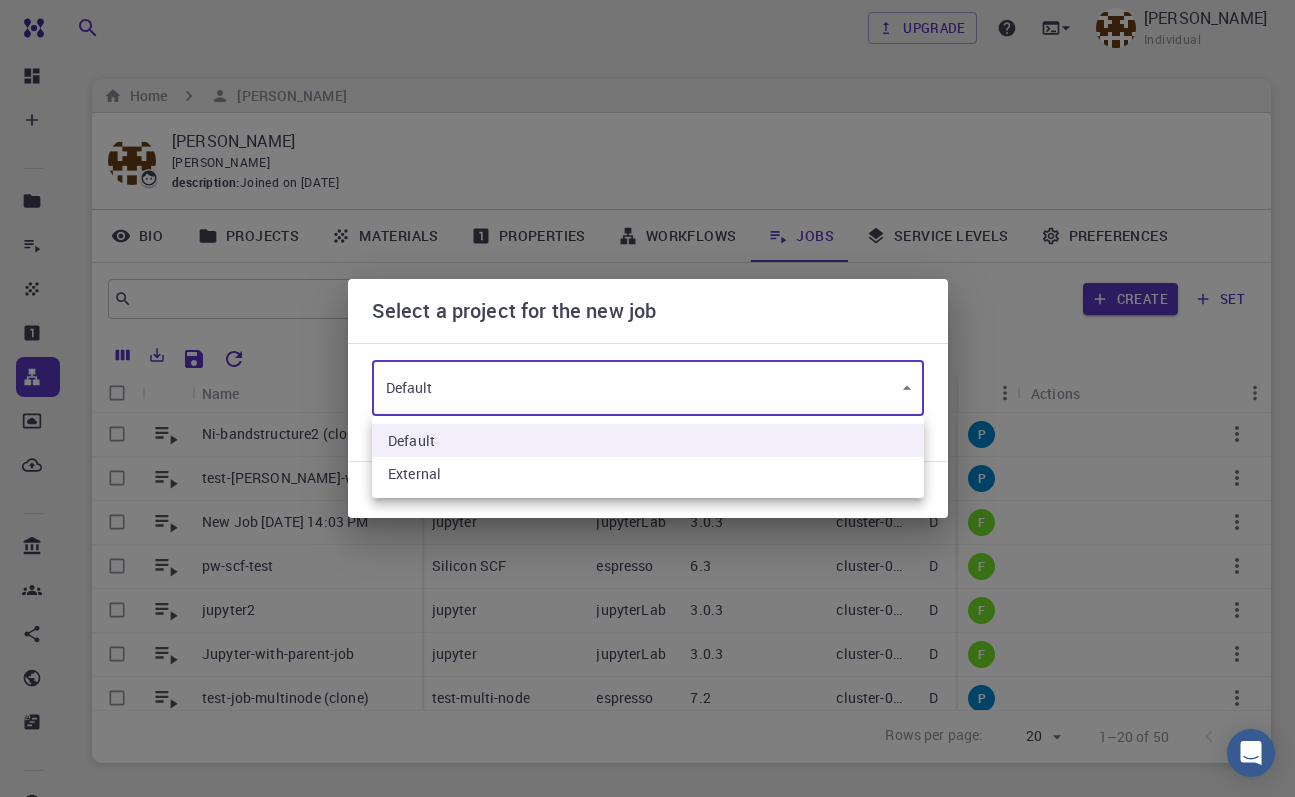click at bounding box center (647, 398) 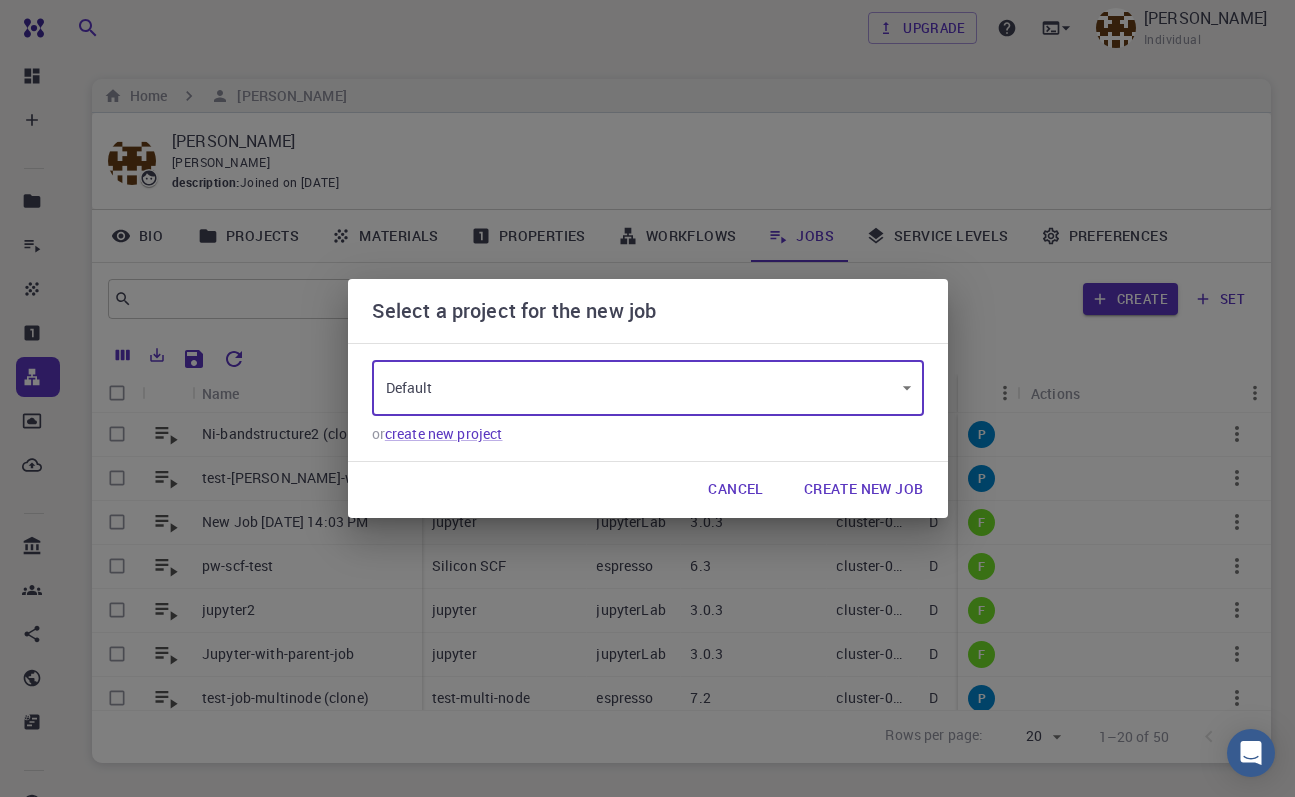 click on "Create New Job" at bounding box center [864, 490] 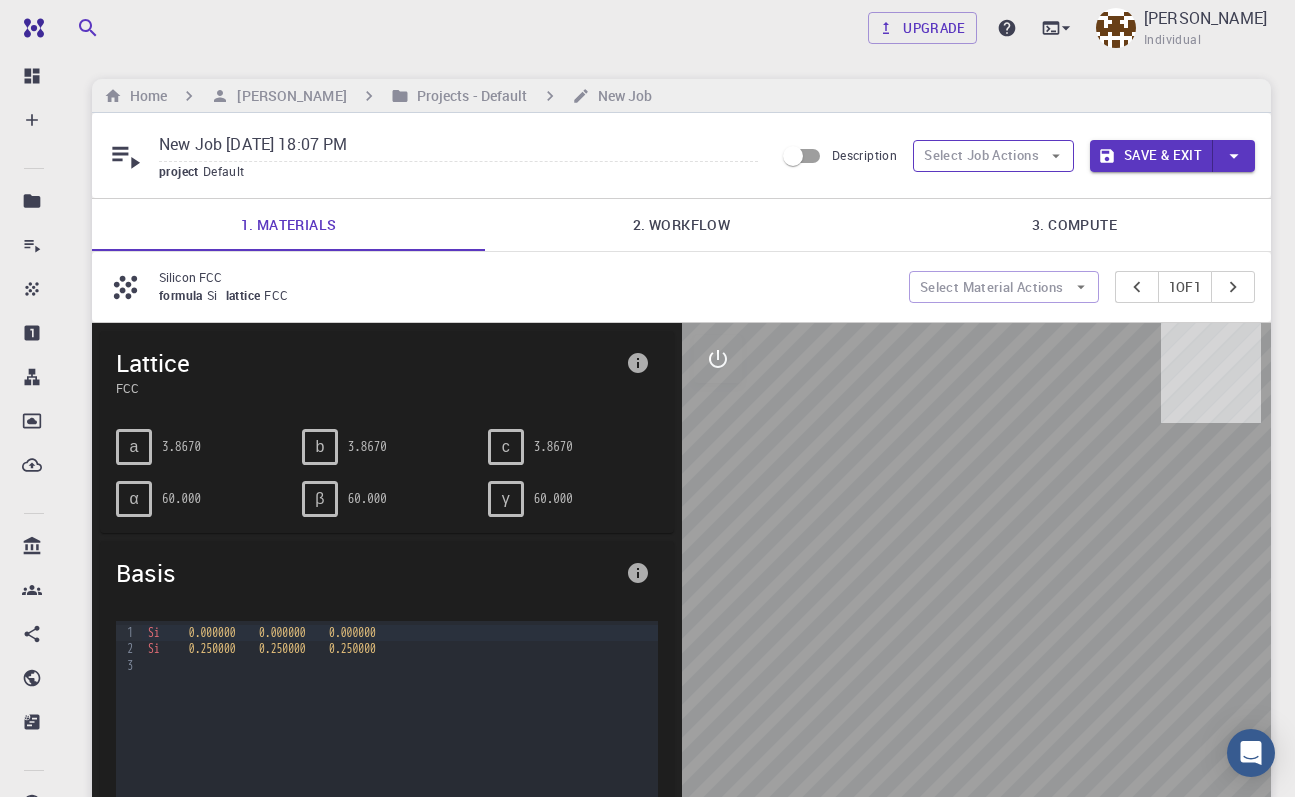 click on "Select Job Actions" at bounding box center [993, 156] 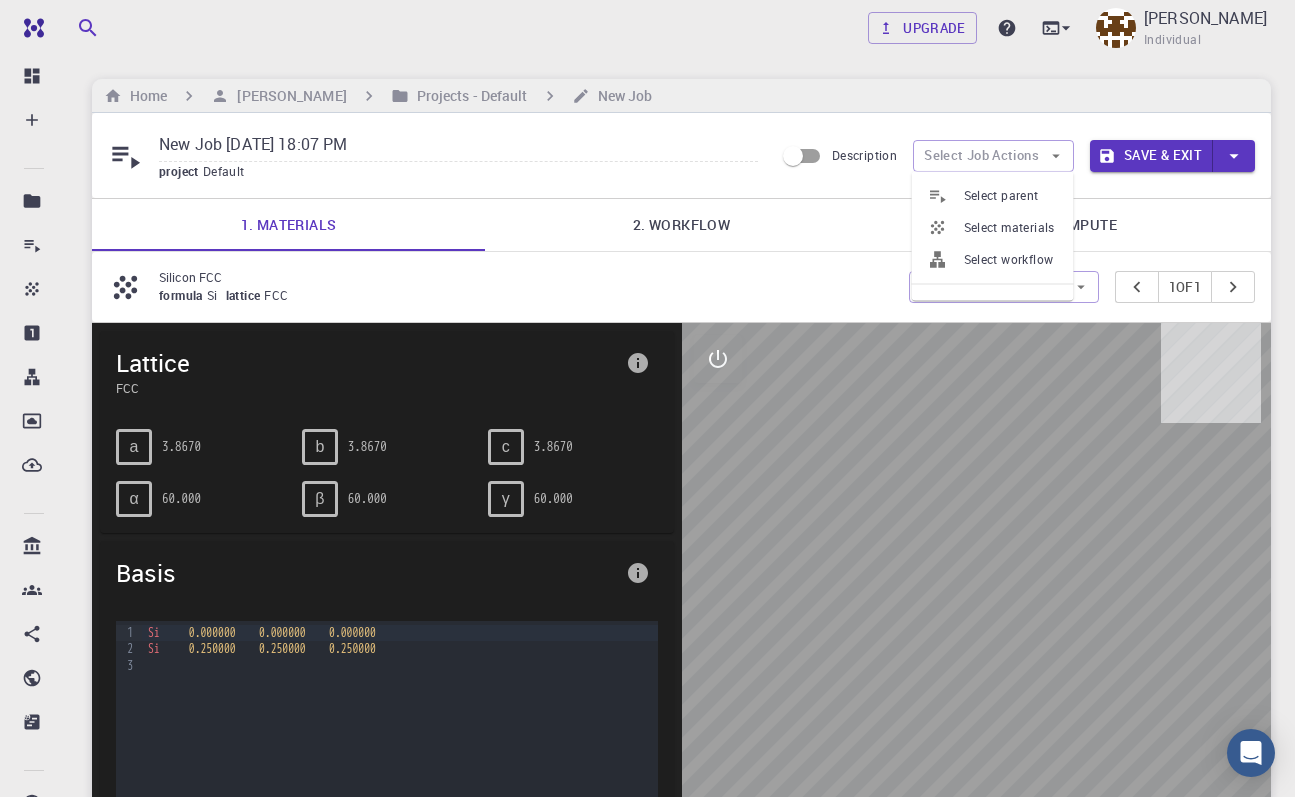 click on "Select materials" at bounding box center [1011, 228] 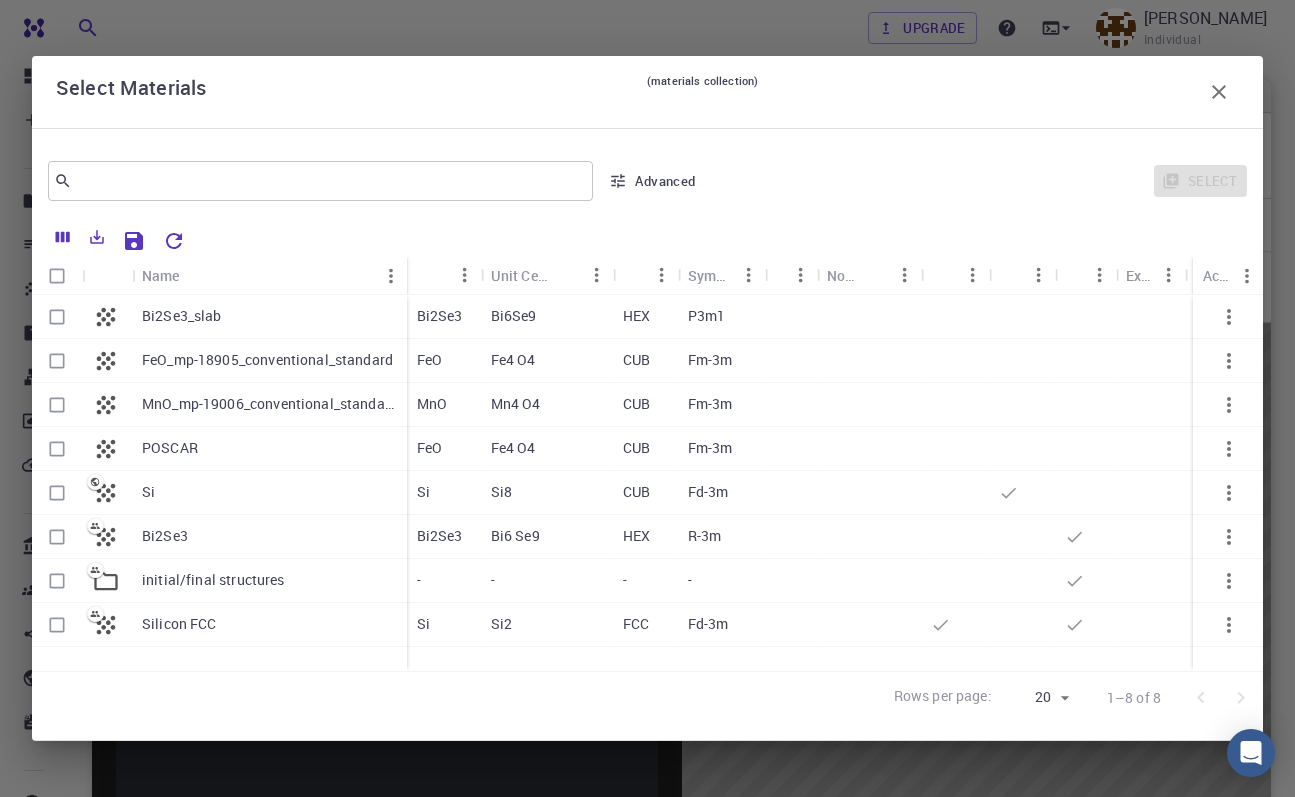 click at bounding box center [57, 537] 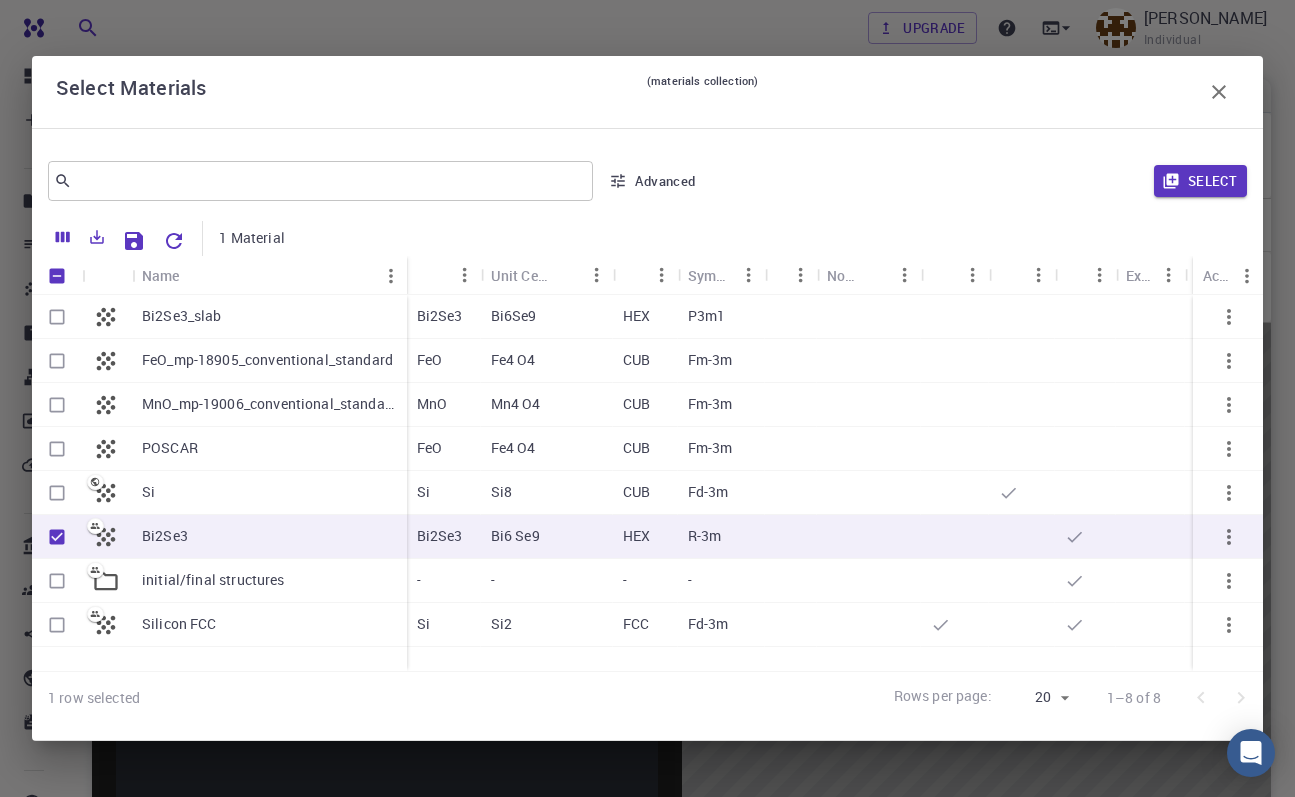 checkbox on "true" 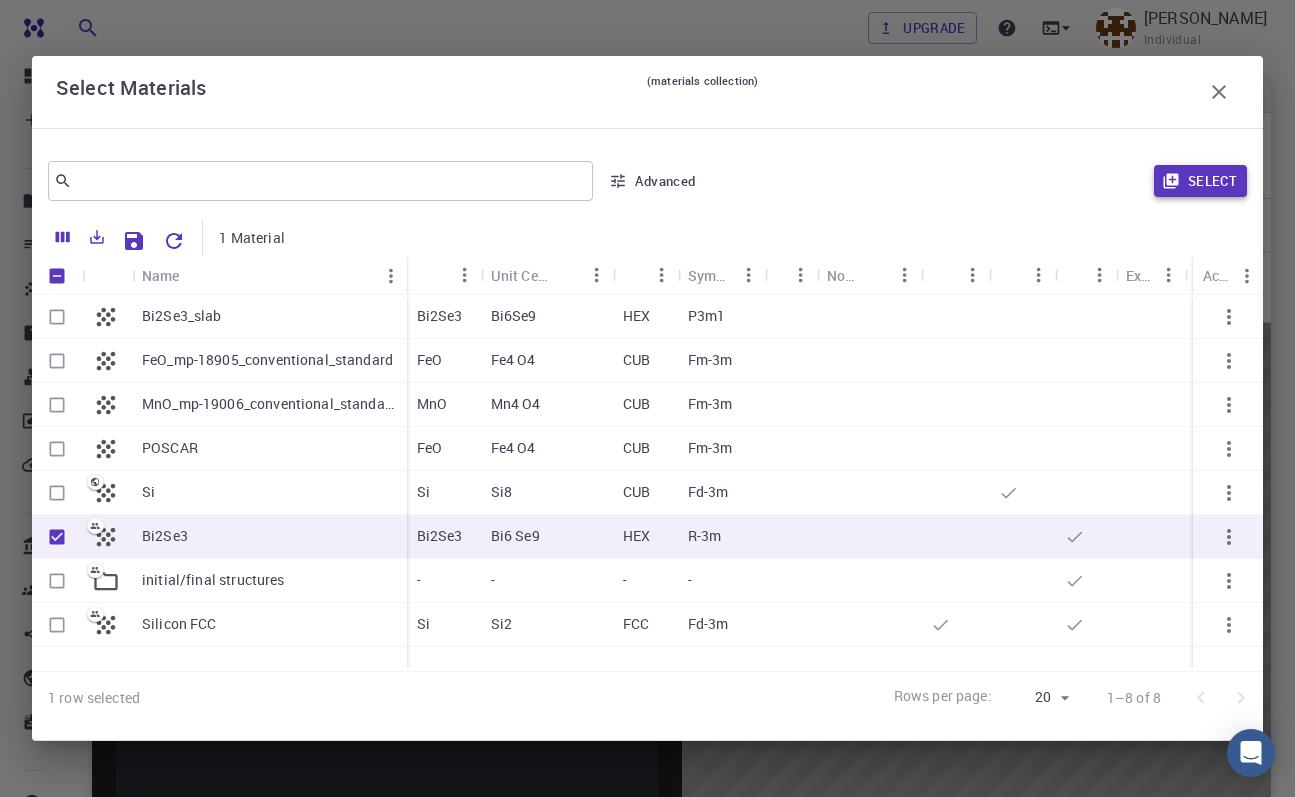 click on "Select" at bounding box center (1200, 181) 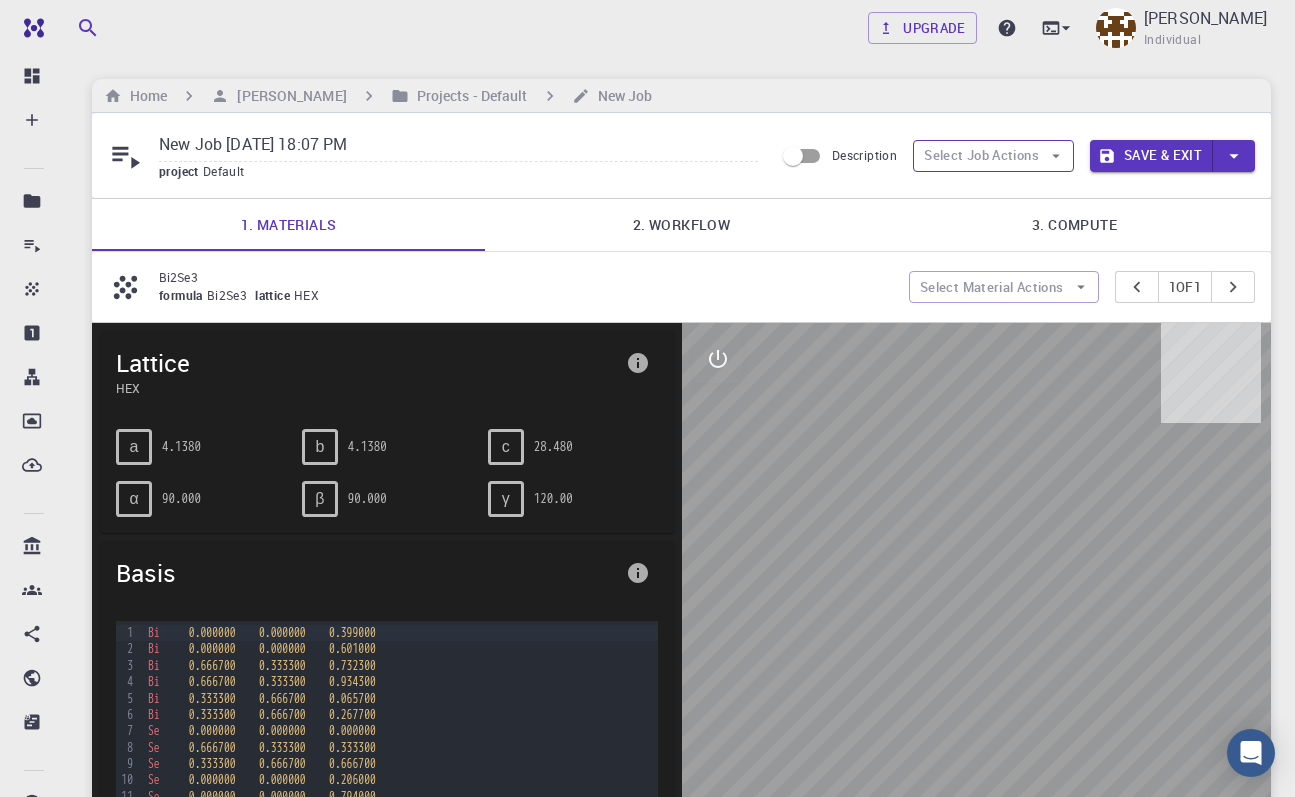 click on "Select Job Actions" at bounding box center (993, 156) 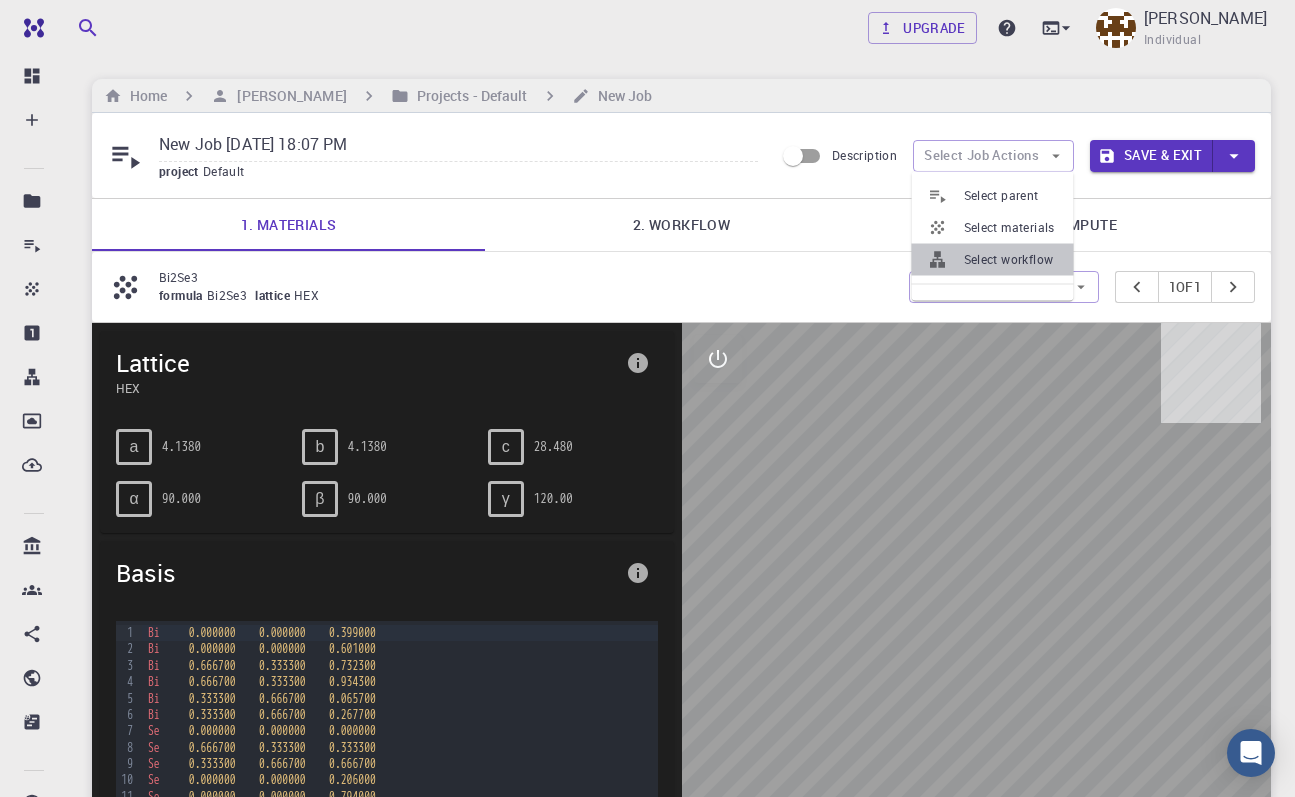 click on "Select workflow" at bounding box center (1011, 260) 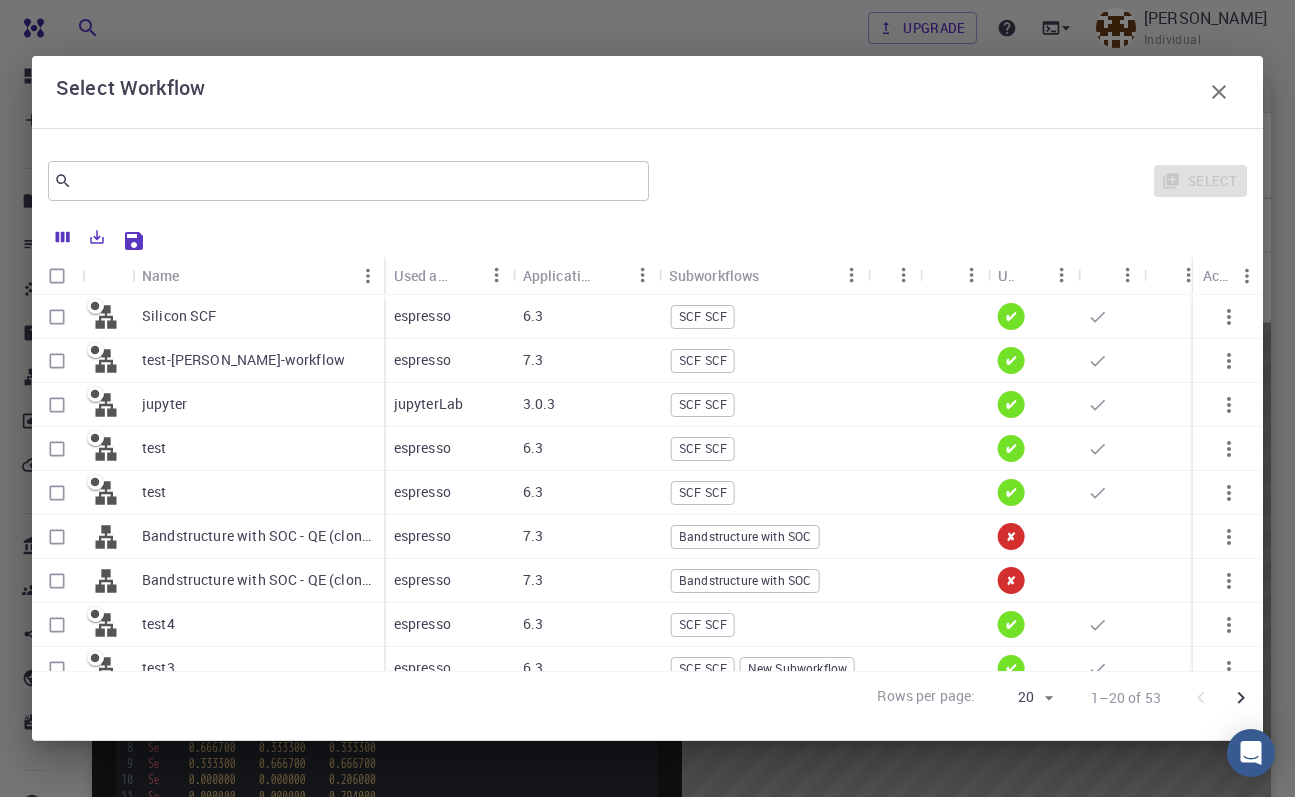 click on "Silicon SCF" at bounding box center (258, 317) 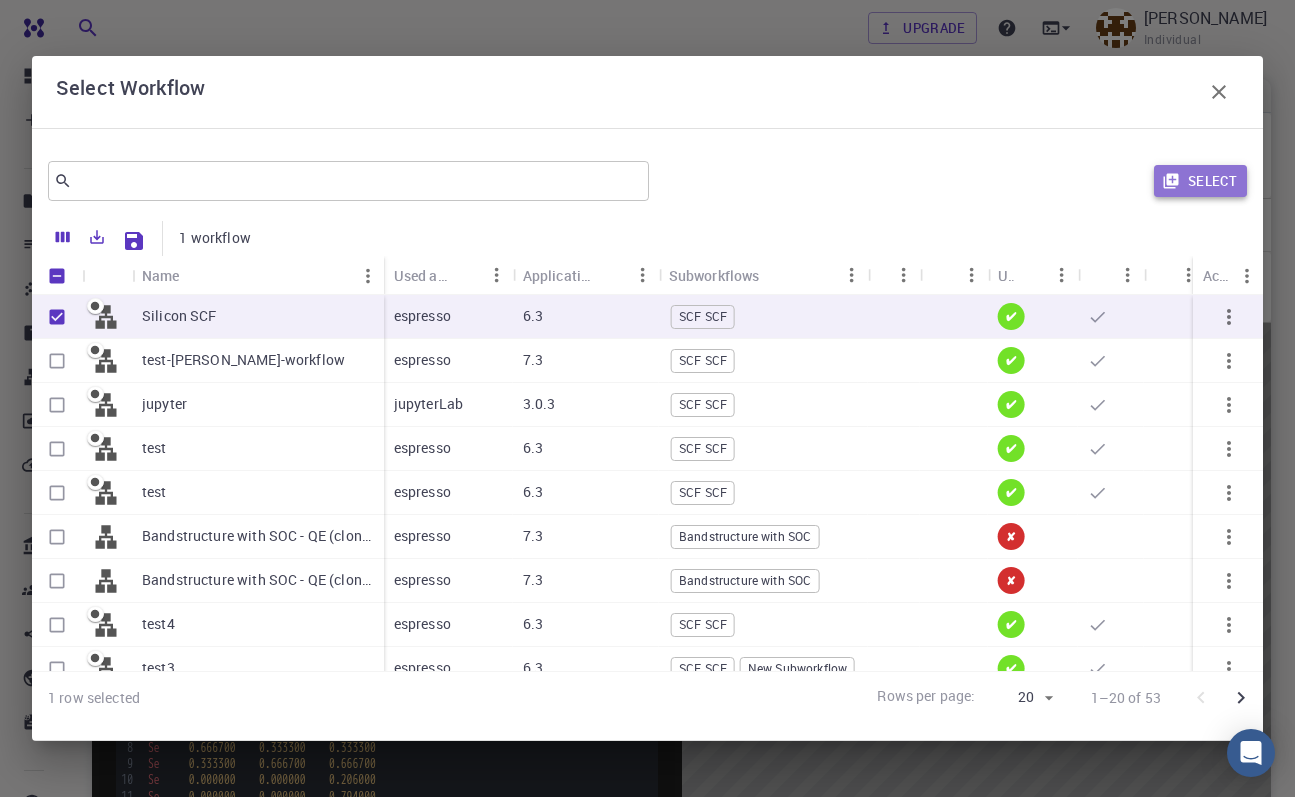 click on "Select" at bounding box center (1200, 181) 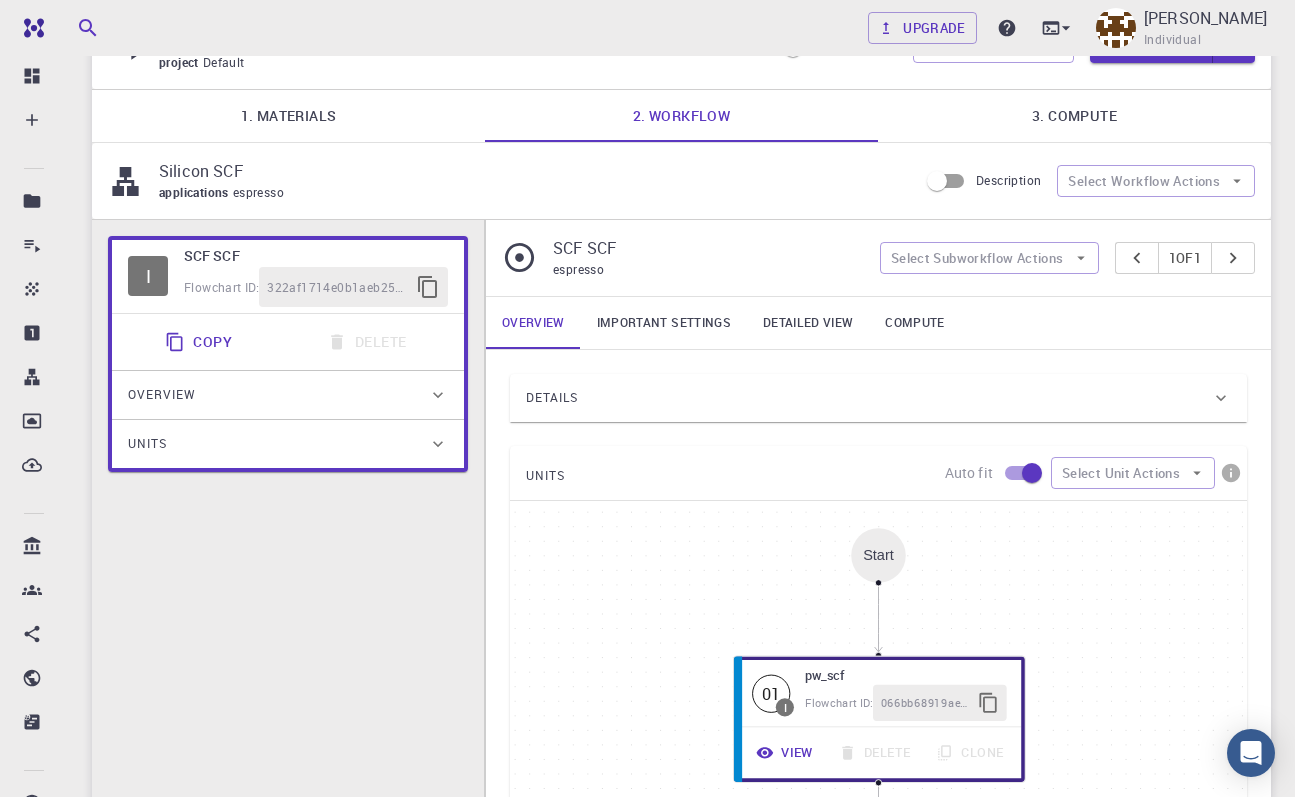 scroll, scrollTop: 136, scrollLeft: 0, axis: vertical 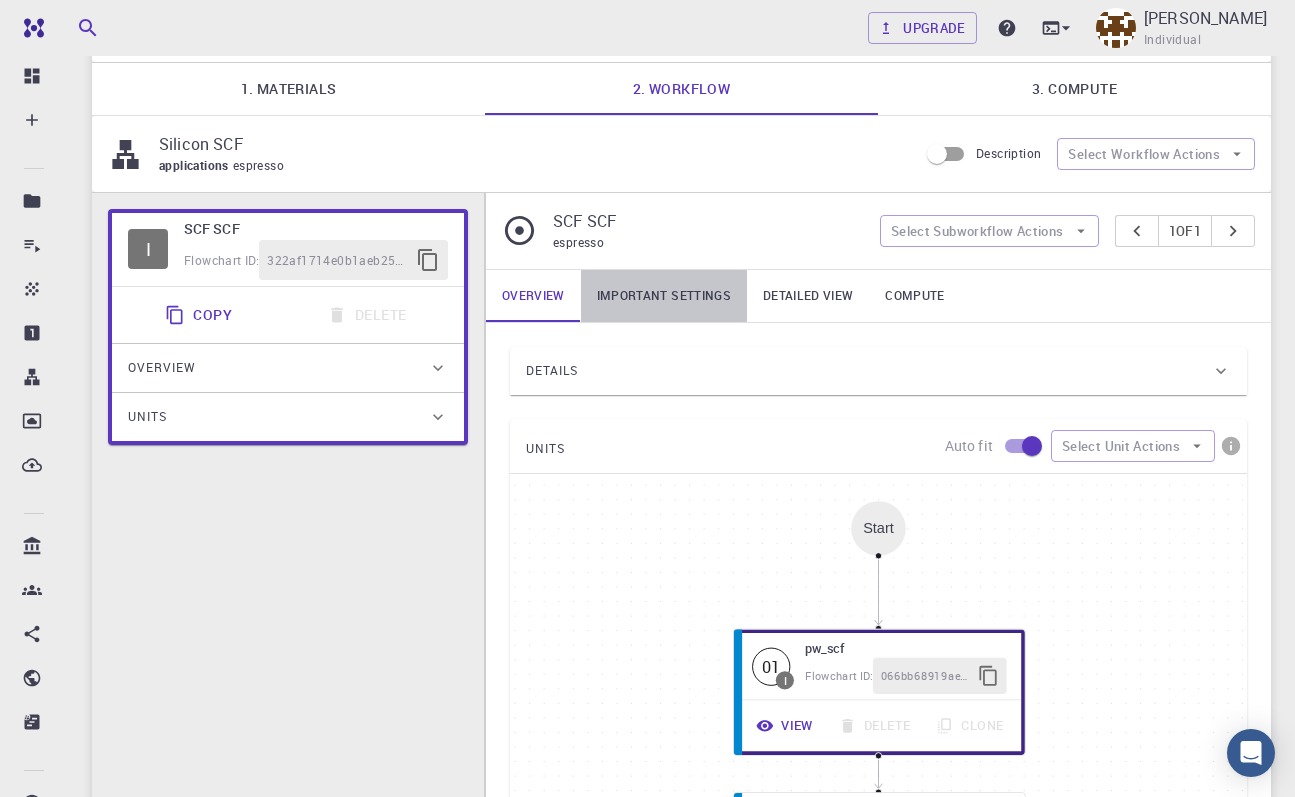 click on "Important settings" at bounding box center [664, 296] 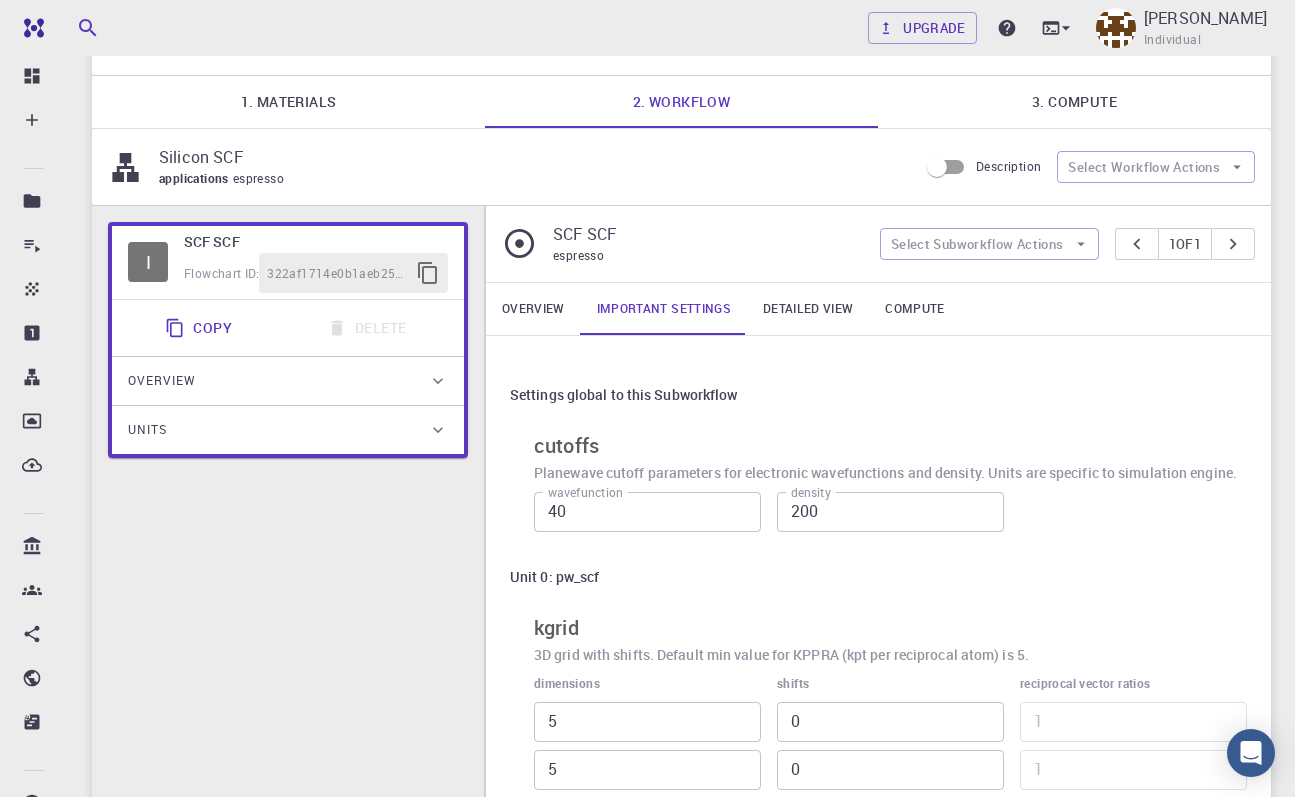 scroll, scrollTop: 96, scrollLeft: 0, axis: vertical 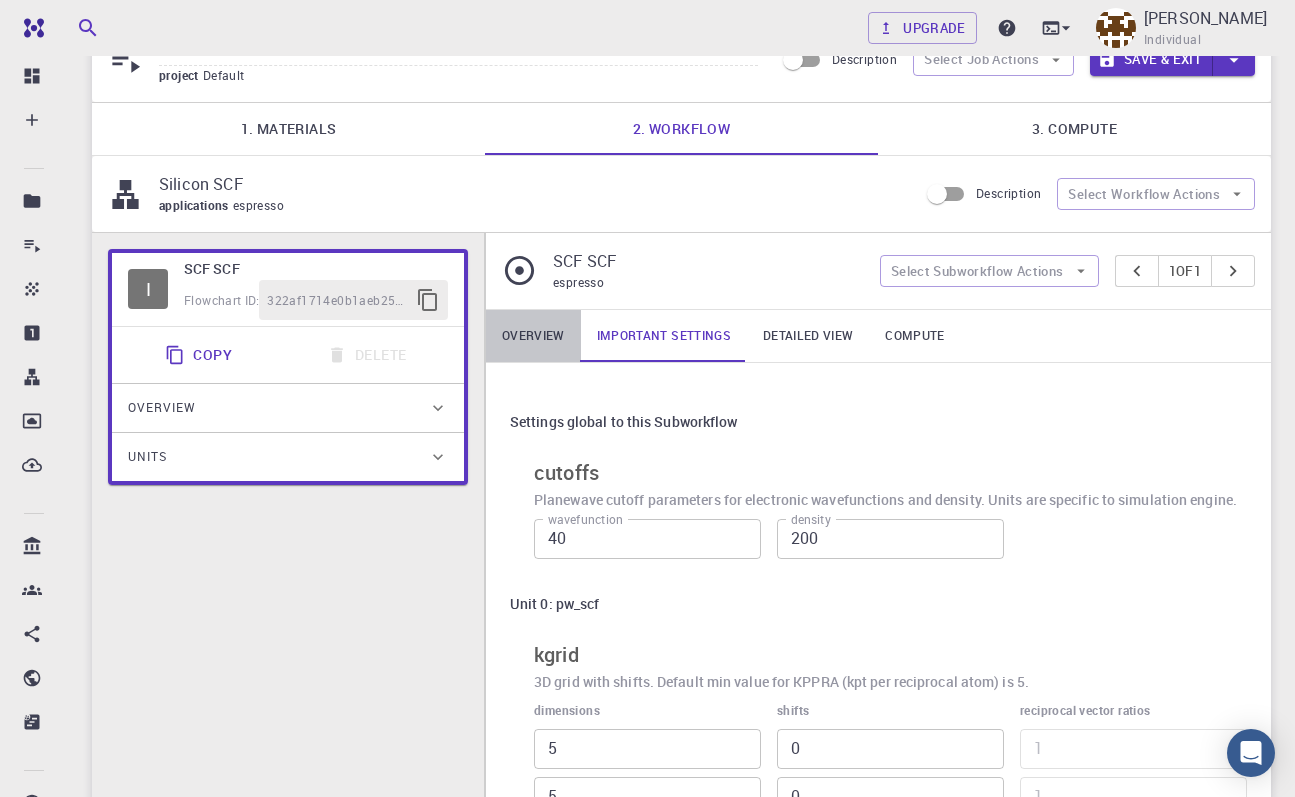 click on "Overview" at bounding box center [533, 336] 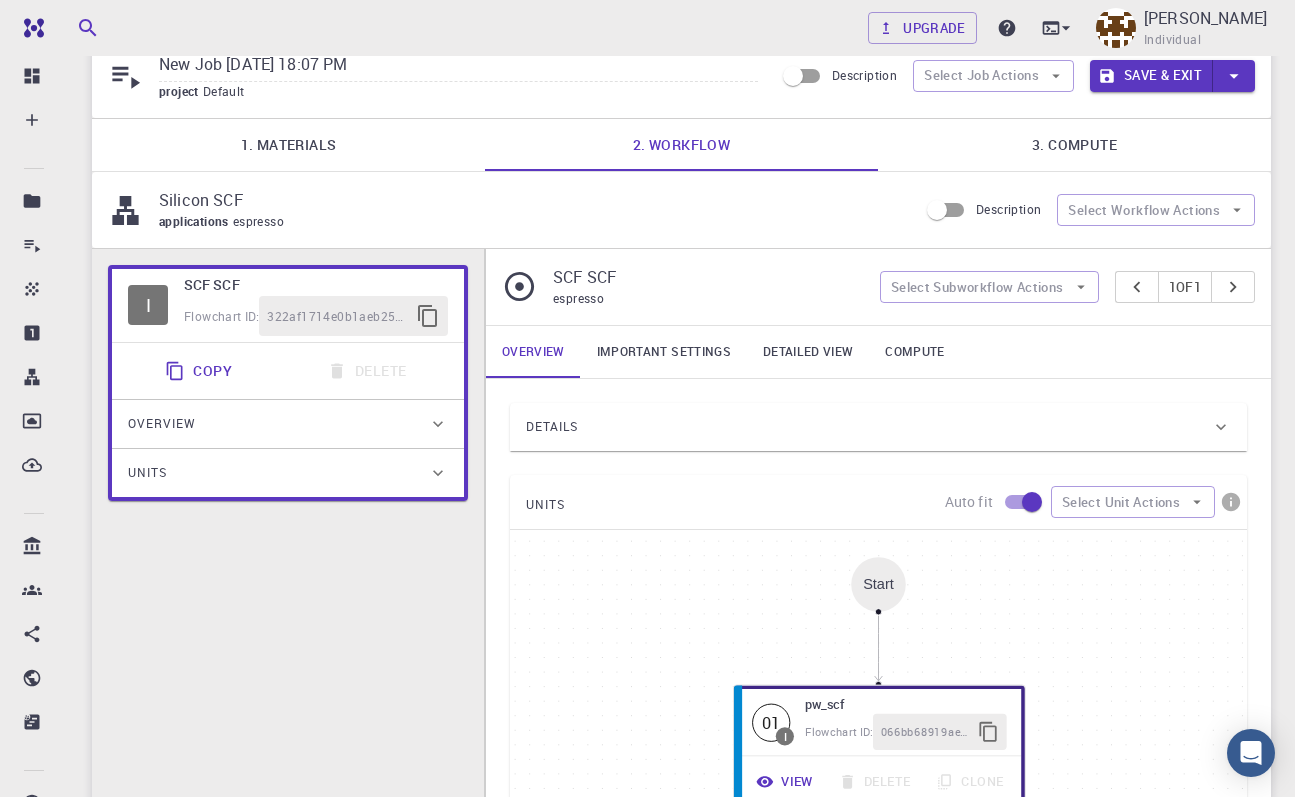 scroll, scrollTop: 75, scrollLeft: 0, axis: vertical 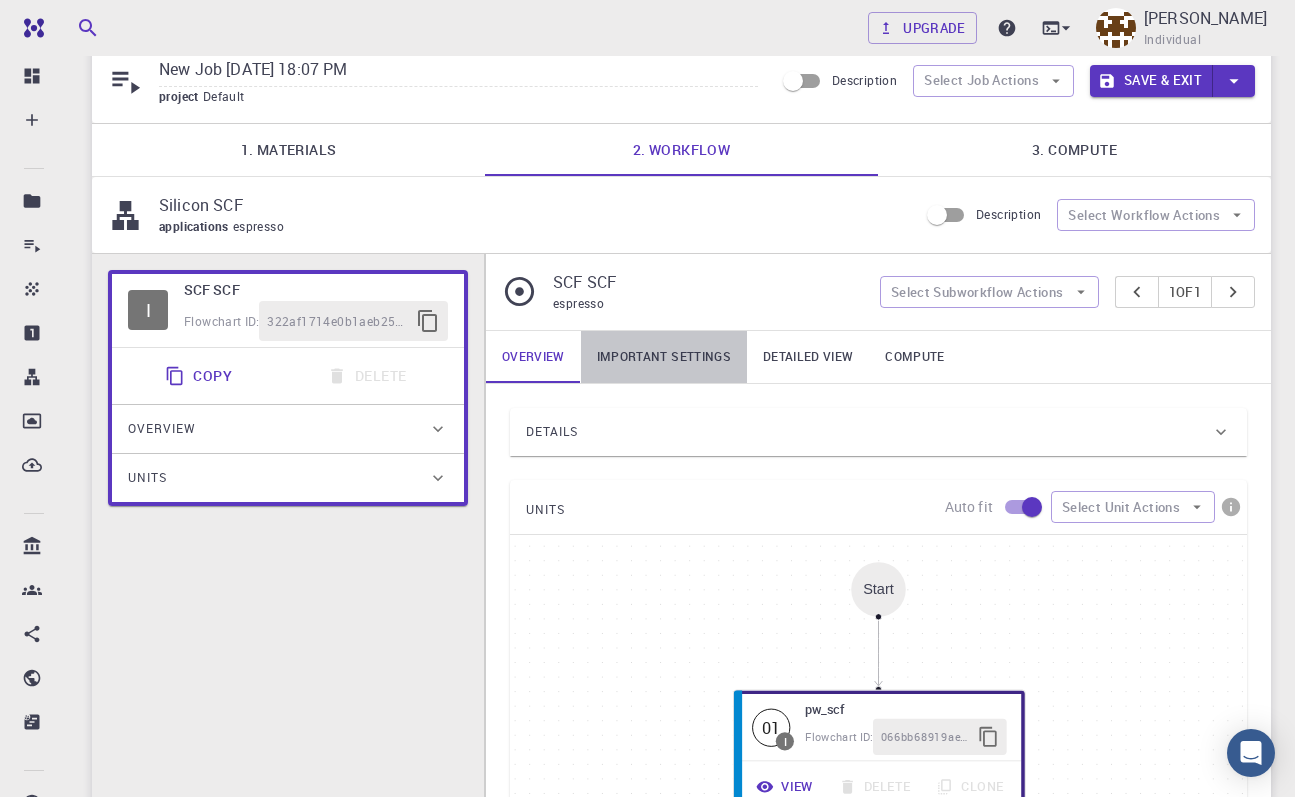 click on "Important settings" at bounding box center [664, 357] 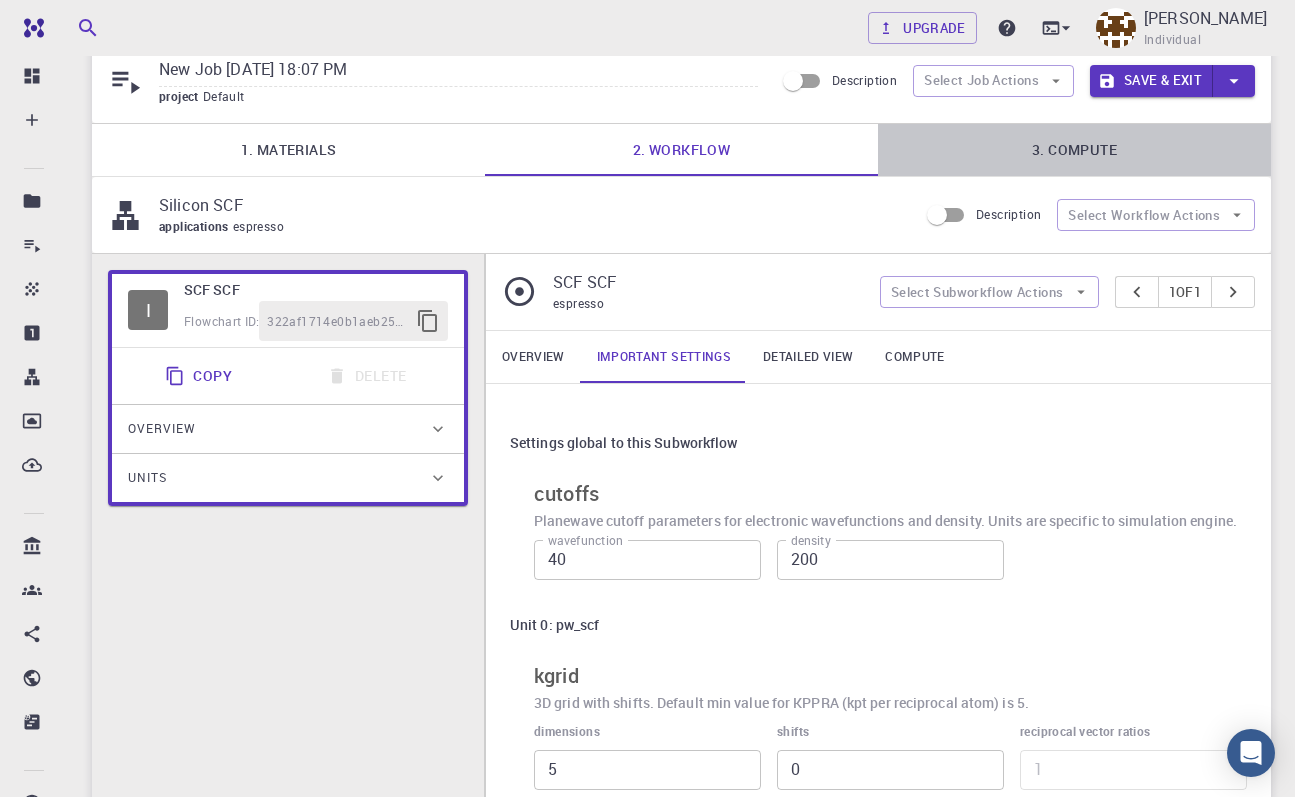 click on "3. Compute" at bounding box center [1074, 150] 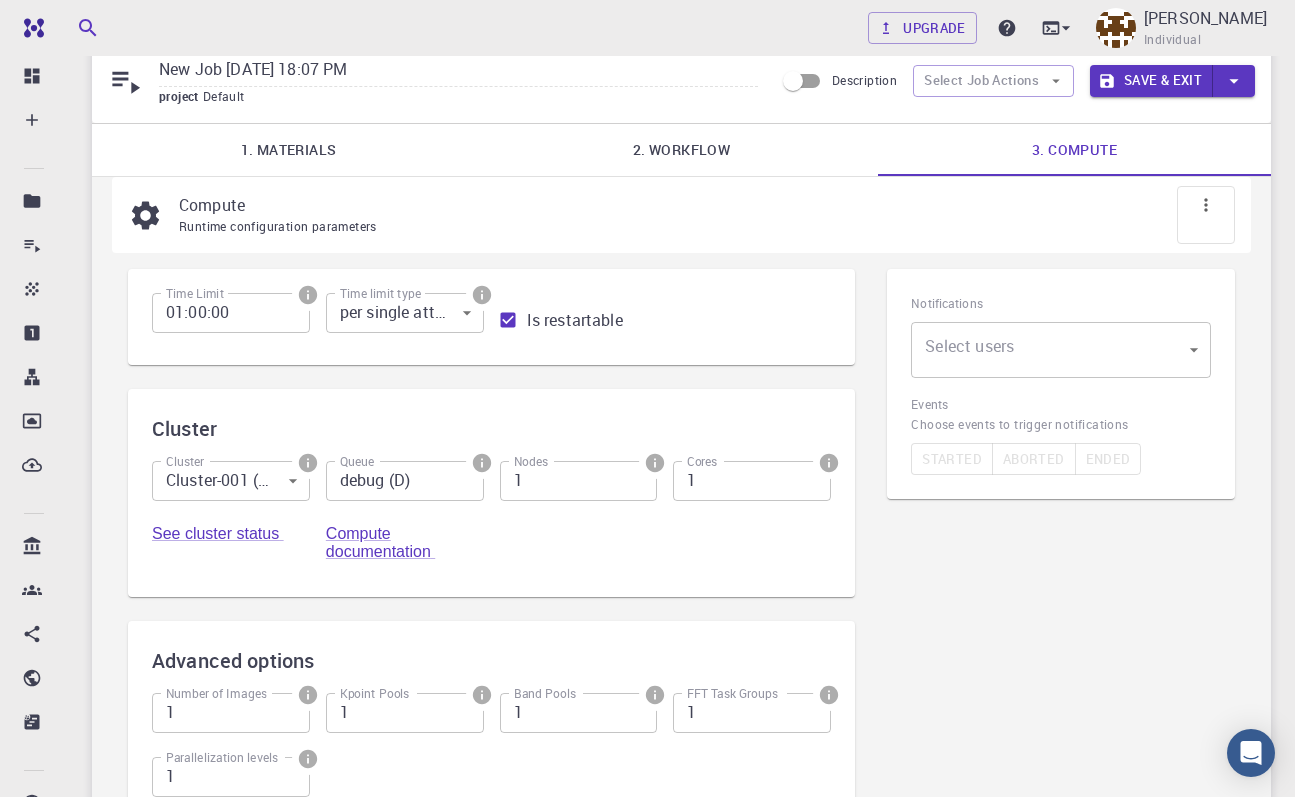 click on "Free Dashboard Create New Job New Material Create Material Upload File Import from Bank Import from 3rd Party New Workflow New Project Projects Jobs Materials Properties Workflows Dropbox External Uploads Bank Materials Workflows Accounts Shared with me Shared publicly Shared externally Documentation Contact Support Compute load: Low Upgrade [PERSON_NAME] Individual Home [PERSON_NAME] Projects - Default New Job New Job [DATE] 18:07 PM project Default Description Select Job Actions Save & Exit 1. Materials 2. Workflow 3. Compute Compute Runtime configuration parameters Time Limit 01:00:00 Time Limit   Time limit type per single attempt 0 Time limit type     Is restartable Cluster Cluster Cluster-001 (AWS) 0 Cluster   Queue debug (D) Queue   Nodes 1 Nodes   Cores 1 Cores   See cluster status   Compute documentation   Advanced options Number of Images 1 Number of Images   Kpoint Pools 1 Kpoint Pools   Band Pools 1 Band Pools   FFT Task Groups 1 FFT Task Groups   Parallelization levels 1   ." at bounding box center [647, 480] 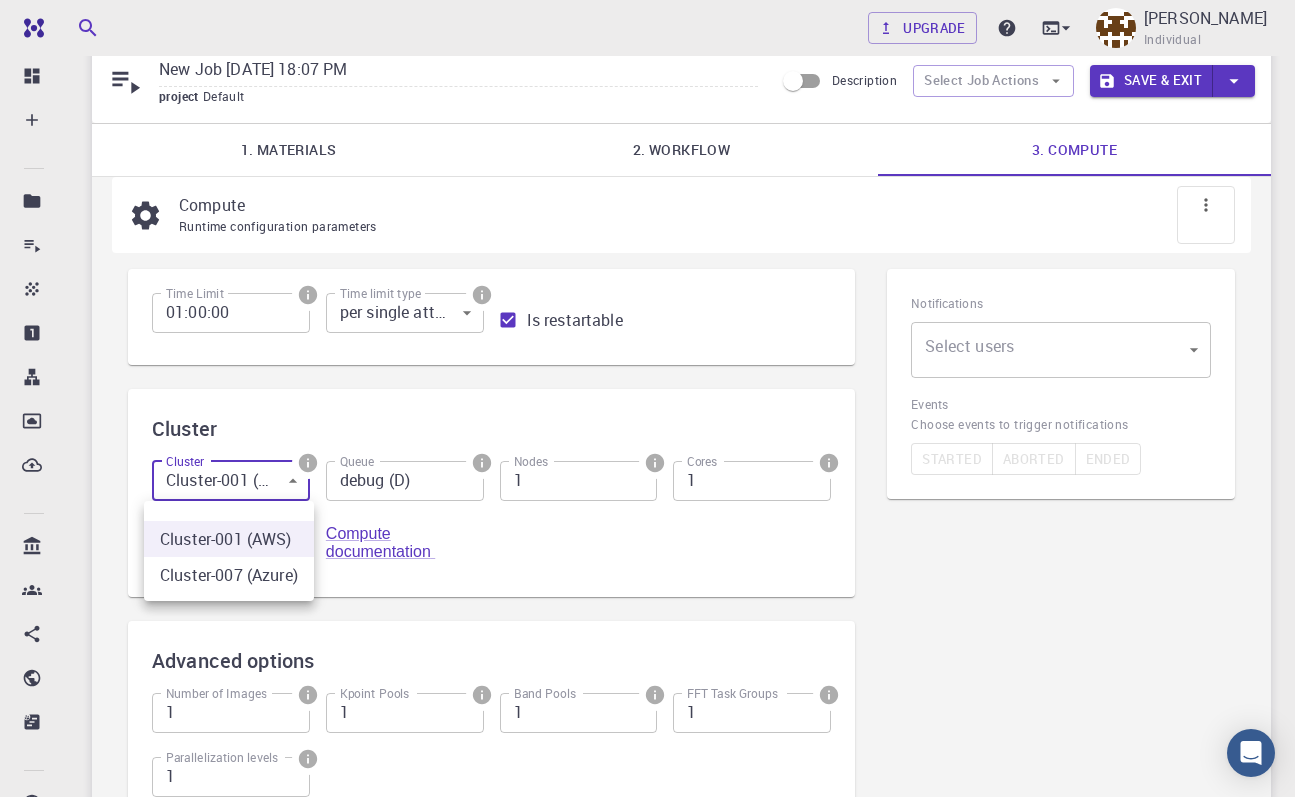 click at bounding box center (647, 398) 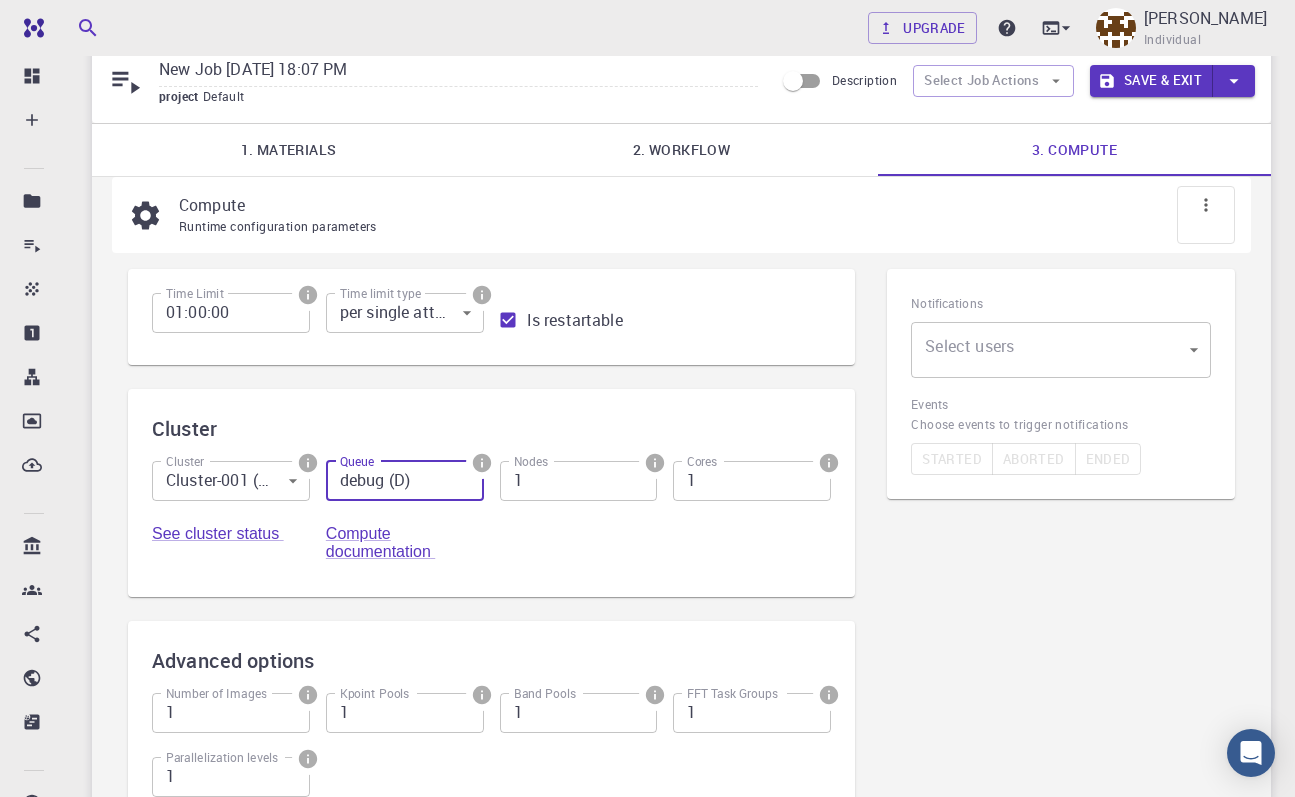 click on "debug (D)" at bounding box center [405, 481] 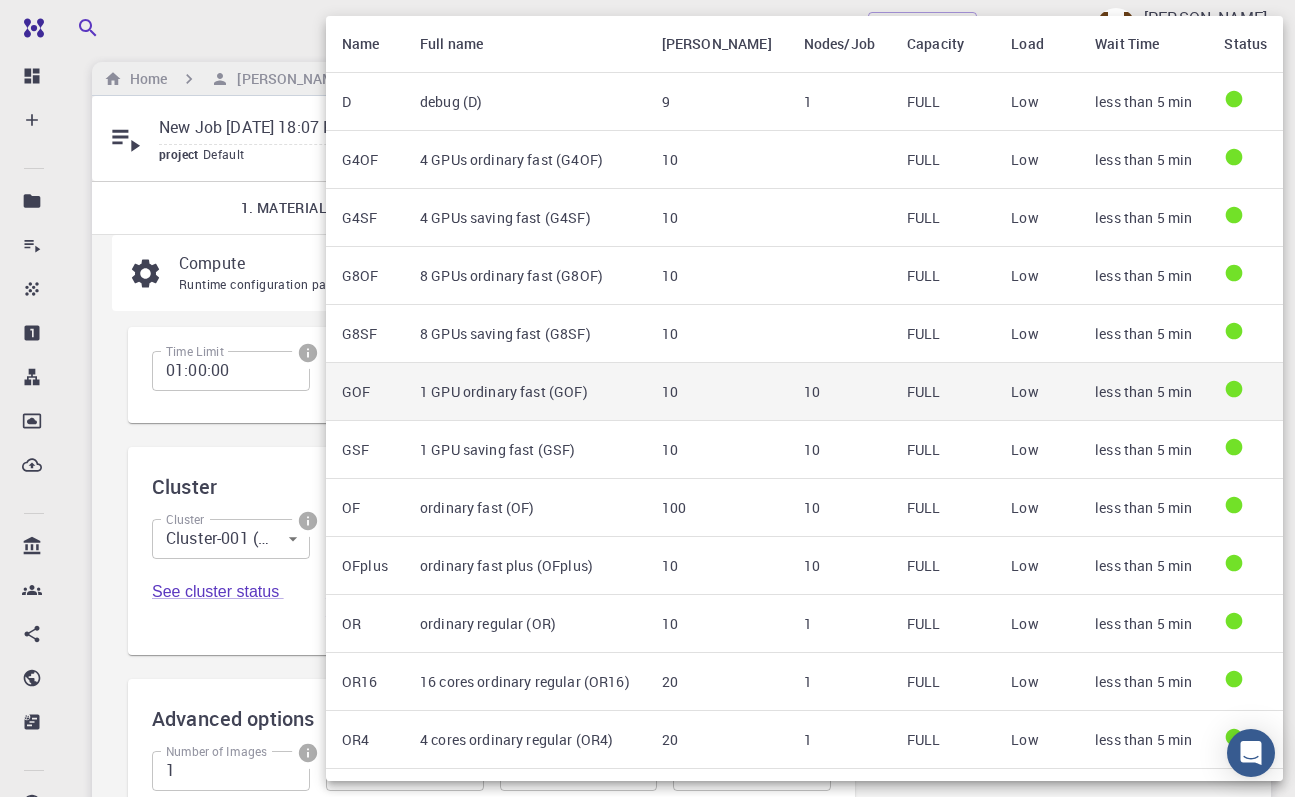 scroll, scrollTop: 0, scrollLeft: 0, axis: both 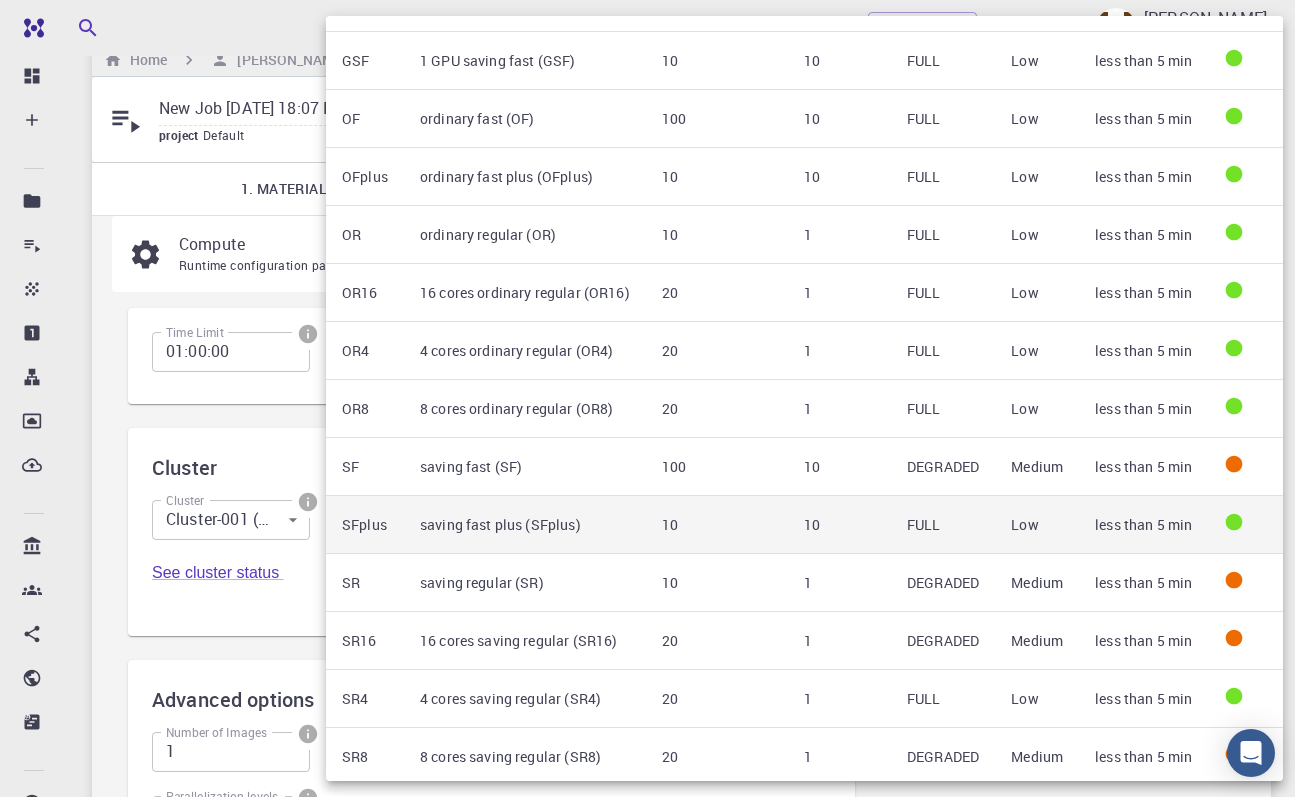 click on "saving fast plus (SFplus)" at bounding box center [525, 525] 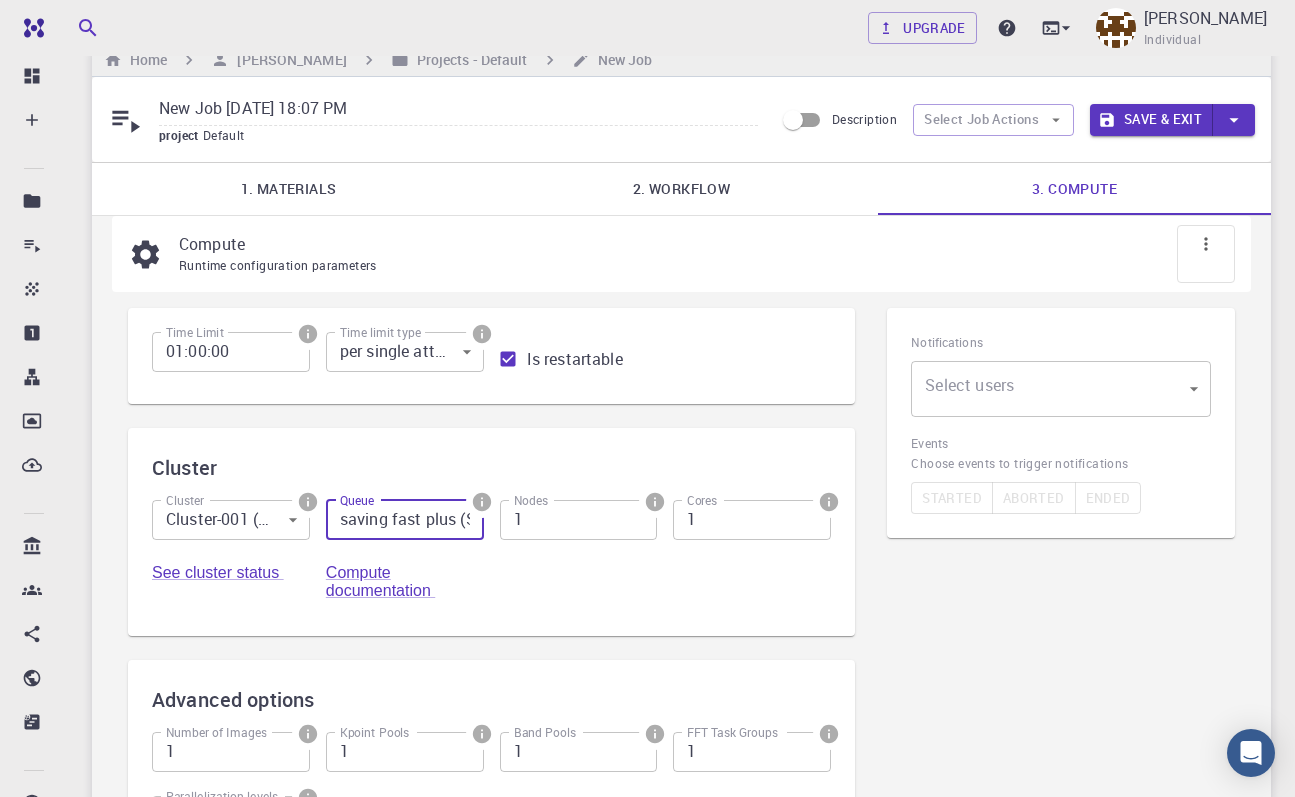 scroll, scrollTop: 0, scrollLeft: 53, axis: horizontal 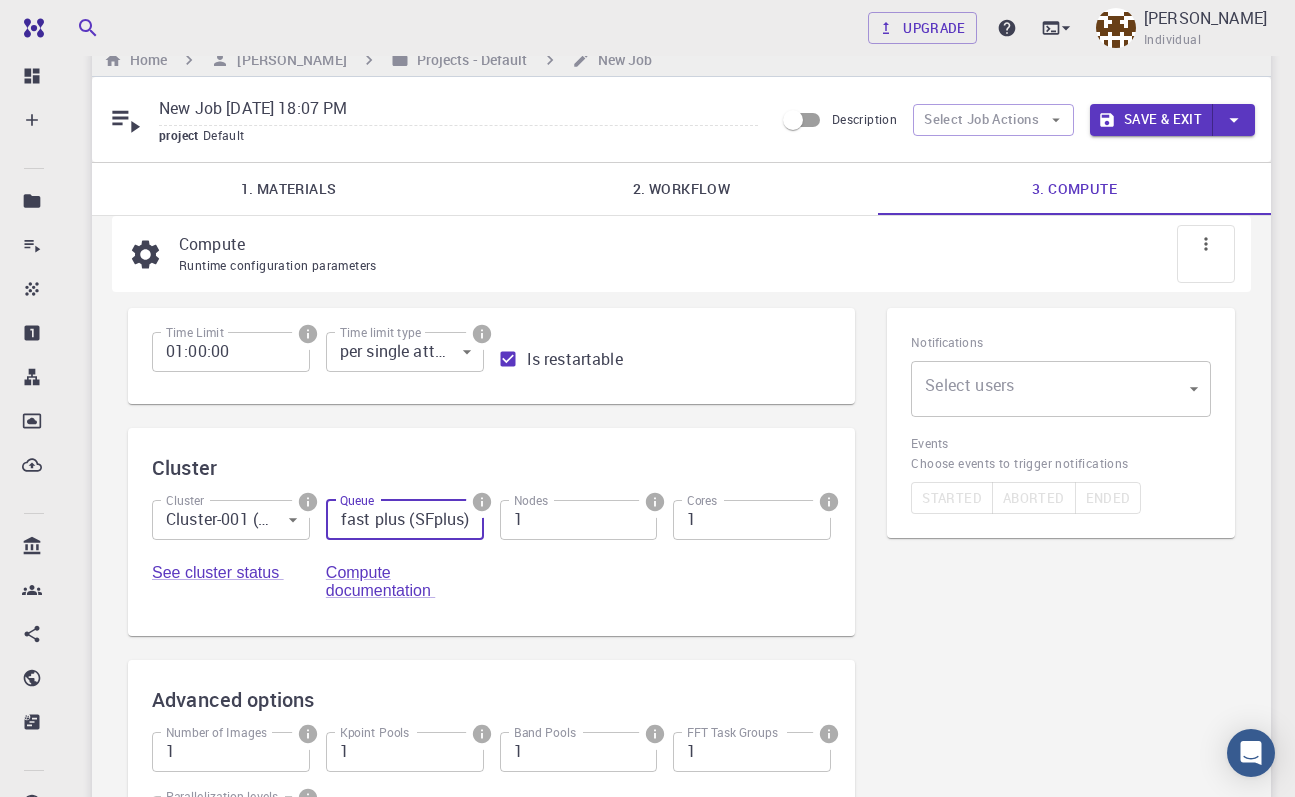 click on "1" at bounding box center (579, 520) 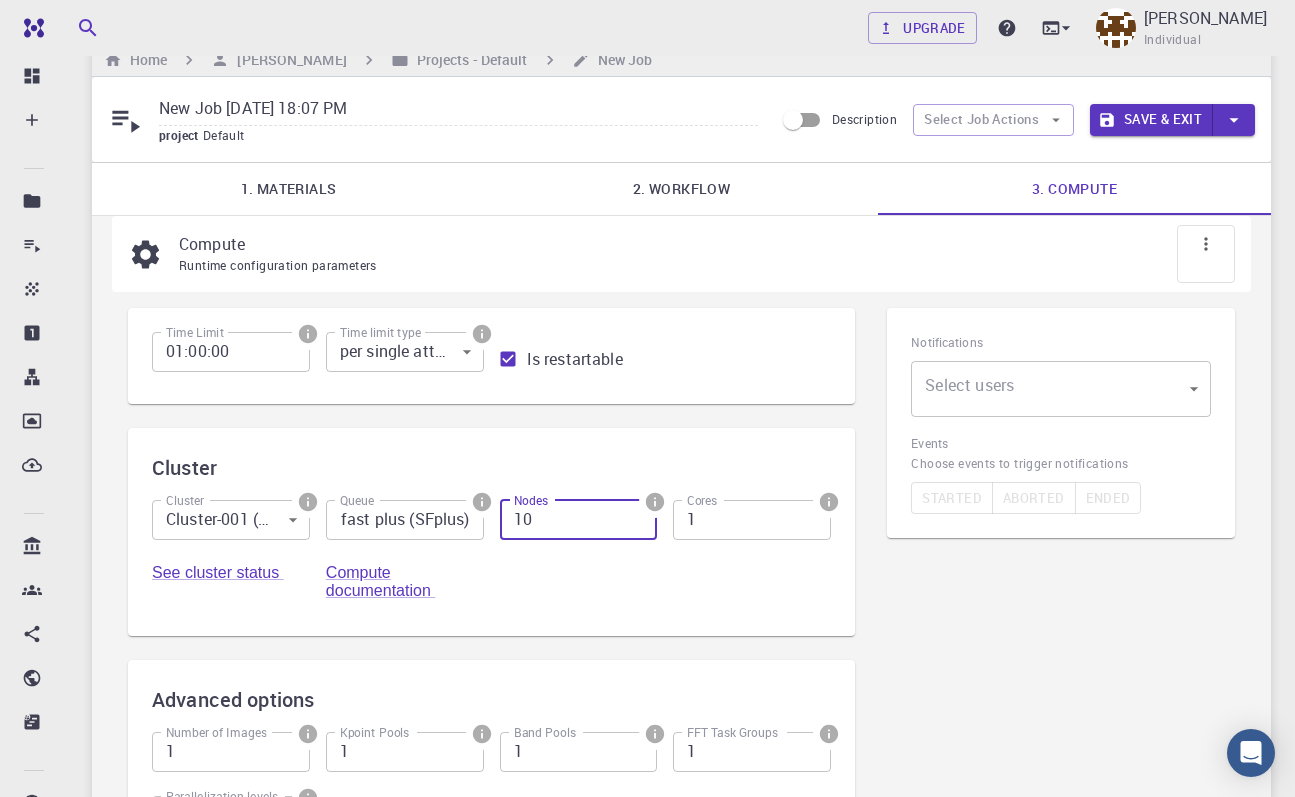 type on "10" 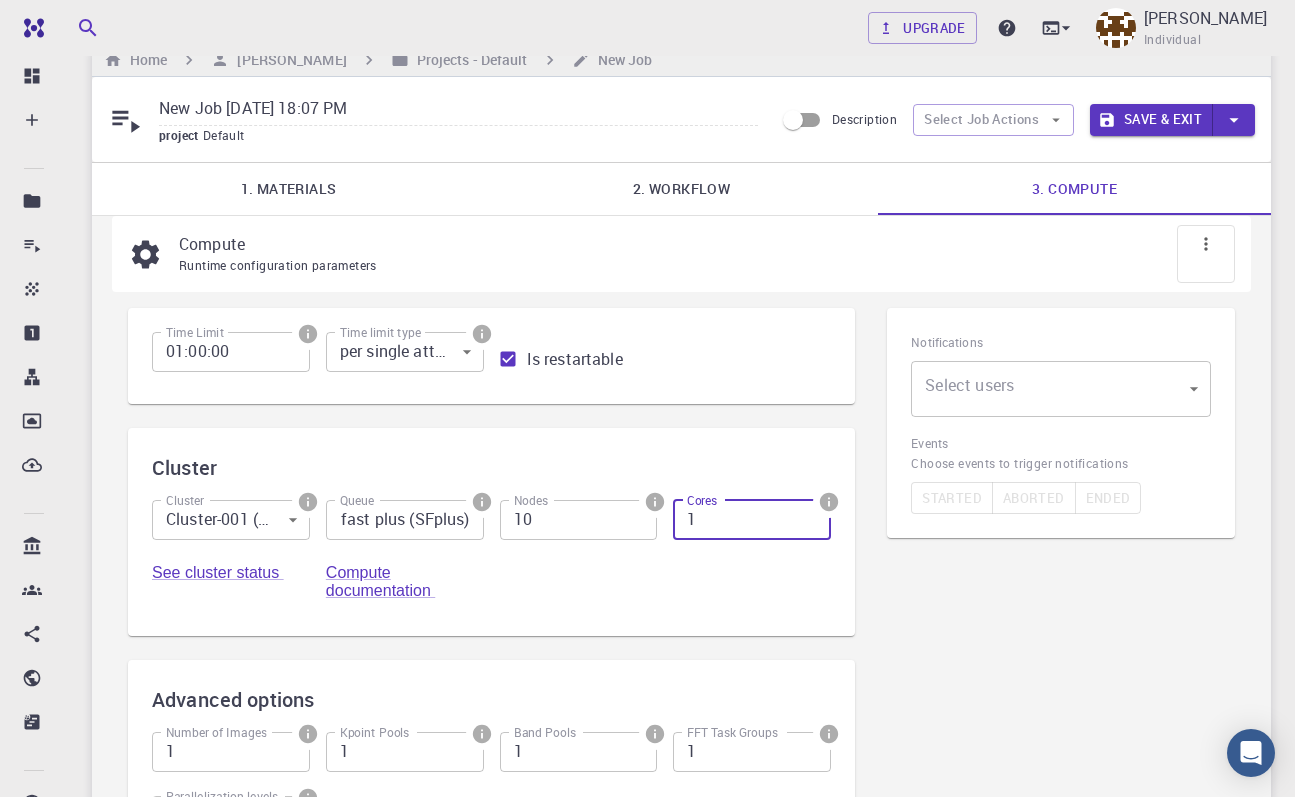 click on "1" at bounding box center [752, 520] 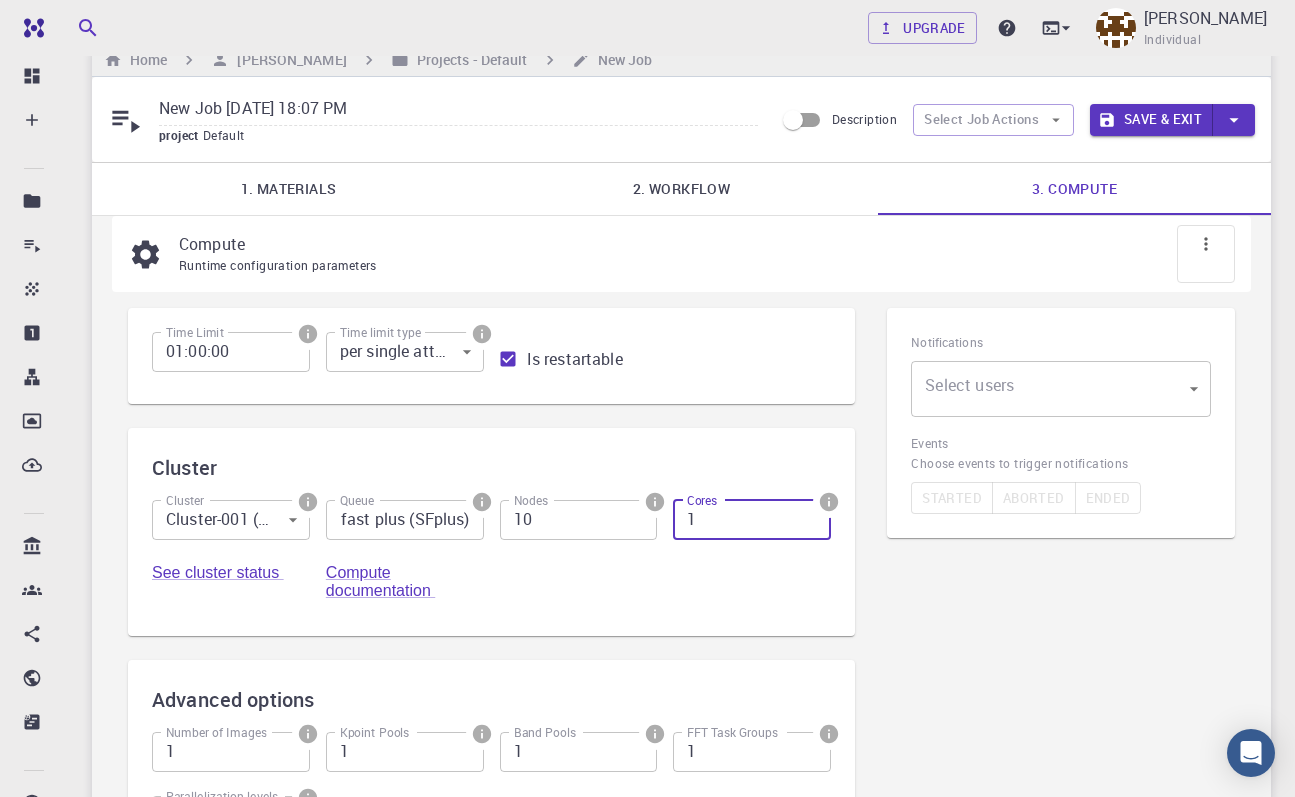 drag, startPoint x: 707, startPoint y: 514, endPoint x: 677, endPoint y: 514, distance: 30 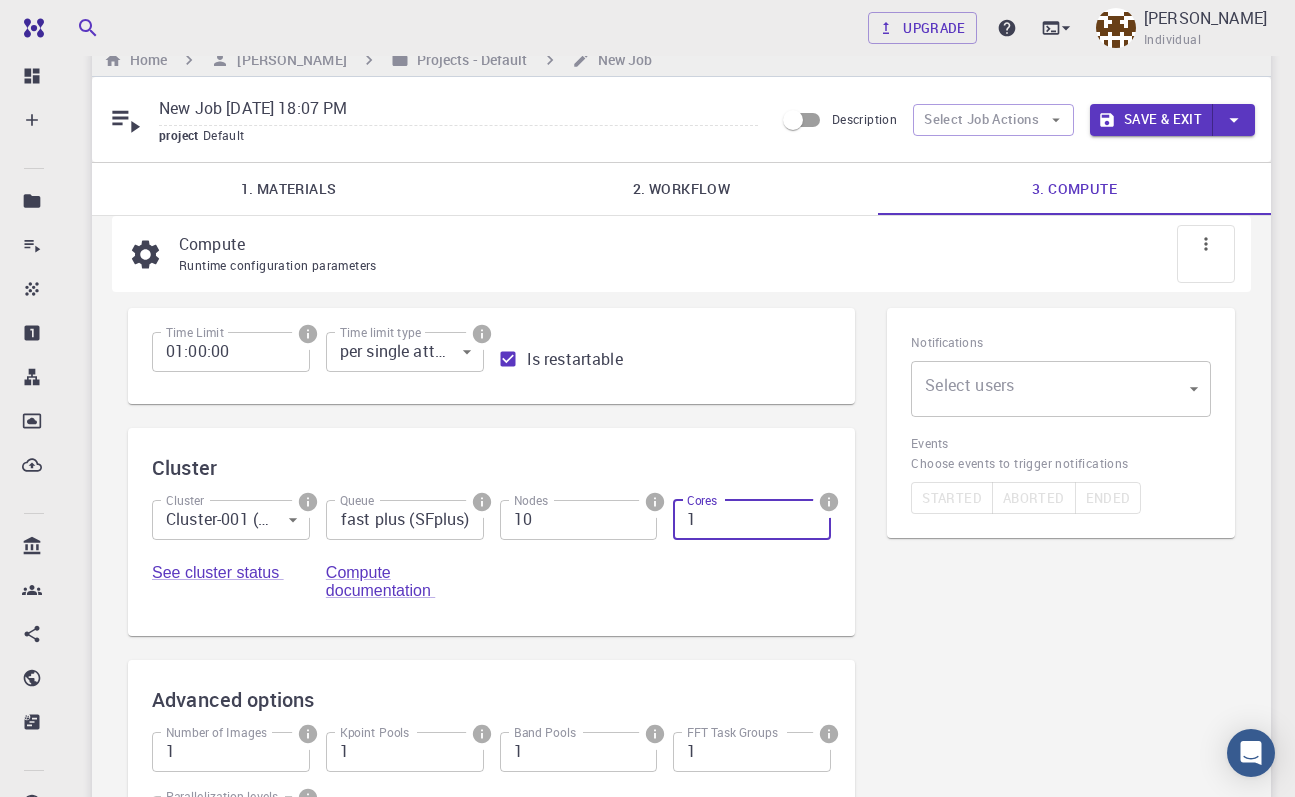 click on "1" at bounding box center (752, 520) 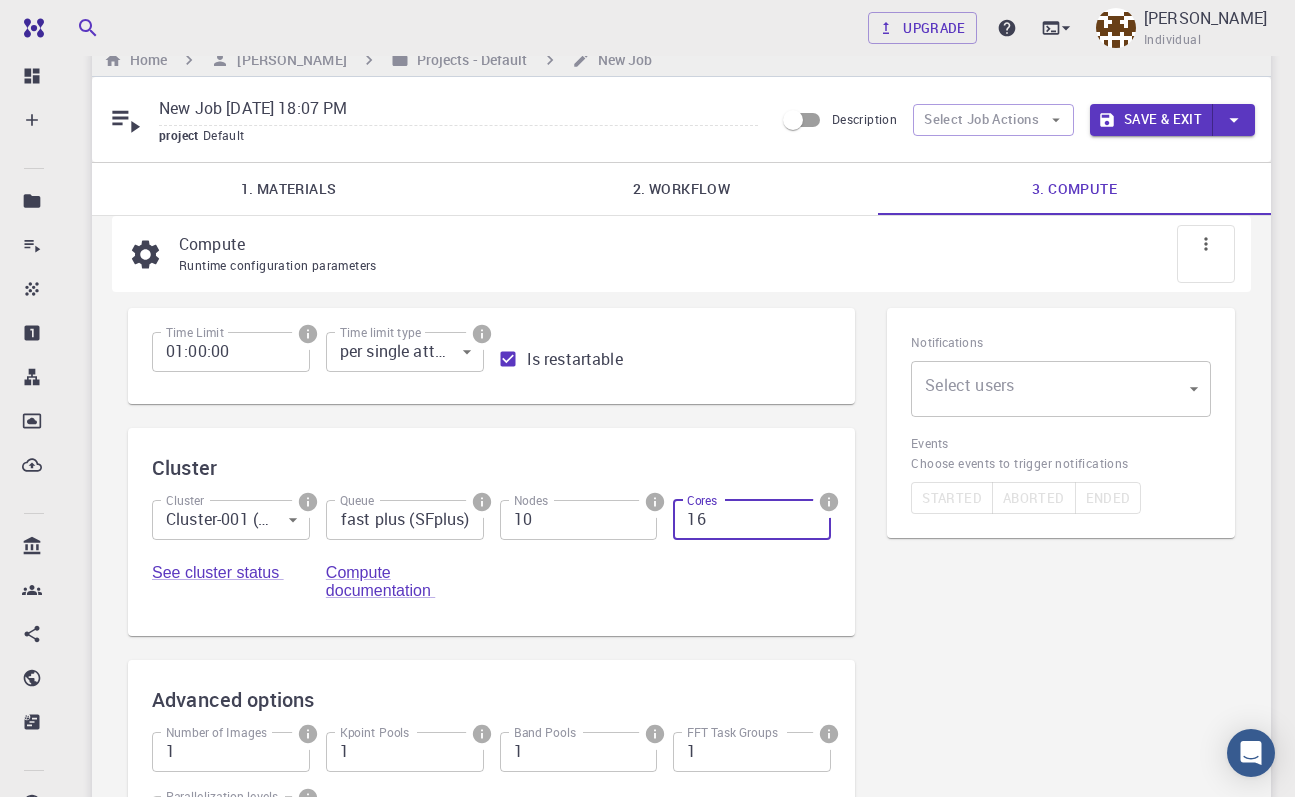 type on "16" 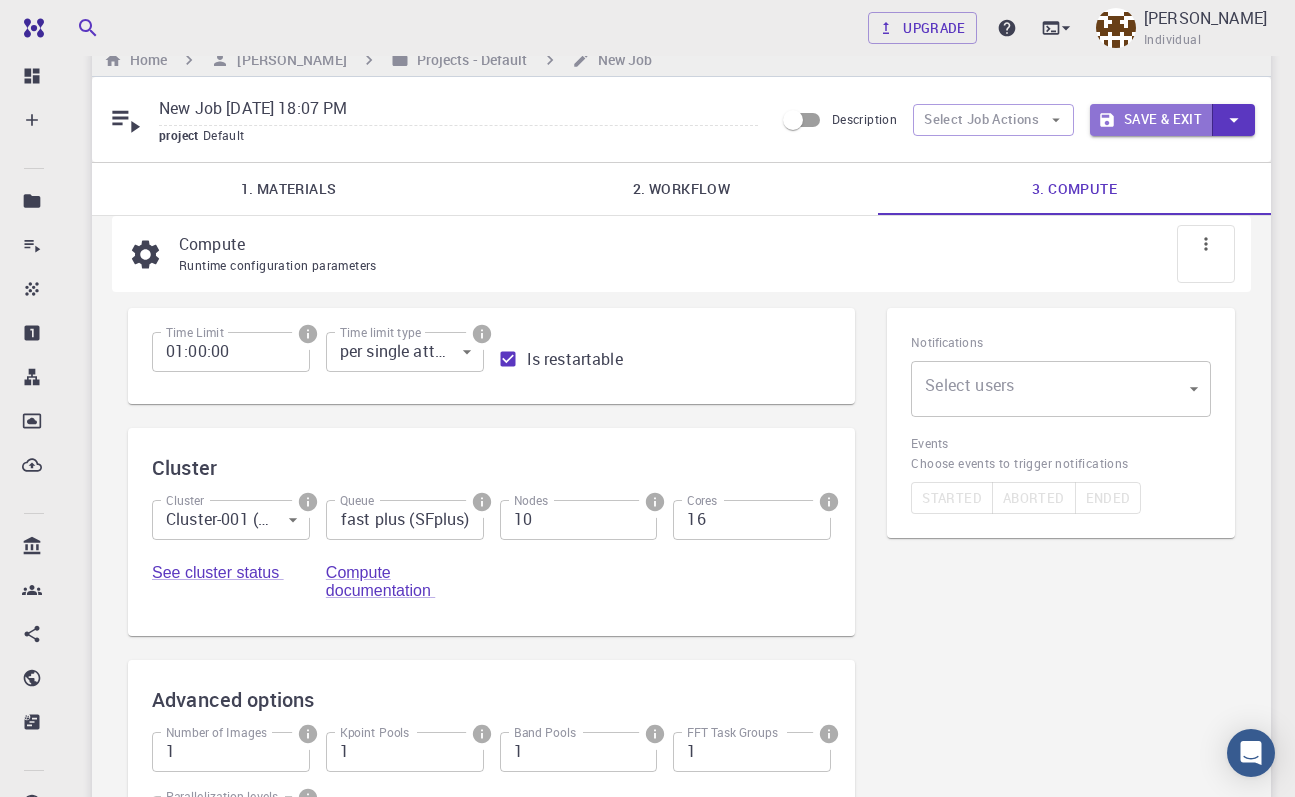 click on "Save & Exit" at bounding box center [1151, 120] 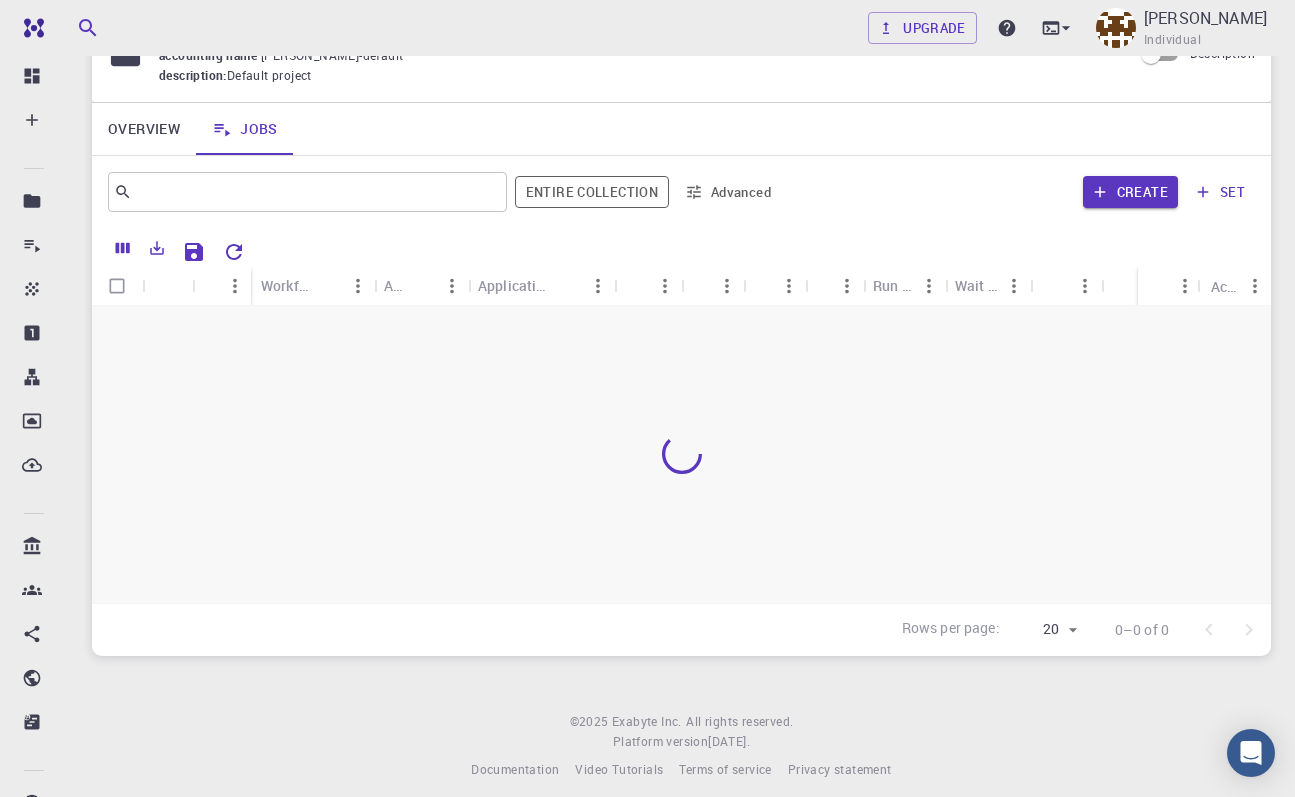 scroll, scrollTop: 114, scrollLeft: 0, axis: vertical 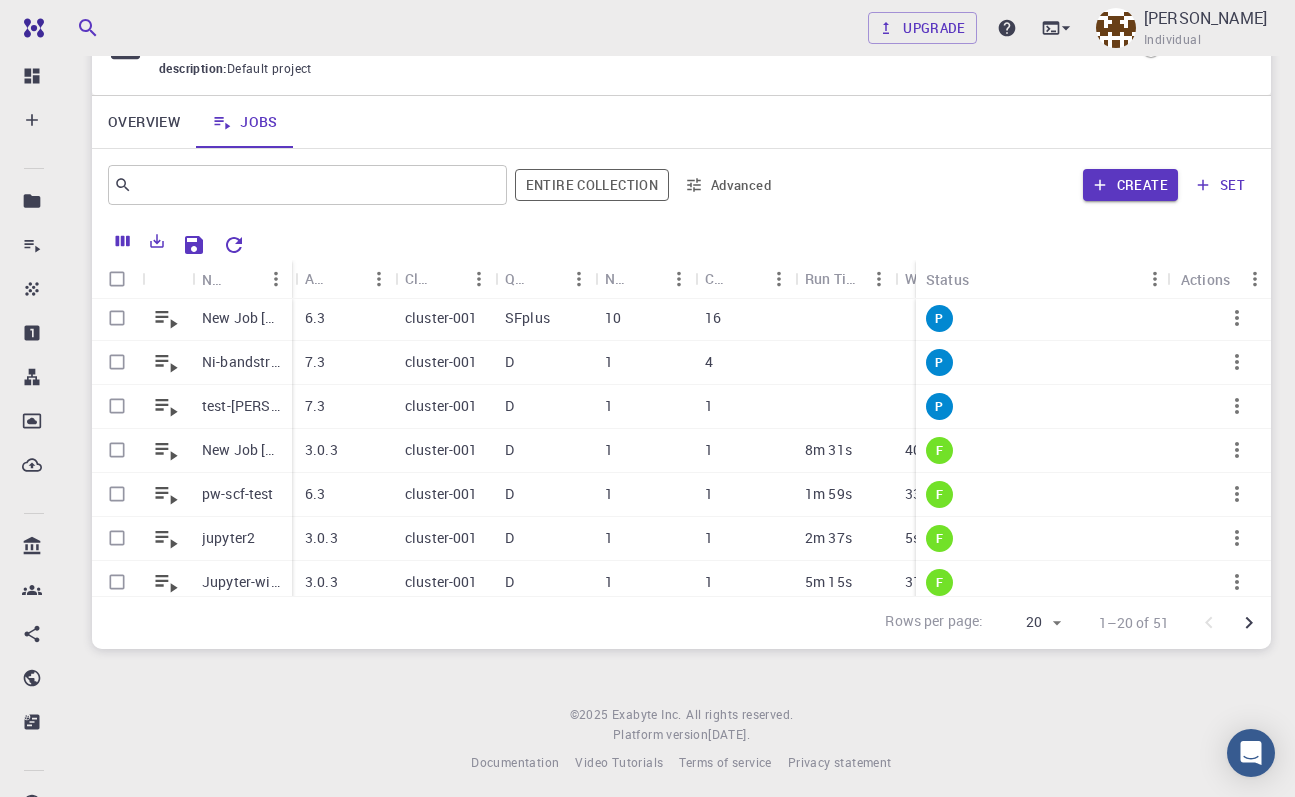 drag, startPoint x: 1110, startPoint y: 269, endPoint x: 919, endPoint y: 283, distance: 191.5124 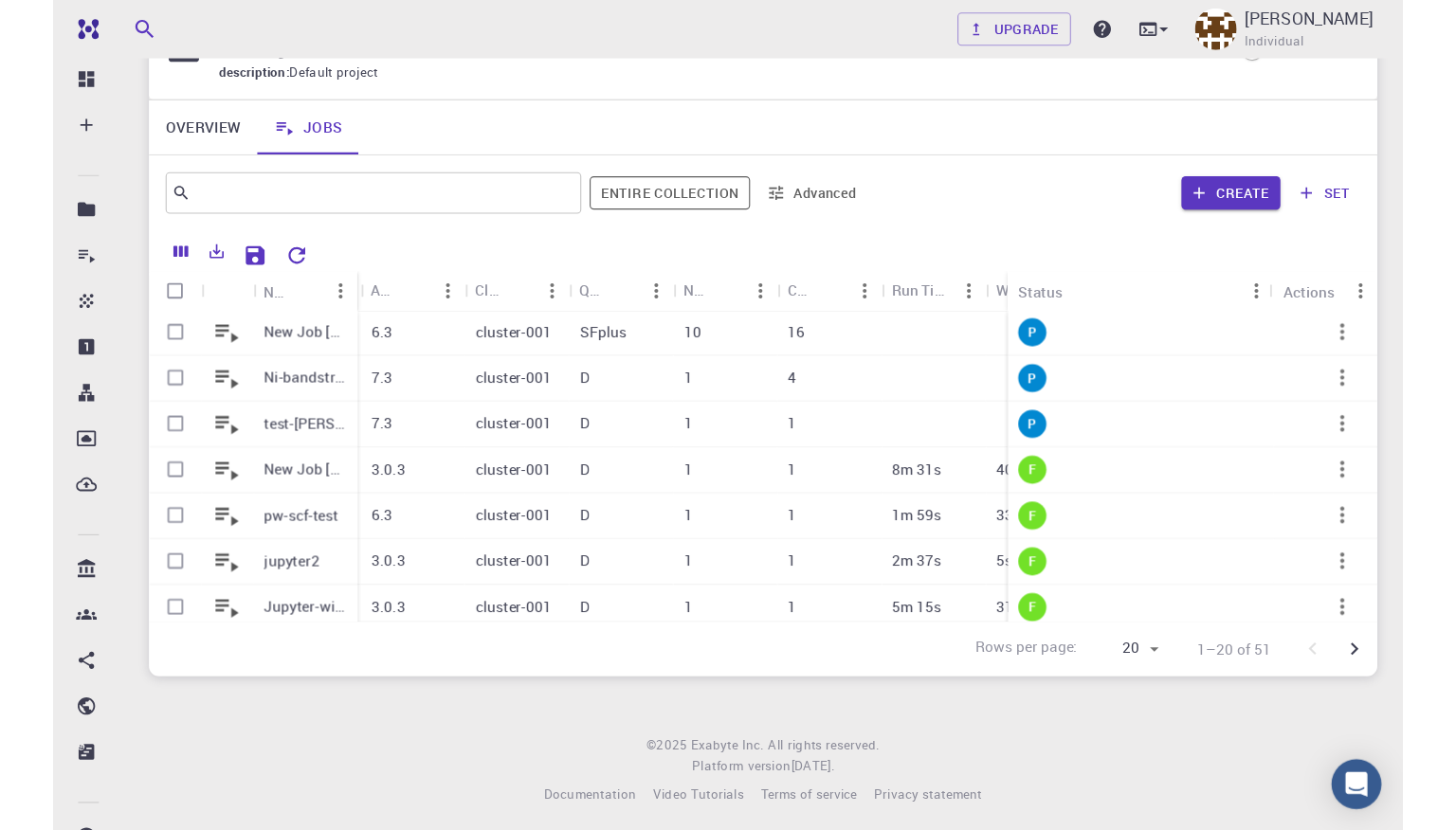 scroll, scrollTop: 41, scrollLeft: 0, axis: vertical 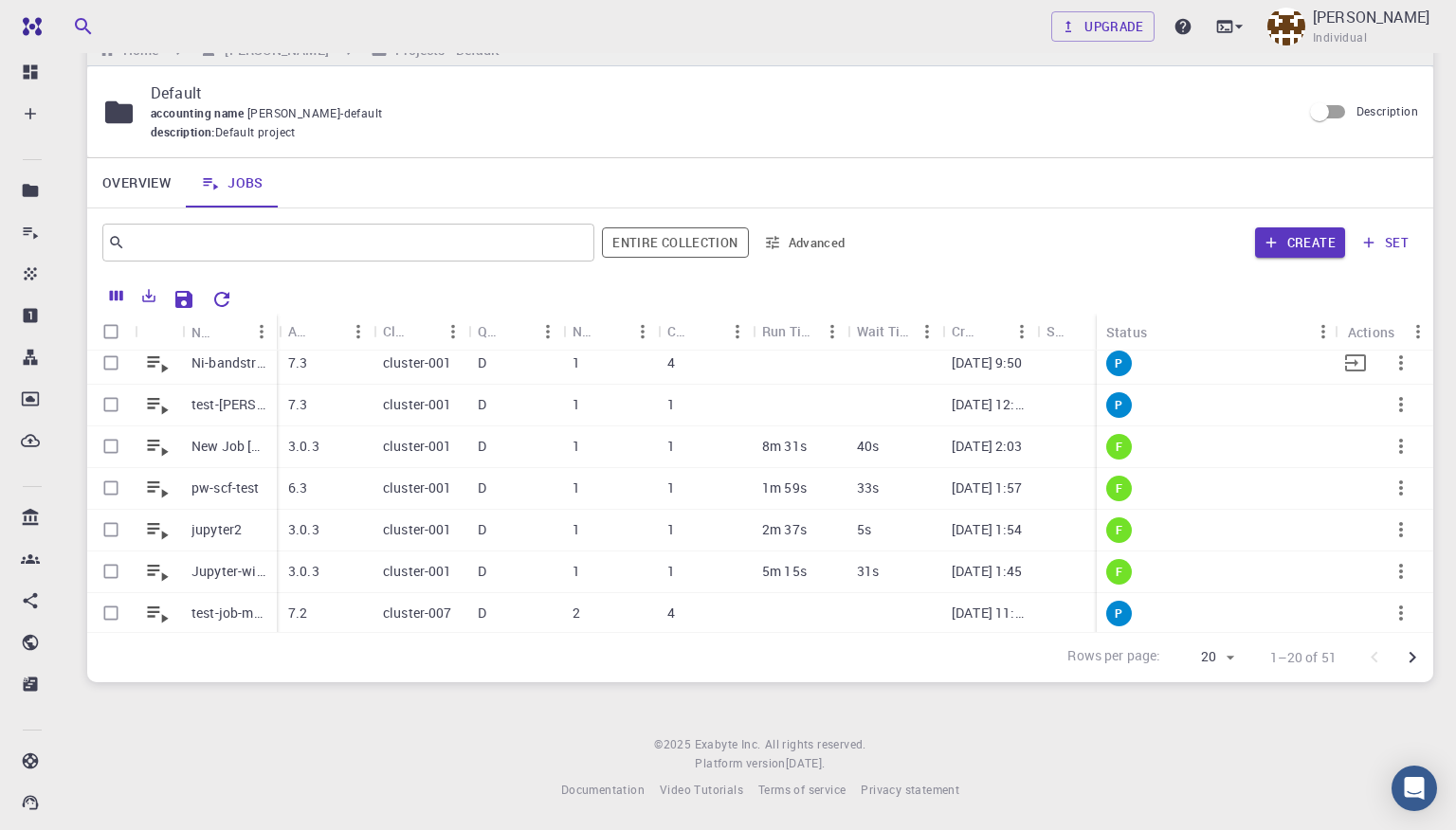 click 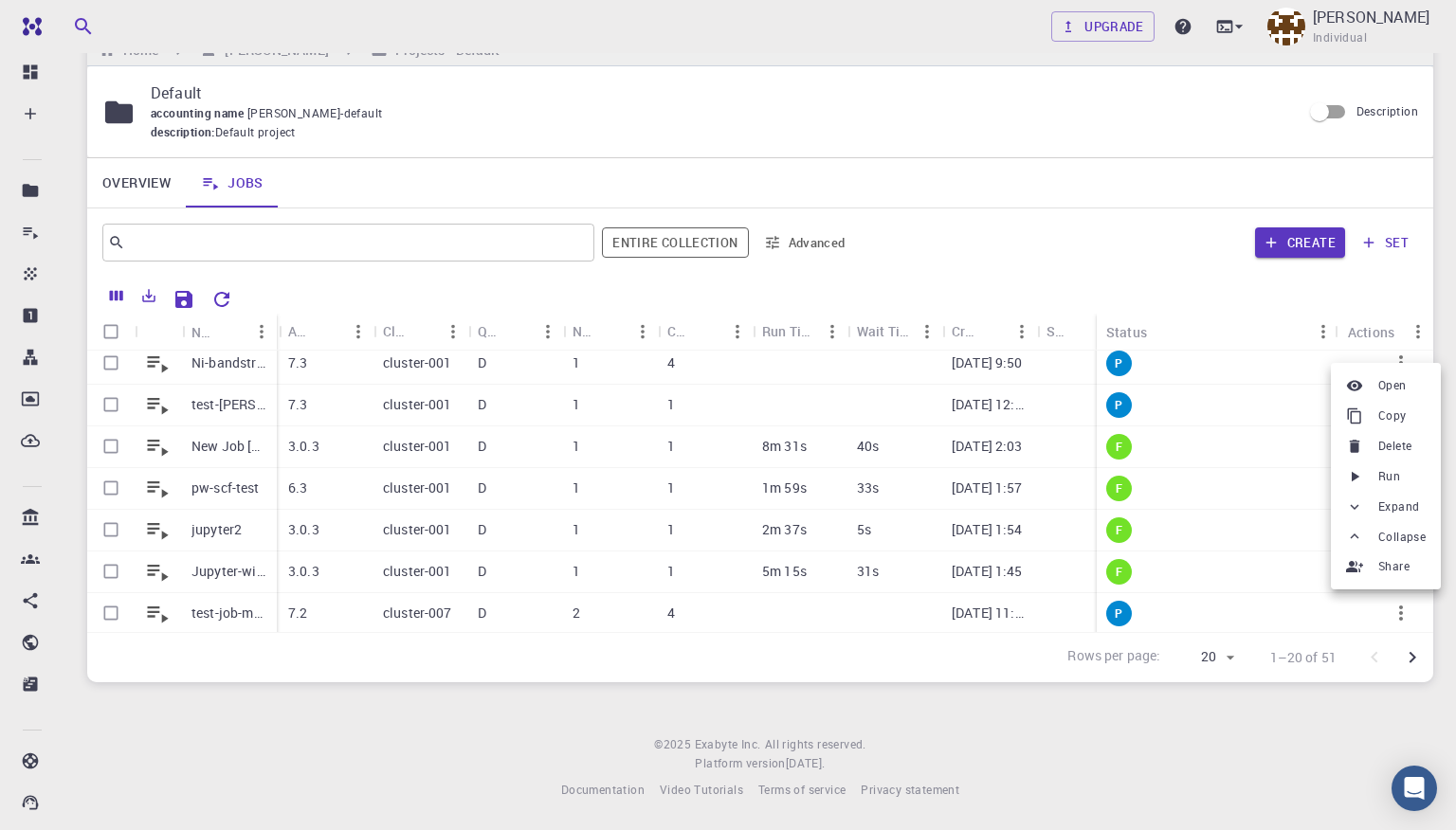 click at bounding box center [728, 415] 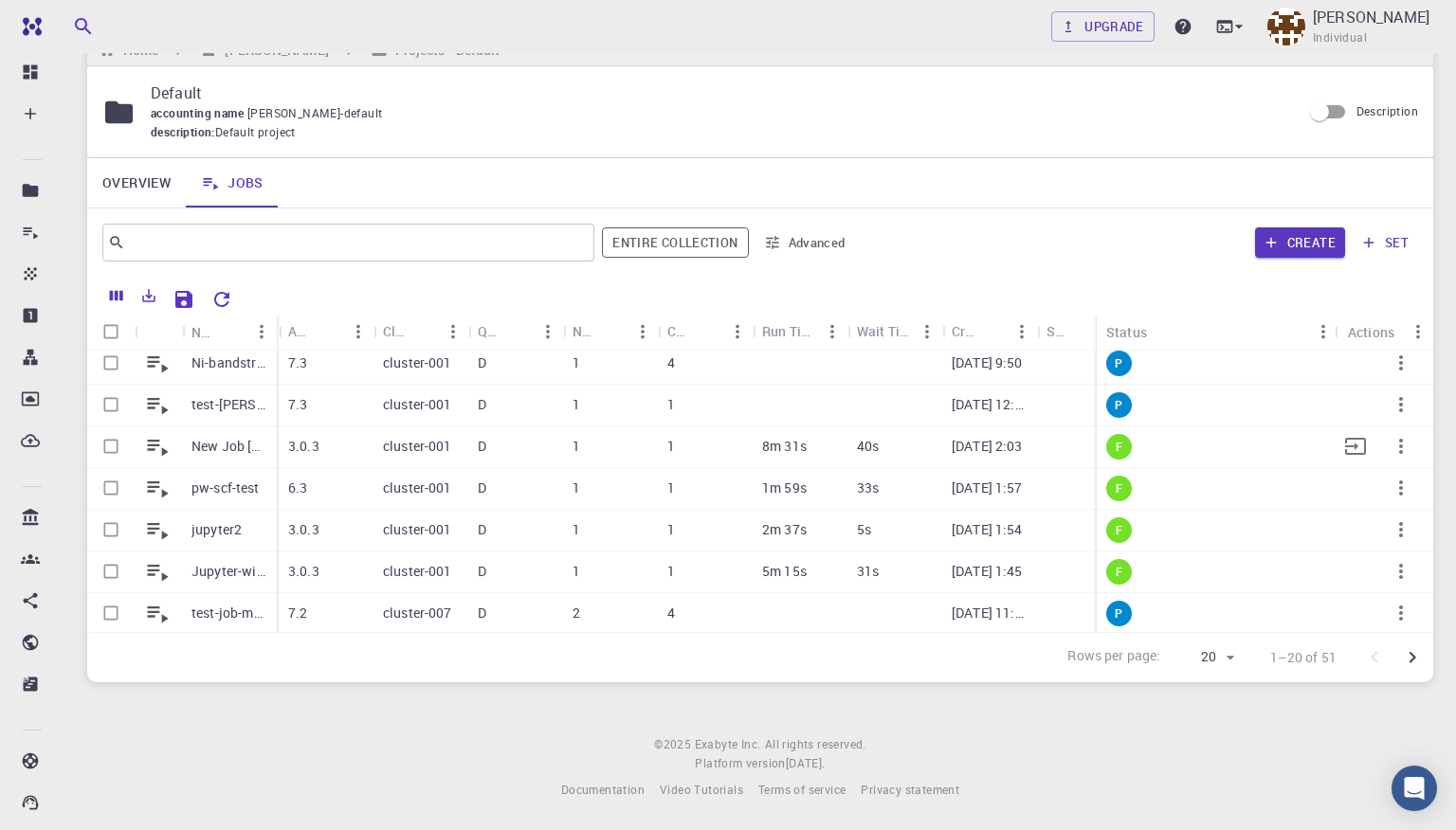 click on "3.0.3" at bounding box center [326, 447] 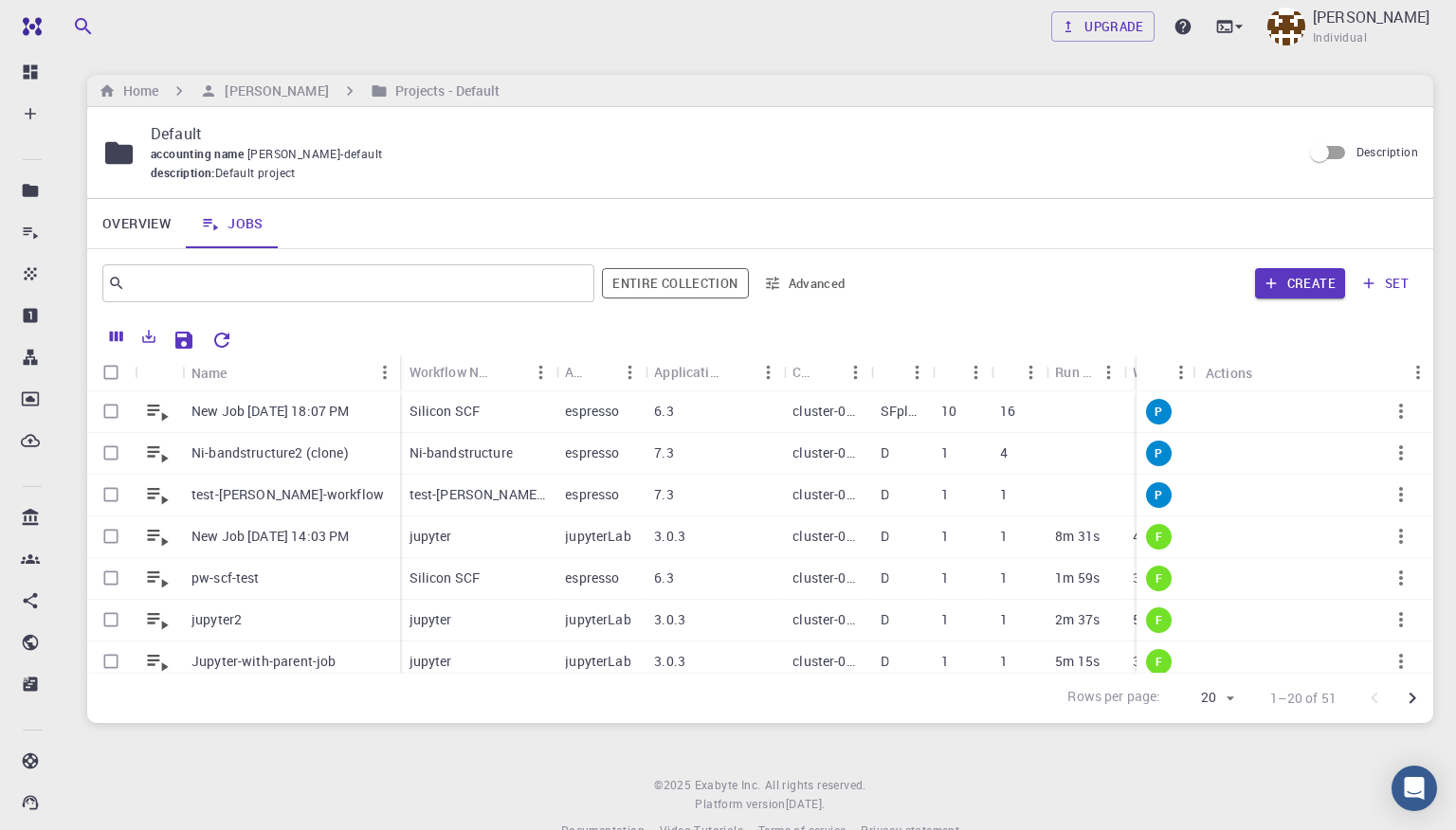 scroll, scrollTop: 41, scrollLeft: 0, axis: vertical 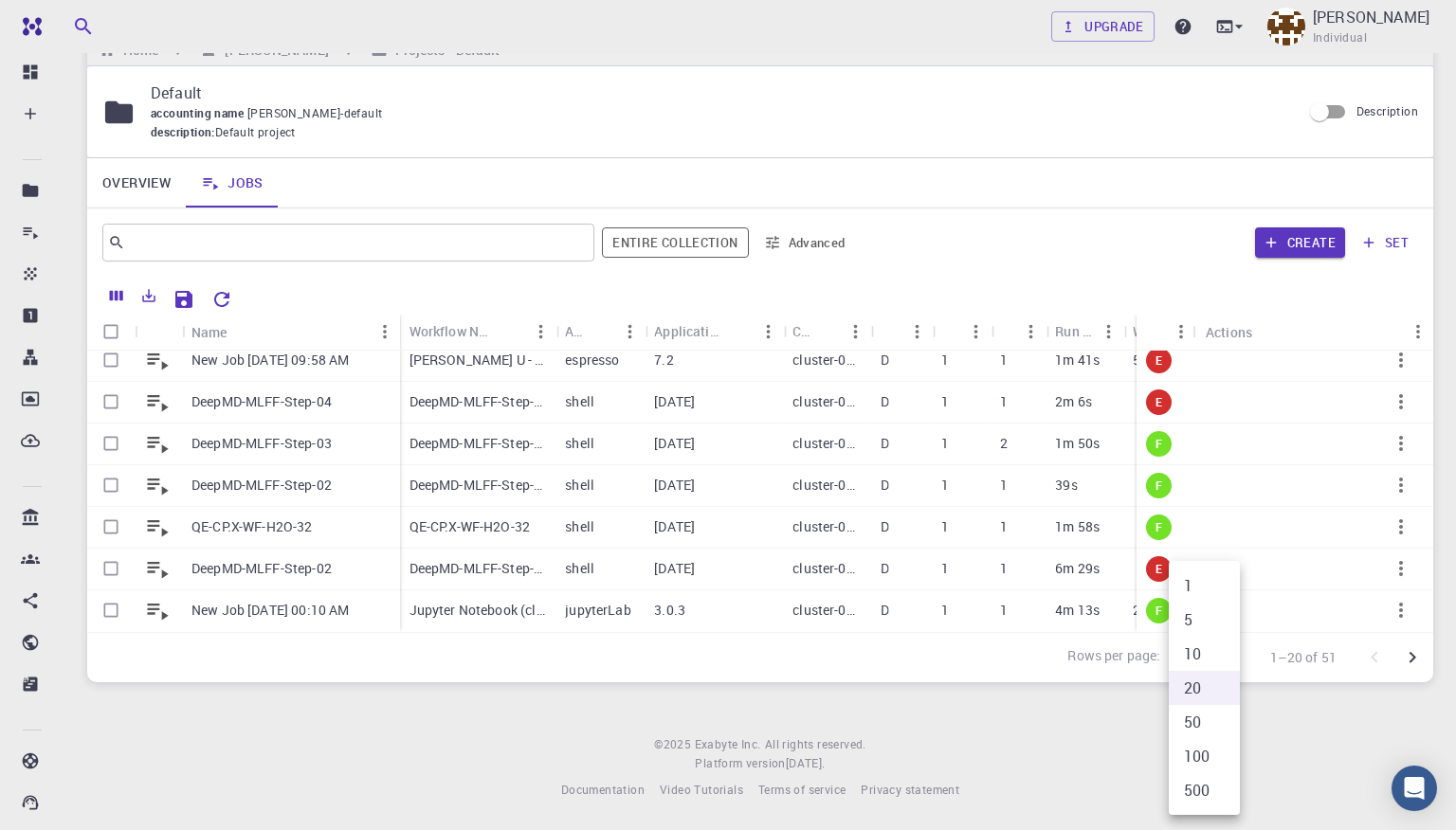click on "Free Dashboard Create New Job New Material Create Material Upload File Import from Bank Import from 3rd Party New Workflow New Project Projects Jobs Materials Properties Workflows Dropbox External Uploads Bank Materials Workflows Accounts Shared with me Shared publicly Shared externally Documentation Contact Support Compute load: Low Upgrade [PERSON_NAME] Individual Home [PERSON_NAME] Projects - Default Default accounting name [PERSON_NAME]-default description :   Default project Description Overview Jobs ​ Entire collection Advanced Create set Name Workflow Name Application Application Version Cluster Queue Nodes Cores Run Time Wait Time Created Shared Public Ext+lnk Ext+web Status Actions New Job [DATE] 09:56 AM New Job [DATE] 09:32 AM New Job [DATE] 09:58 AM (clone) New Job [DATE] 09:58 AM DeepMD-MLFF-Step-04 DeepMD-MLFF-Step-03 DeepMD-MLFF-Step-02 QE-CP.X-WF-H2O-32 DeepMD-MLFF-Step-02 New Job [DATE] 00:10 AM Test qe 7.2 espresso 7.2 cluster-001 D 1 1 4m 14s 26s" at bounding box center [728, 394] 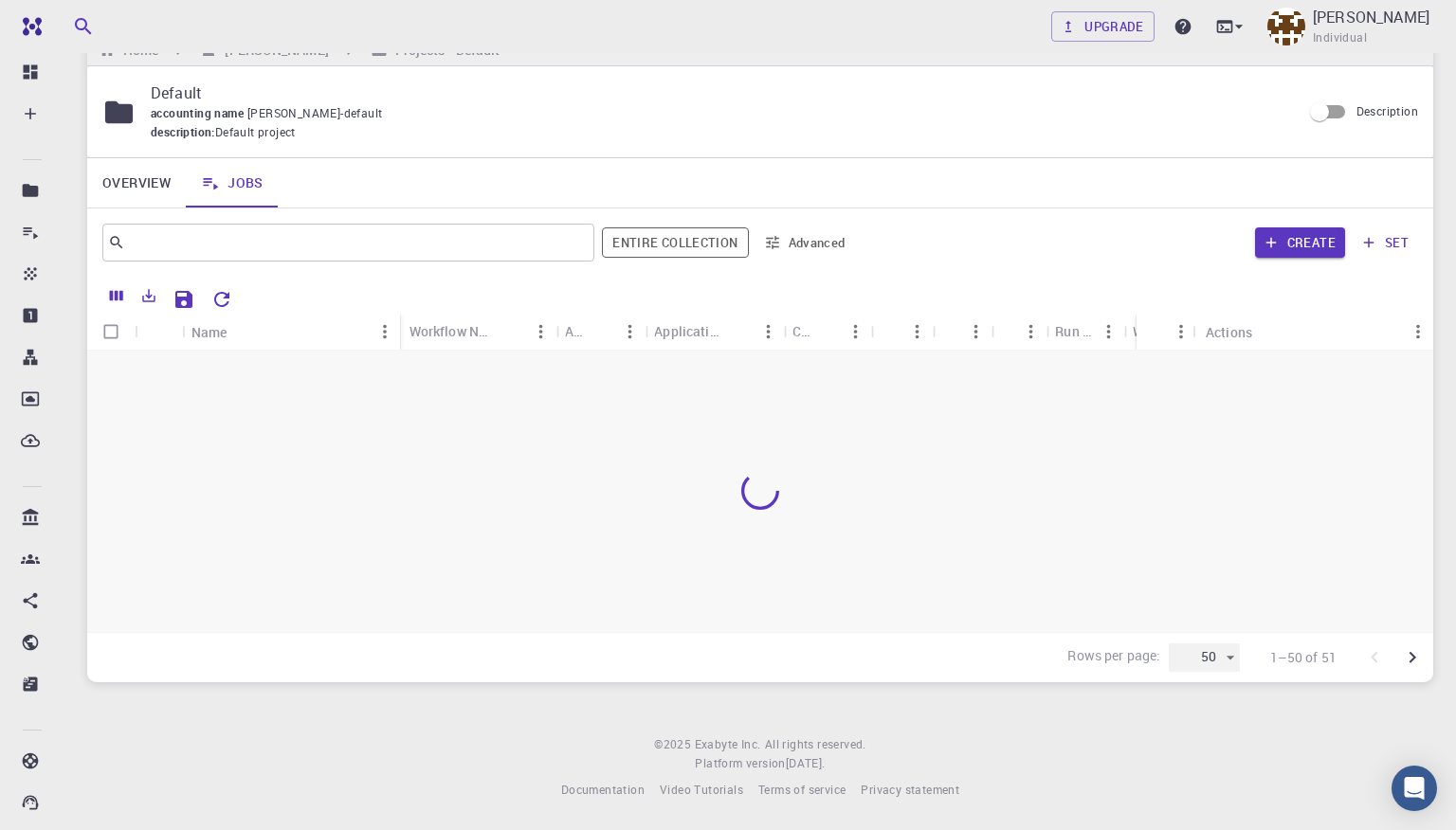 type on "50" 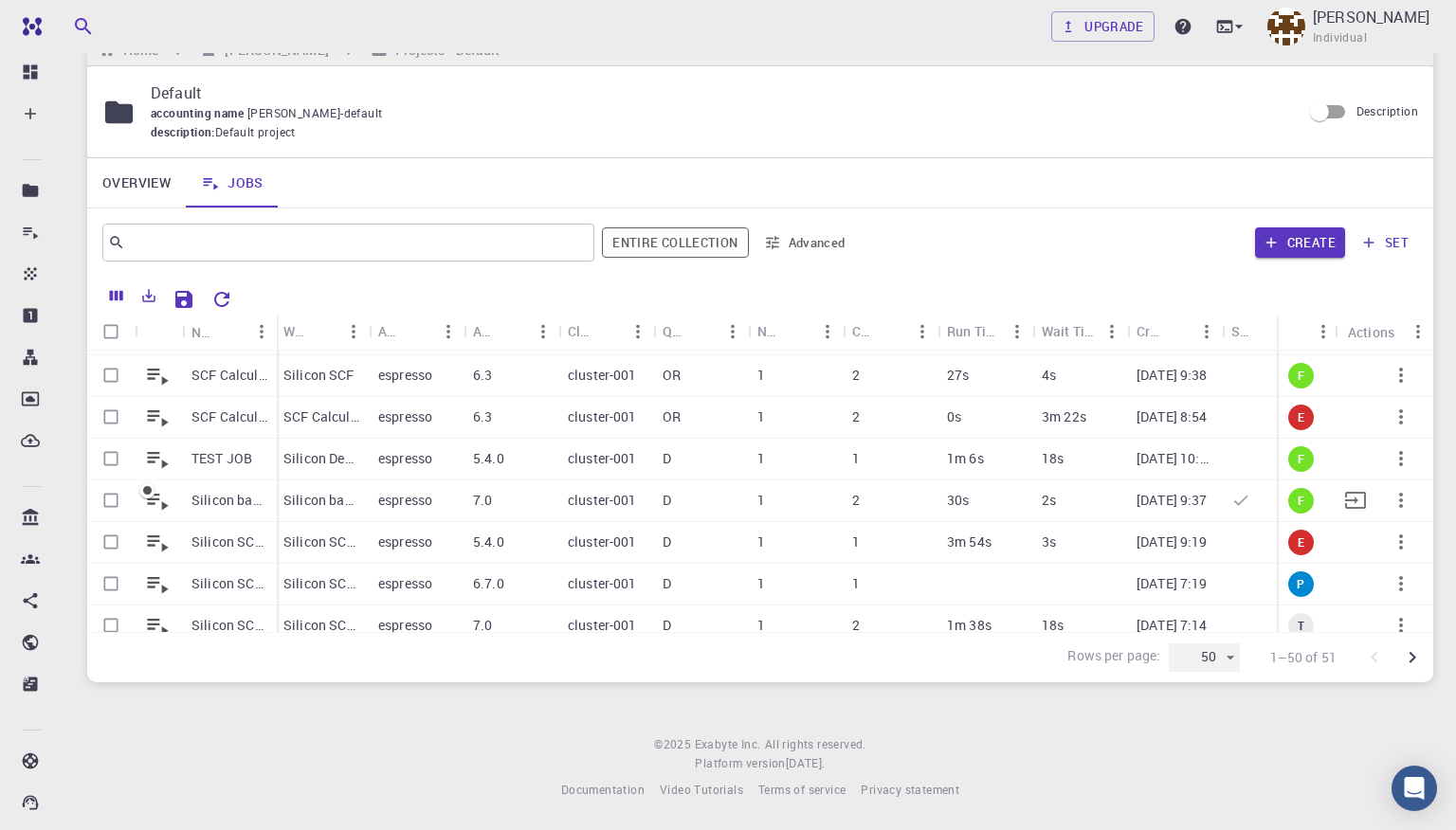 scroll, scrollTop: 1803, scrollLeft: 3, axis: both 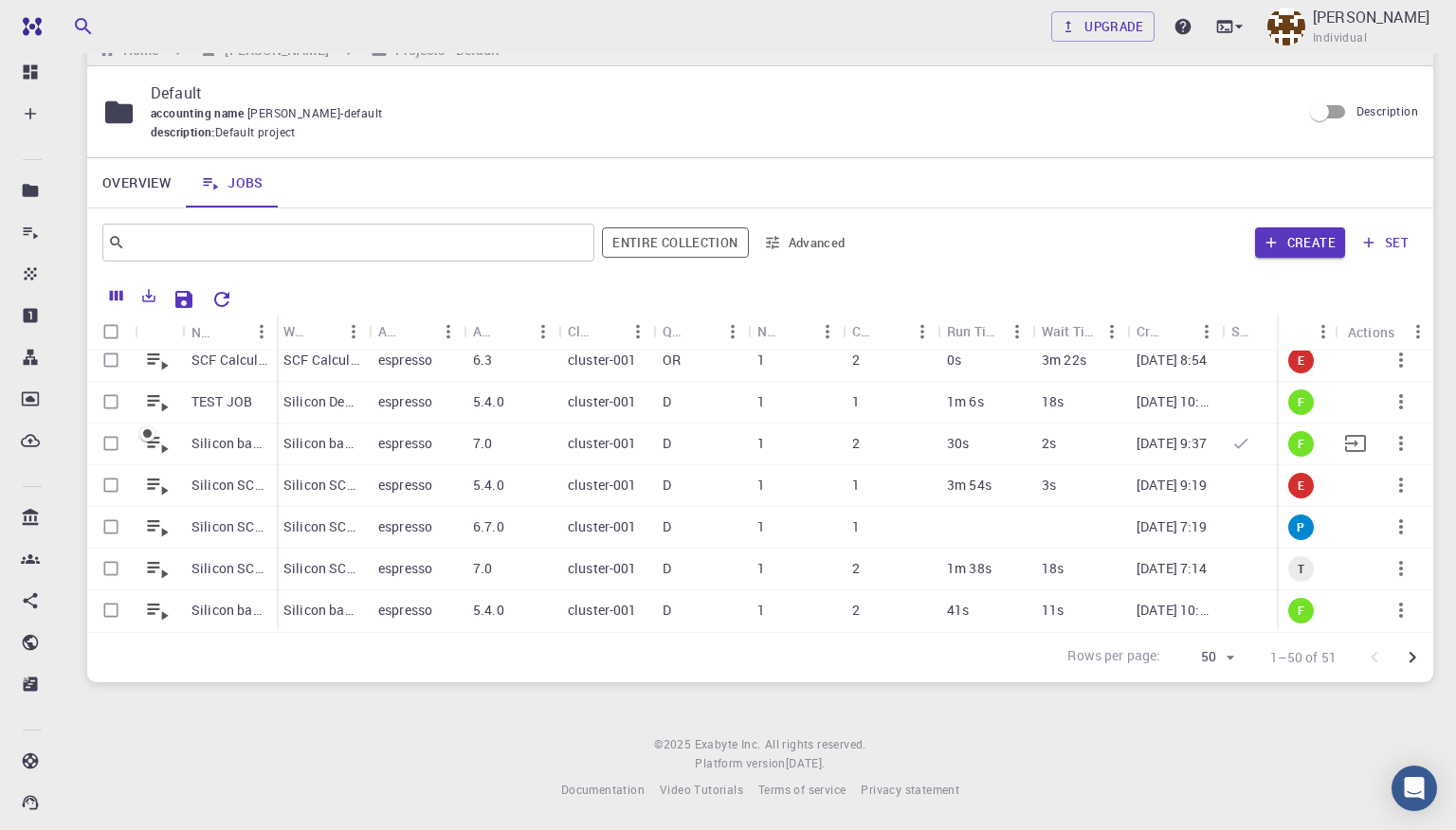 click on "Silicon bandstructure (clone)" at bounding box center (321, 443) 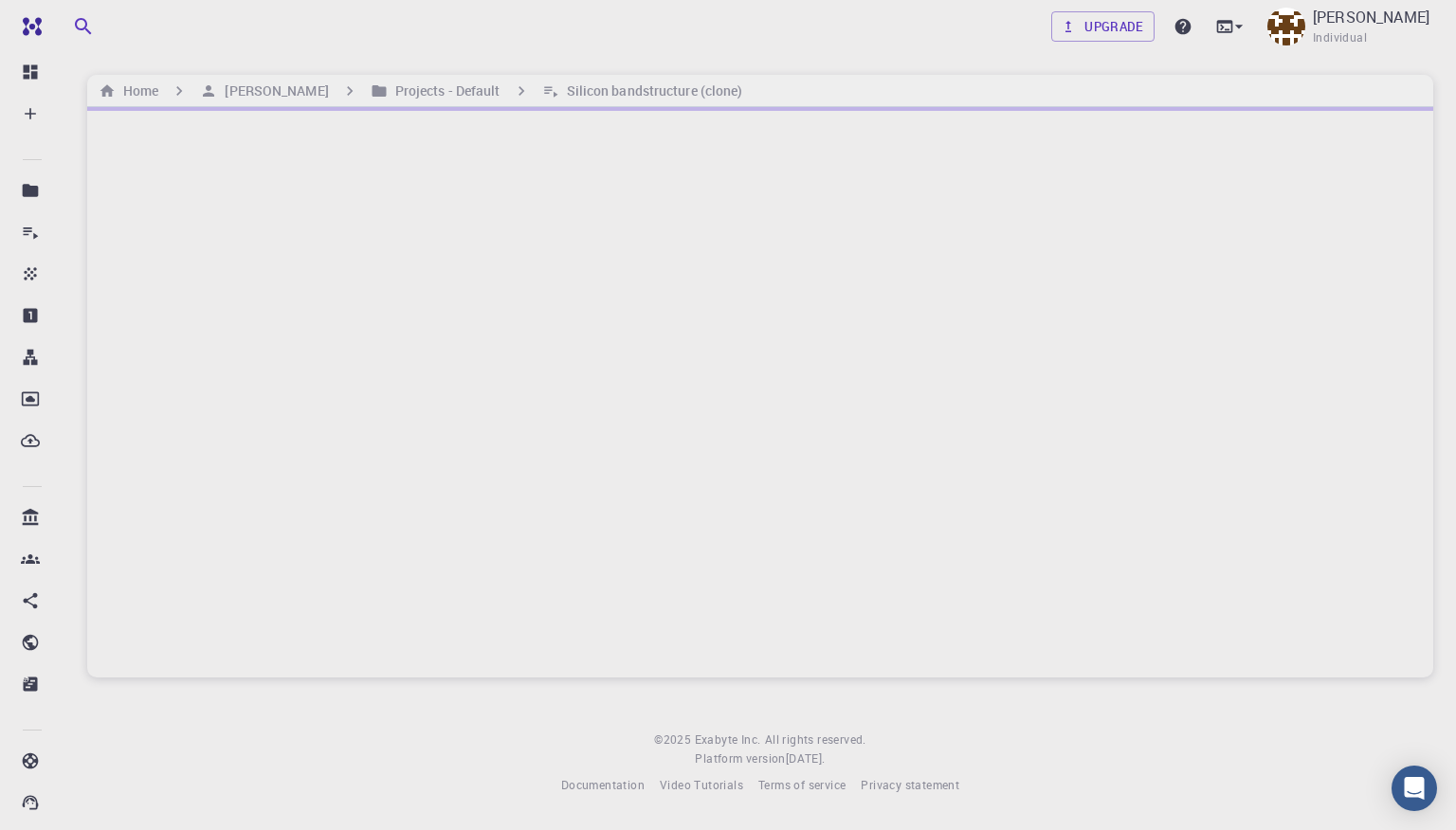 scroll, scrollTop: 0, scrollLeft: 0, axis: both 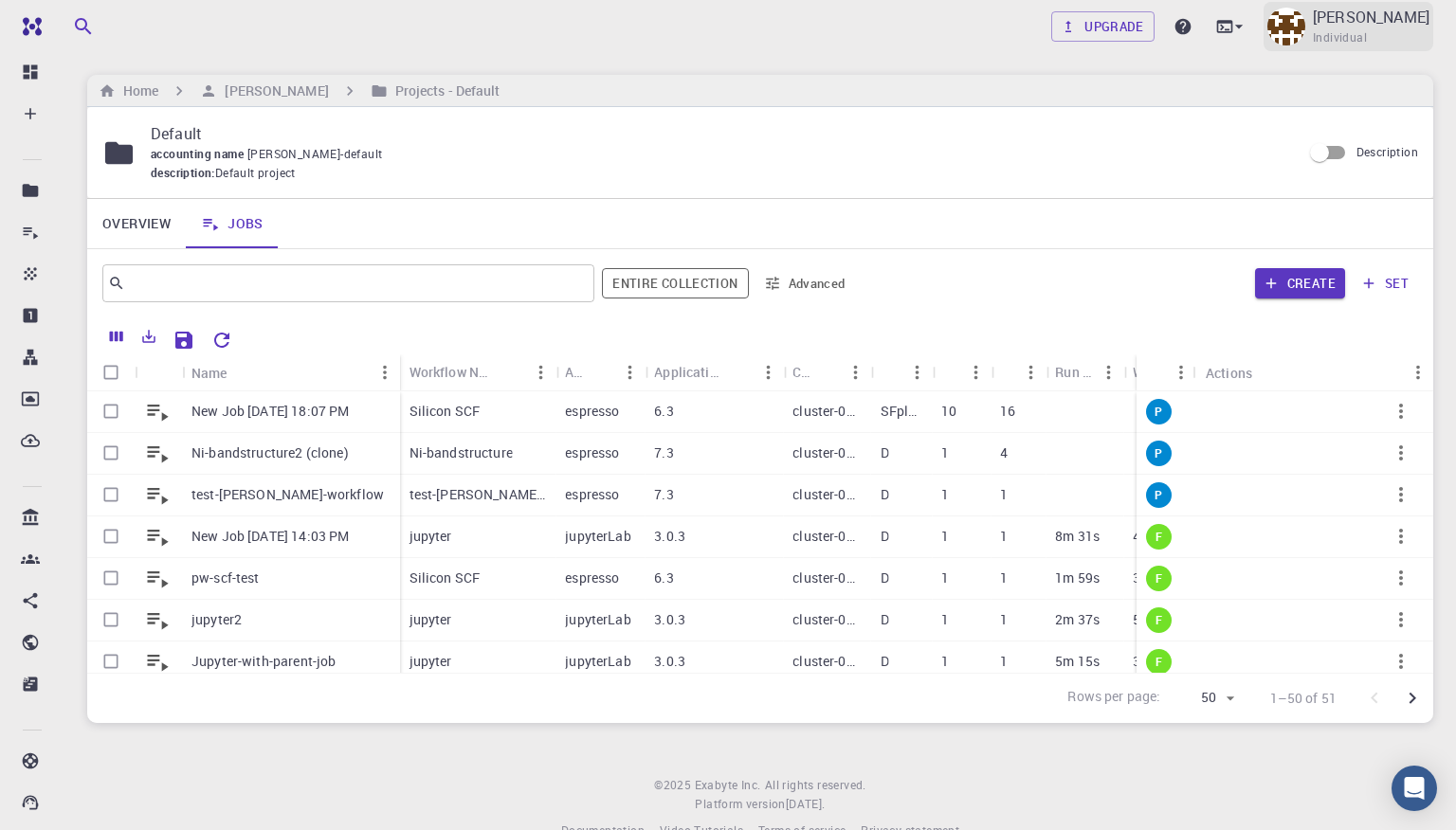 click on "[PERSON_NAME]" at bounding box center [1371, 17] 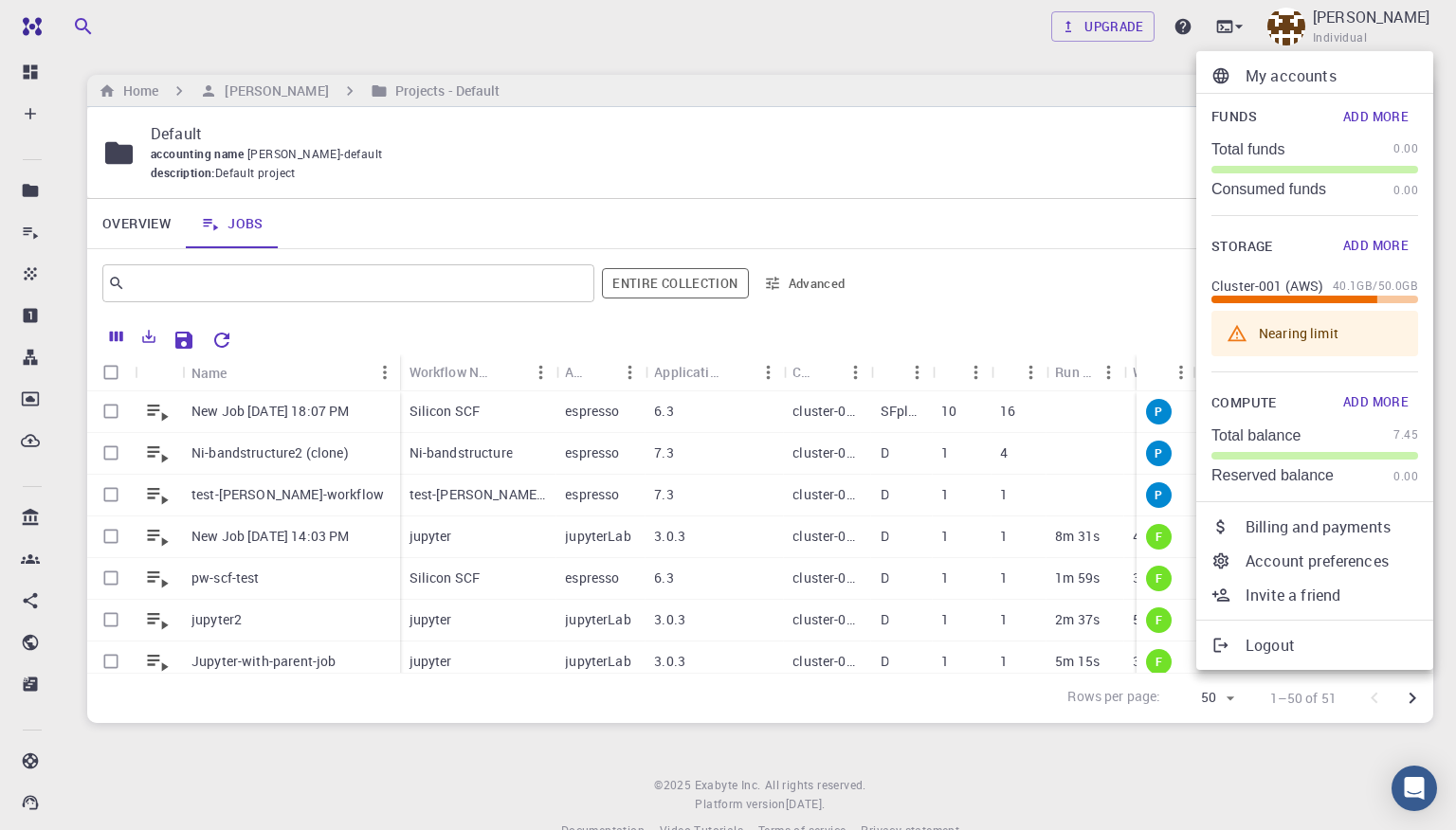 click on "My accounts" at bounding box center (1332, 76) 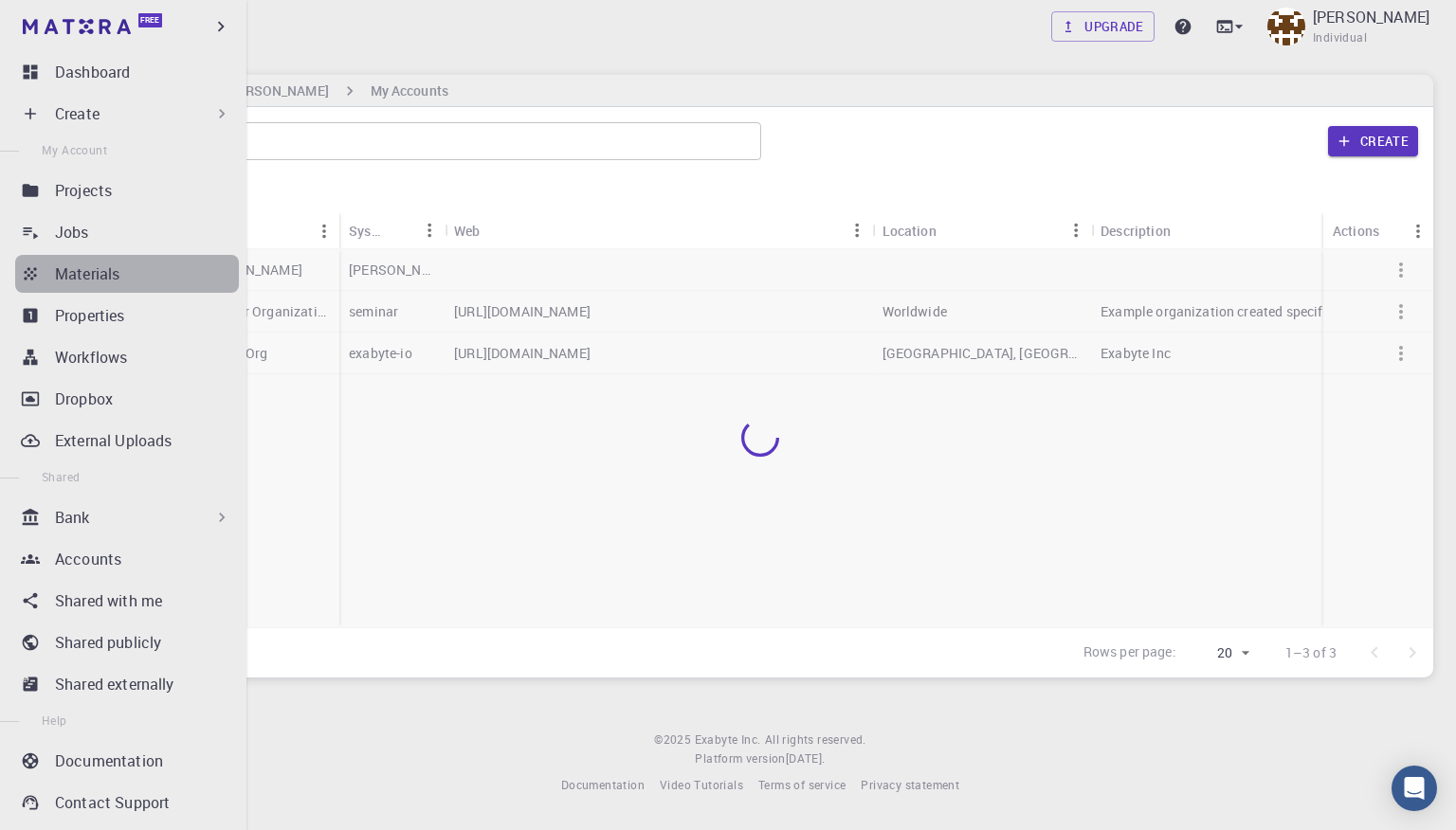 click on "Materials" at bounding box center (87, 274) 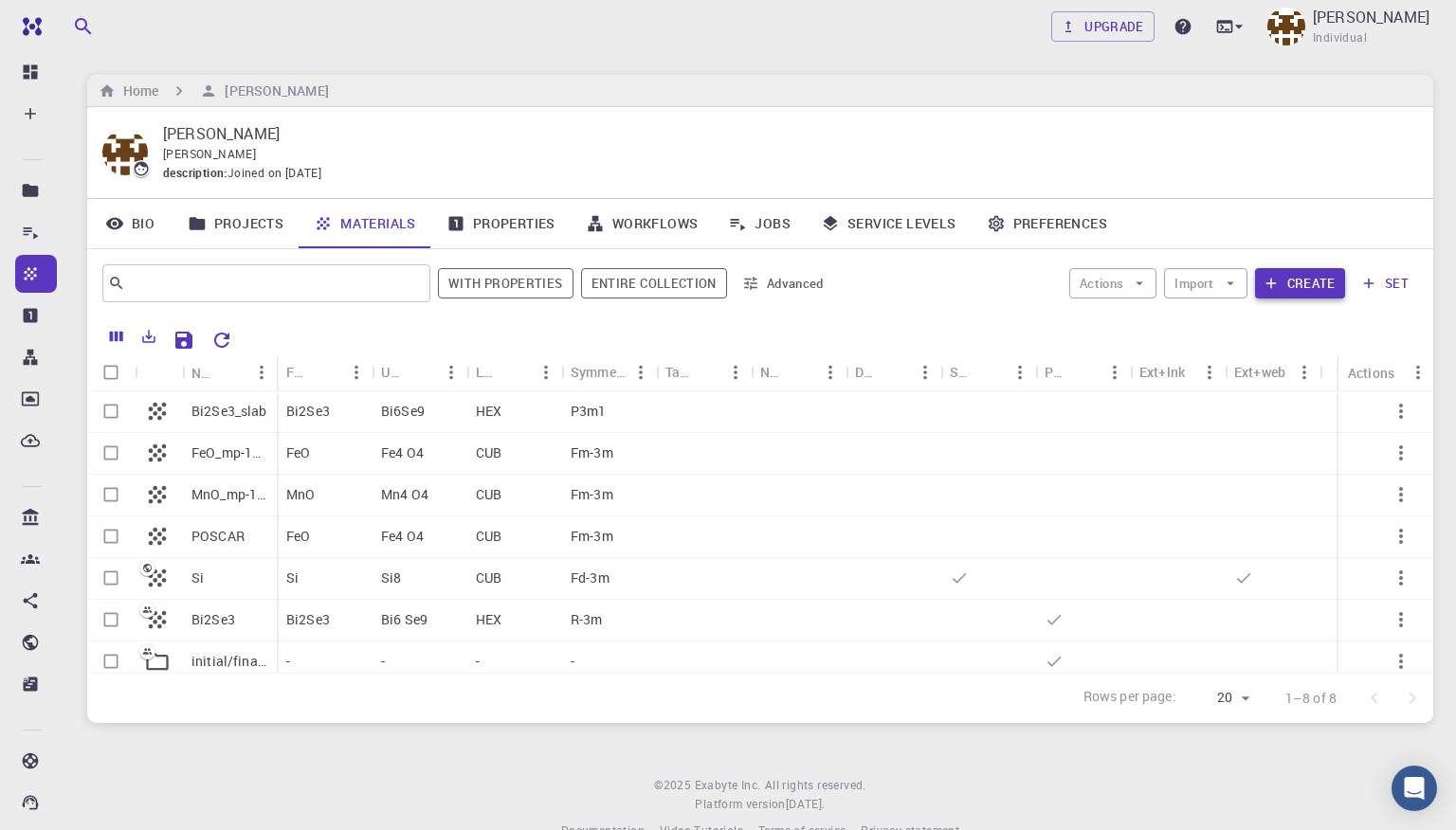 click on "Create" at bounding box center (1300, 283) 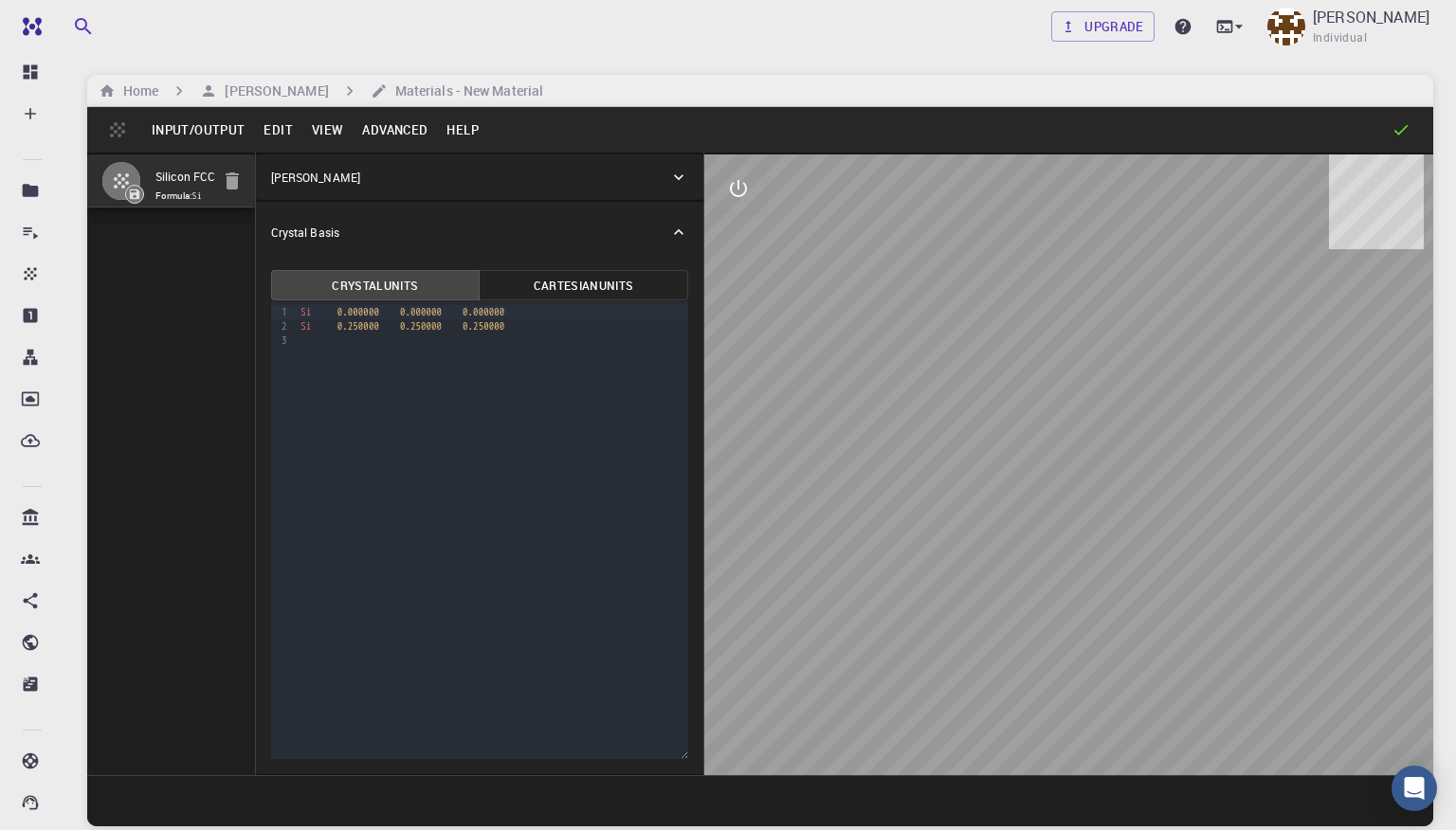 click on "Input/Output" at bounding box center [198, 130] 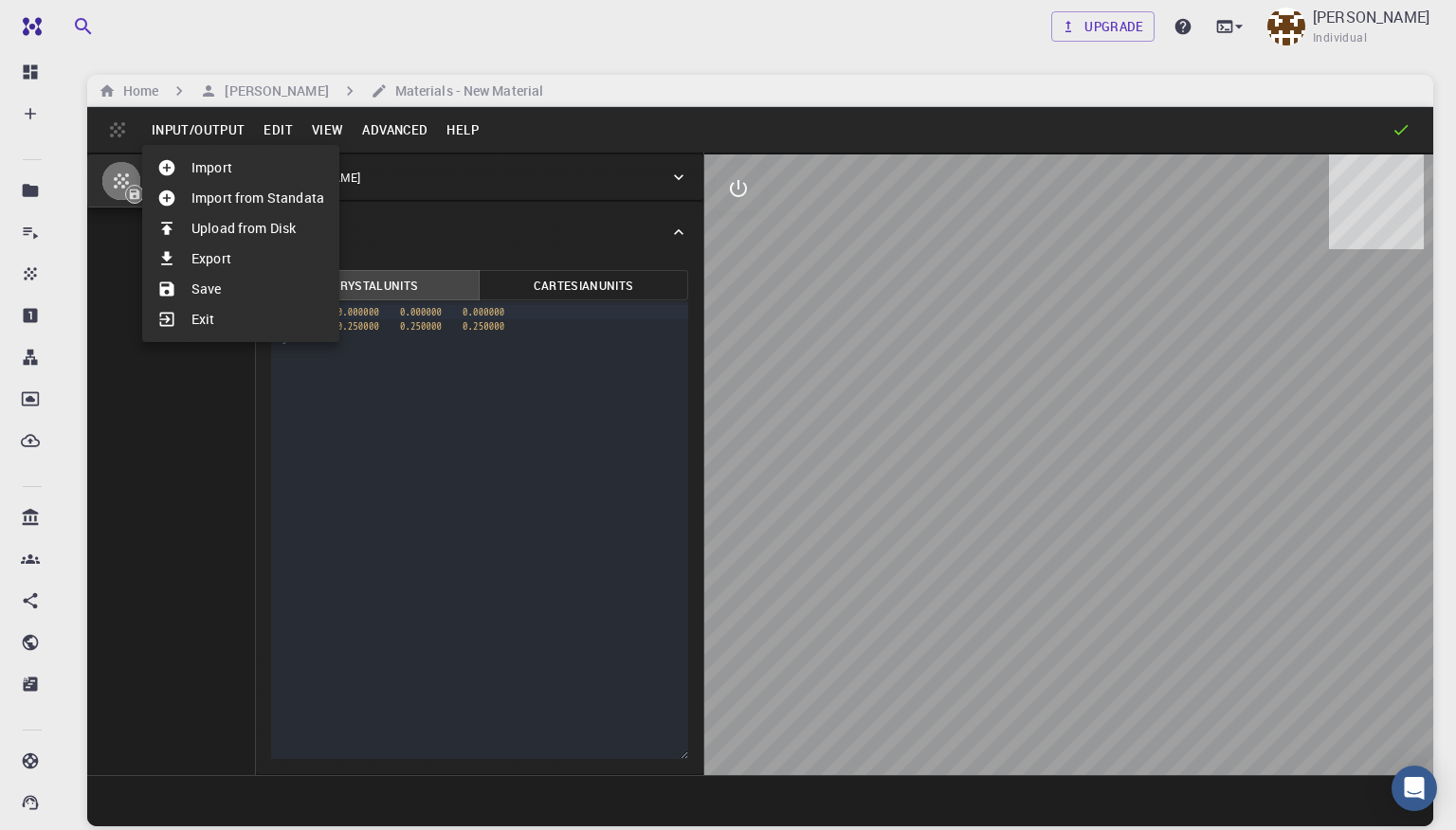 click at bounding box center [728, 415] 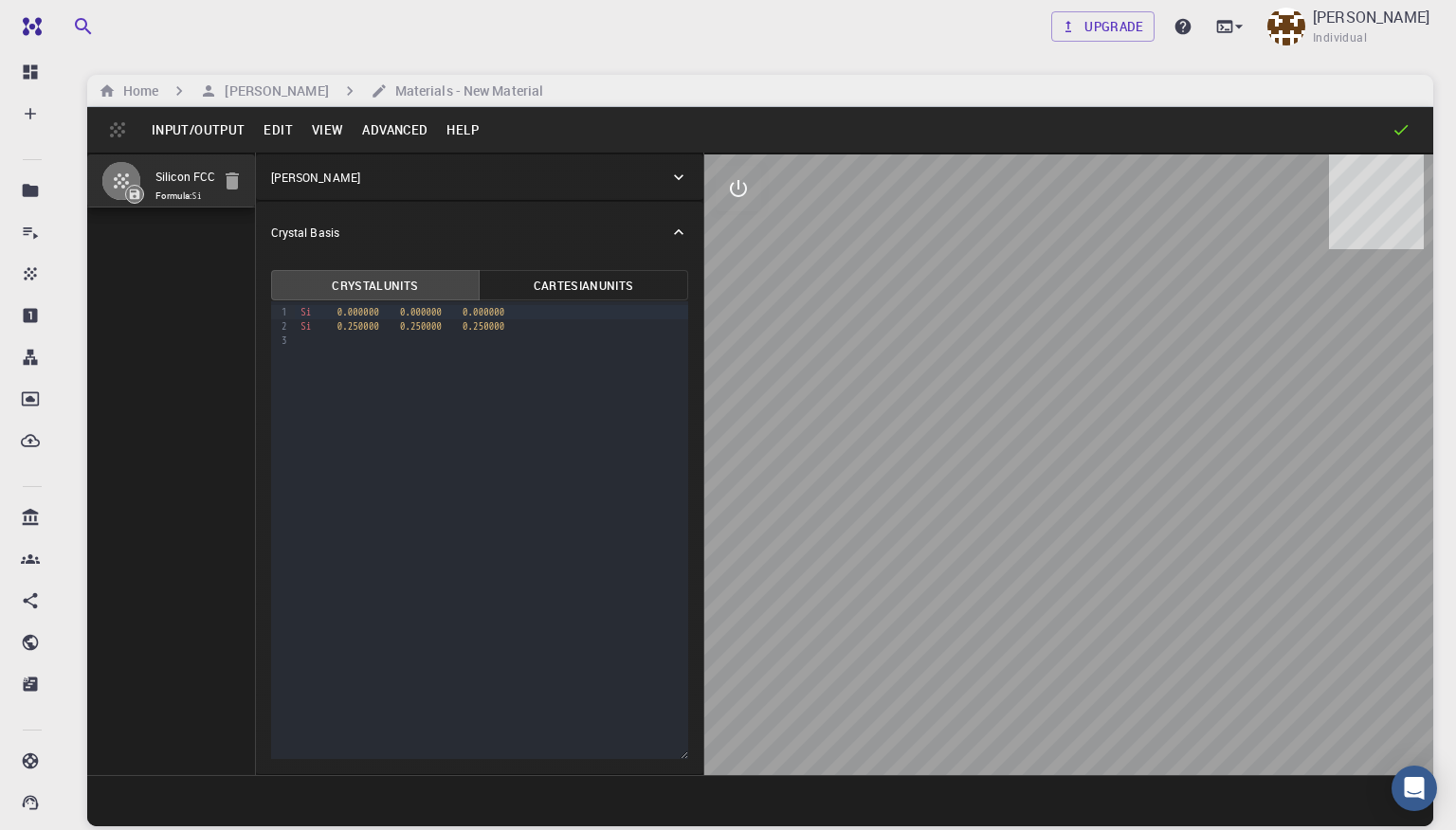 click on "Edit" at bounding box center (278, 130) 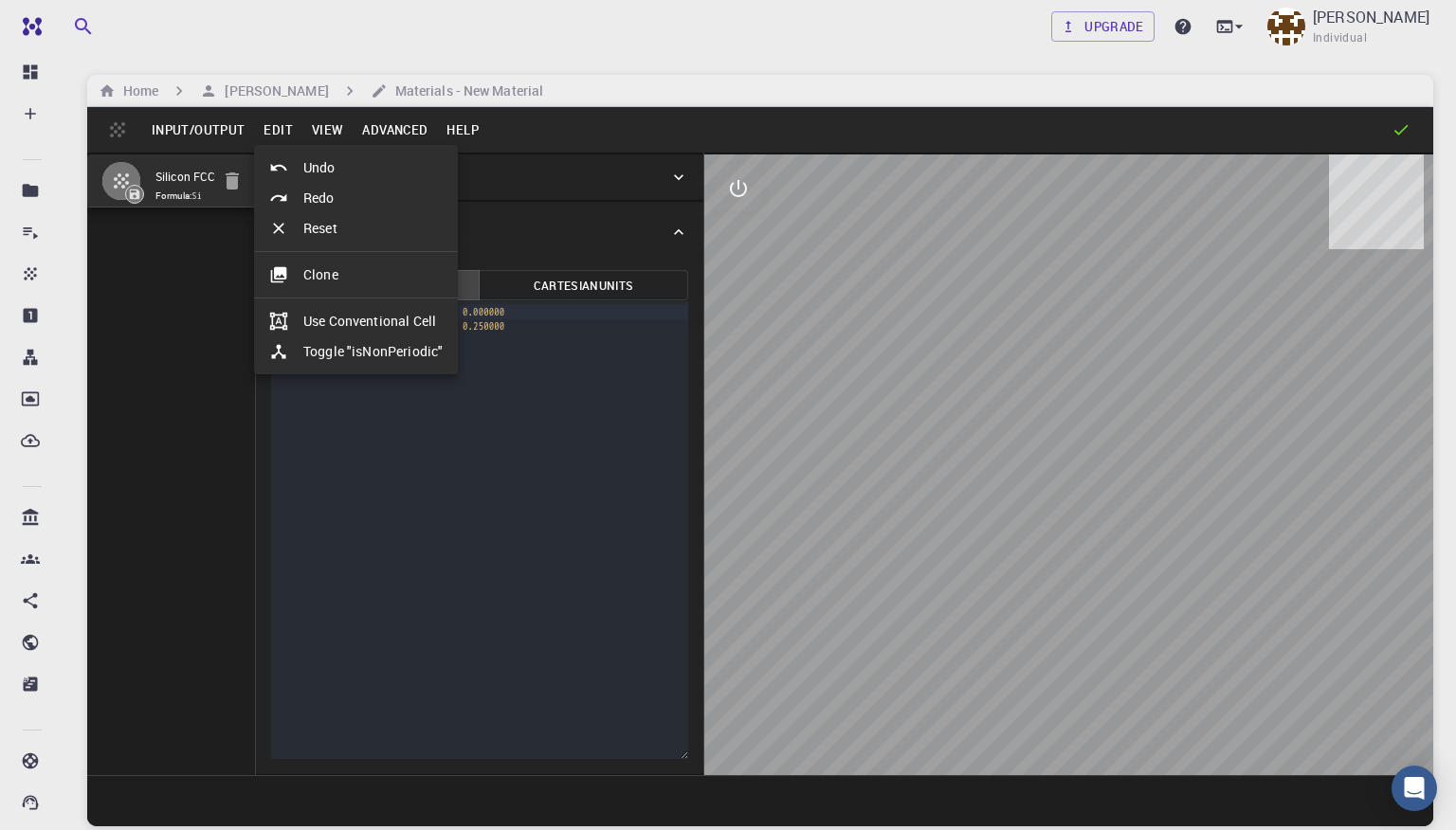 click on "Clone" at bounding box center (355, 275) 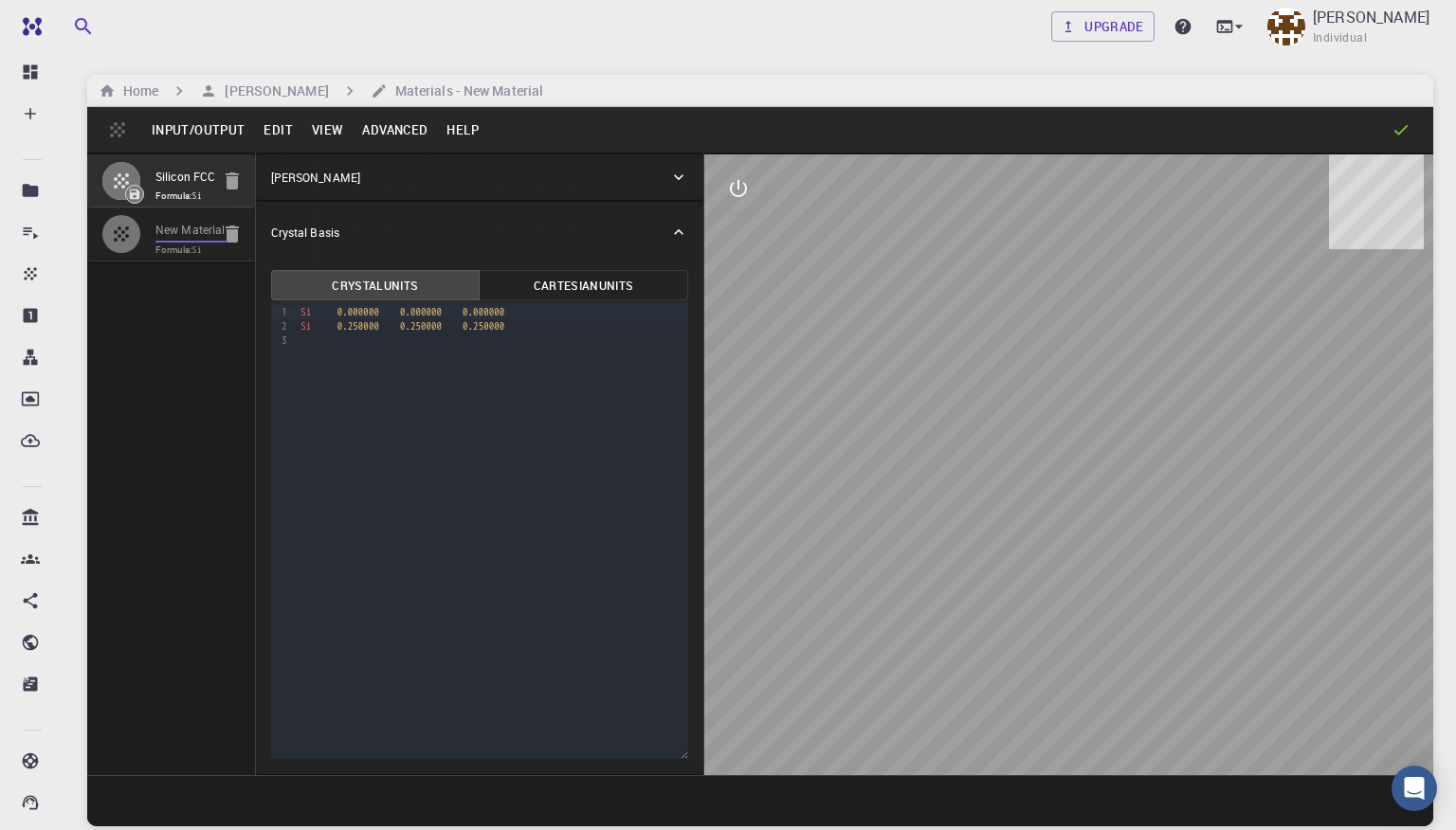 click on "New Material" at bounding box center [191, 230] 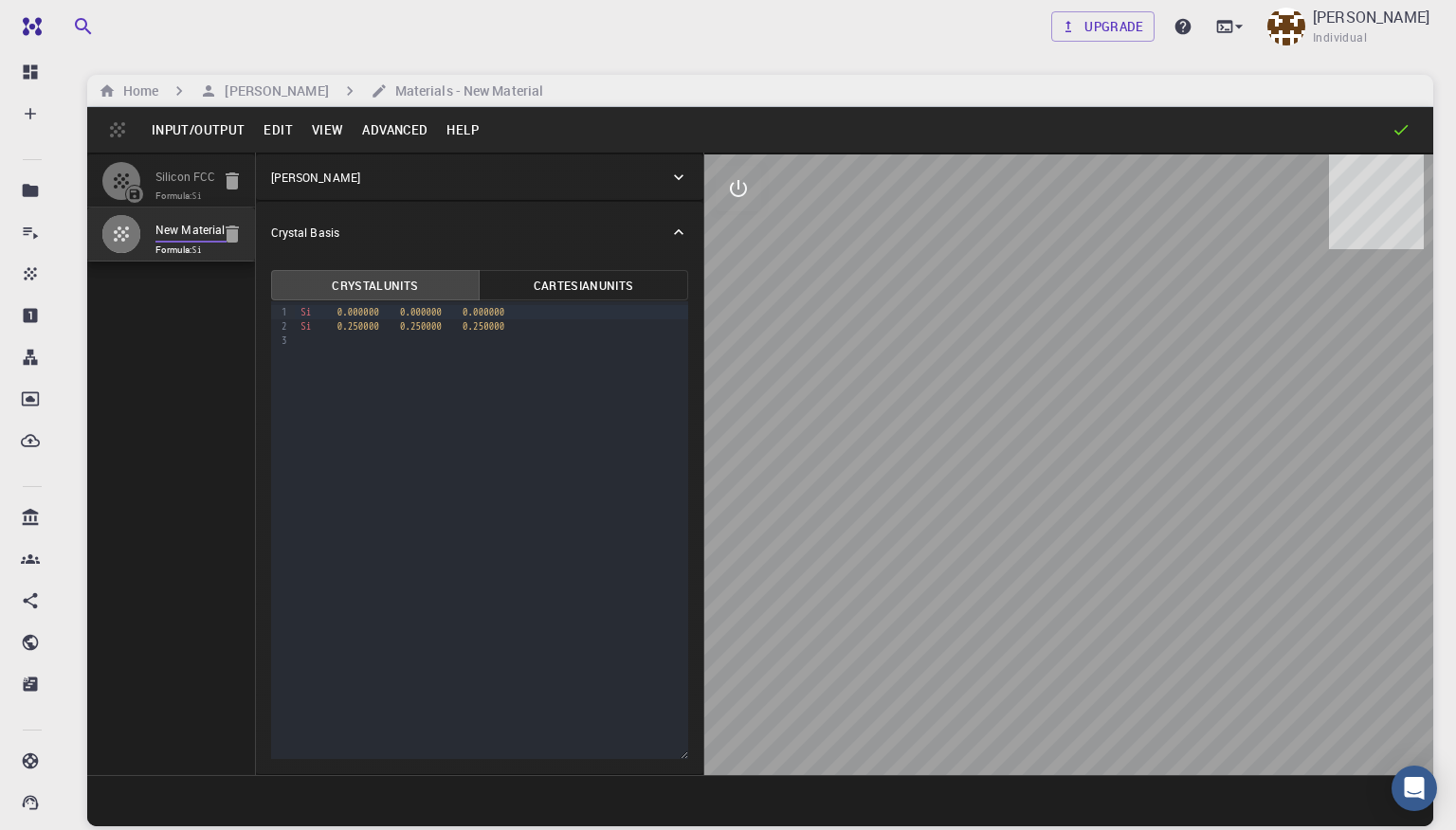 type on "n" 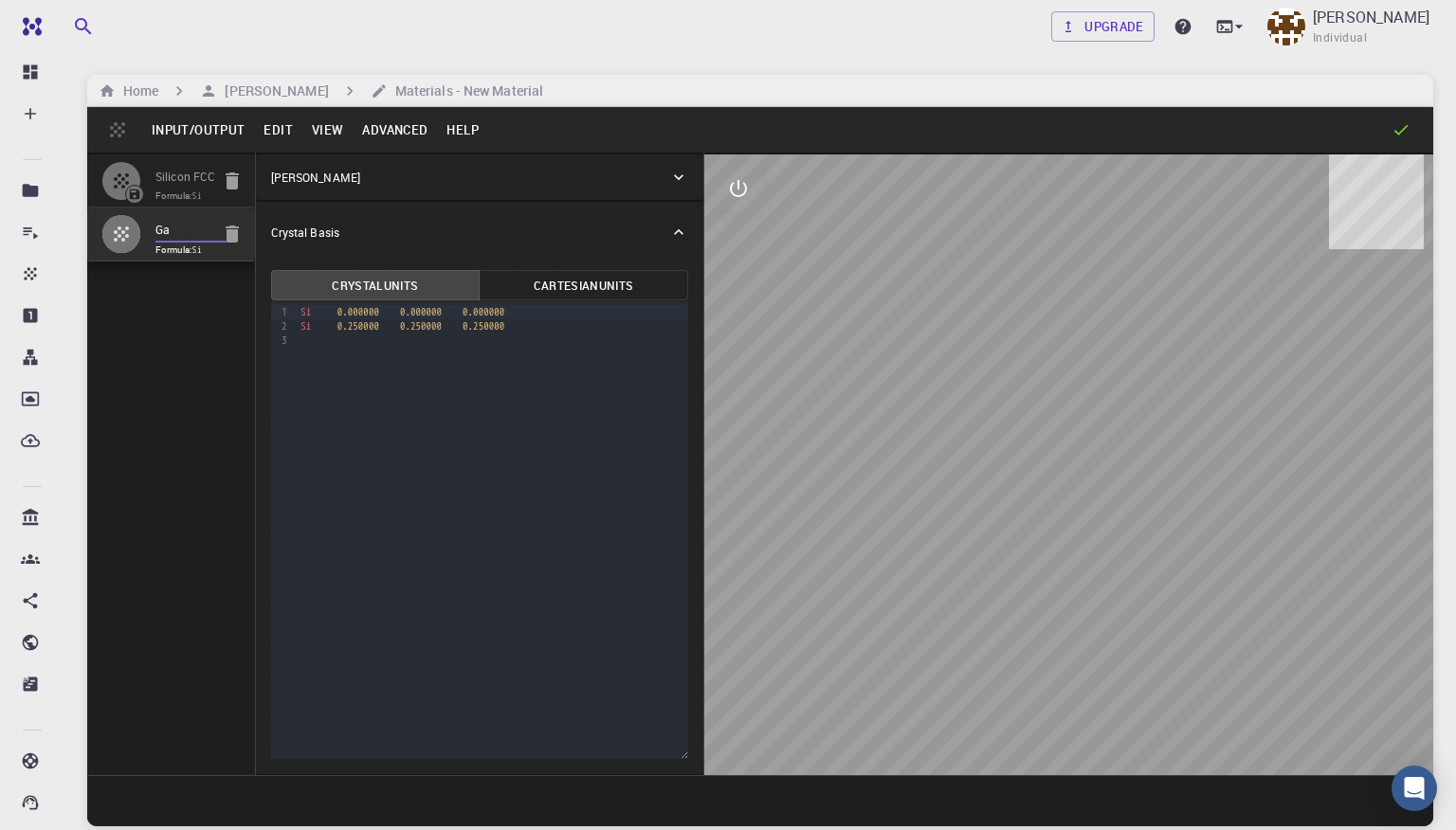 type on "G" 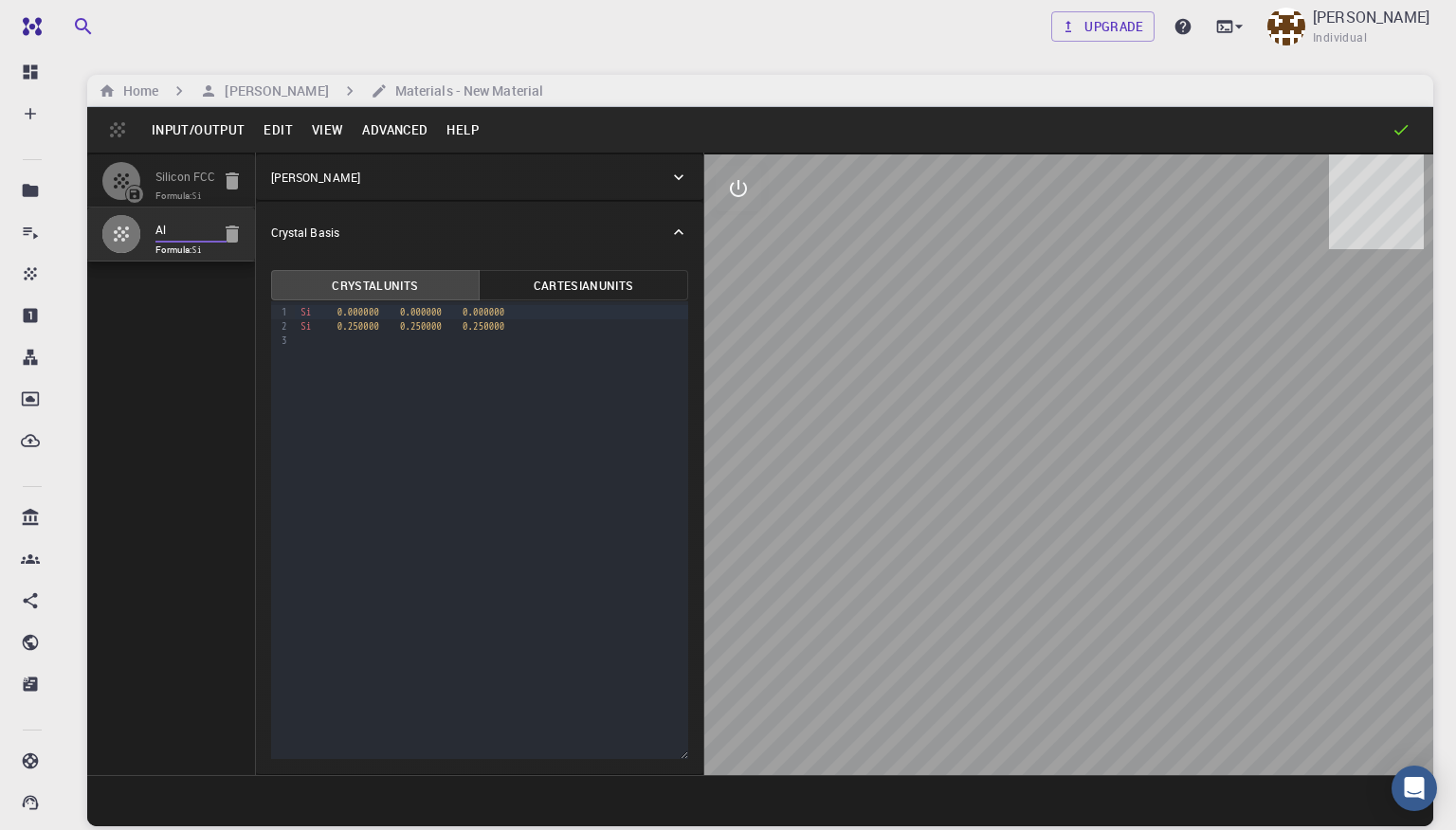type on "Al-" 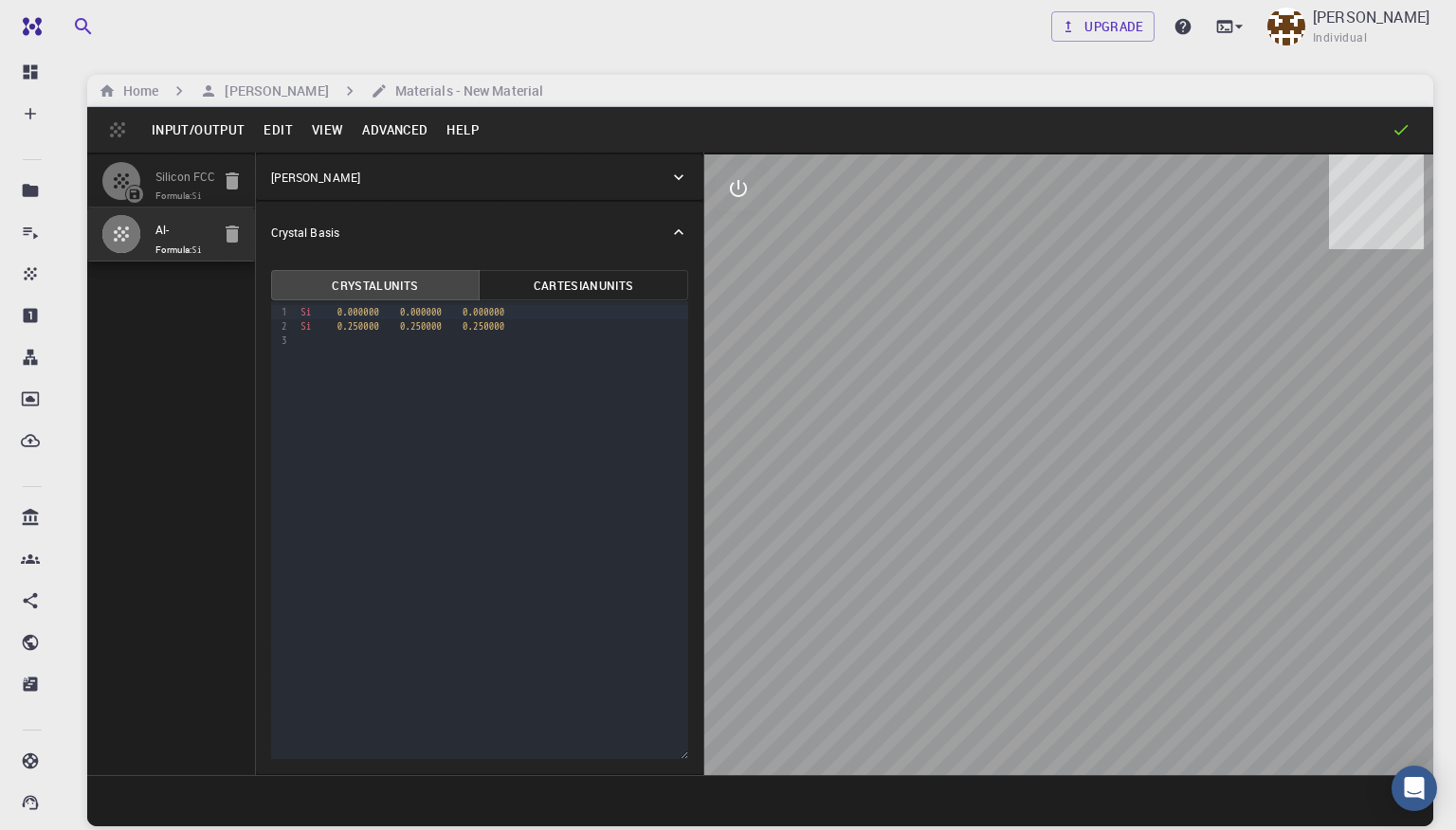 click on "Advanced" at bounding box center [394, 130] 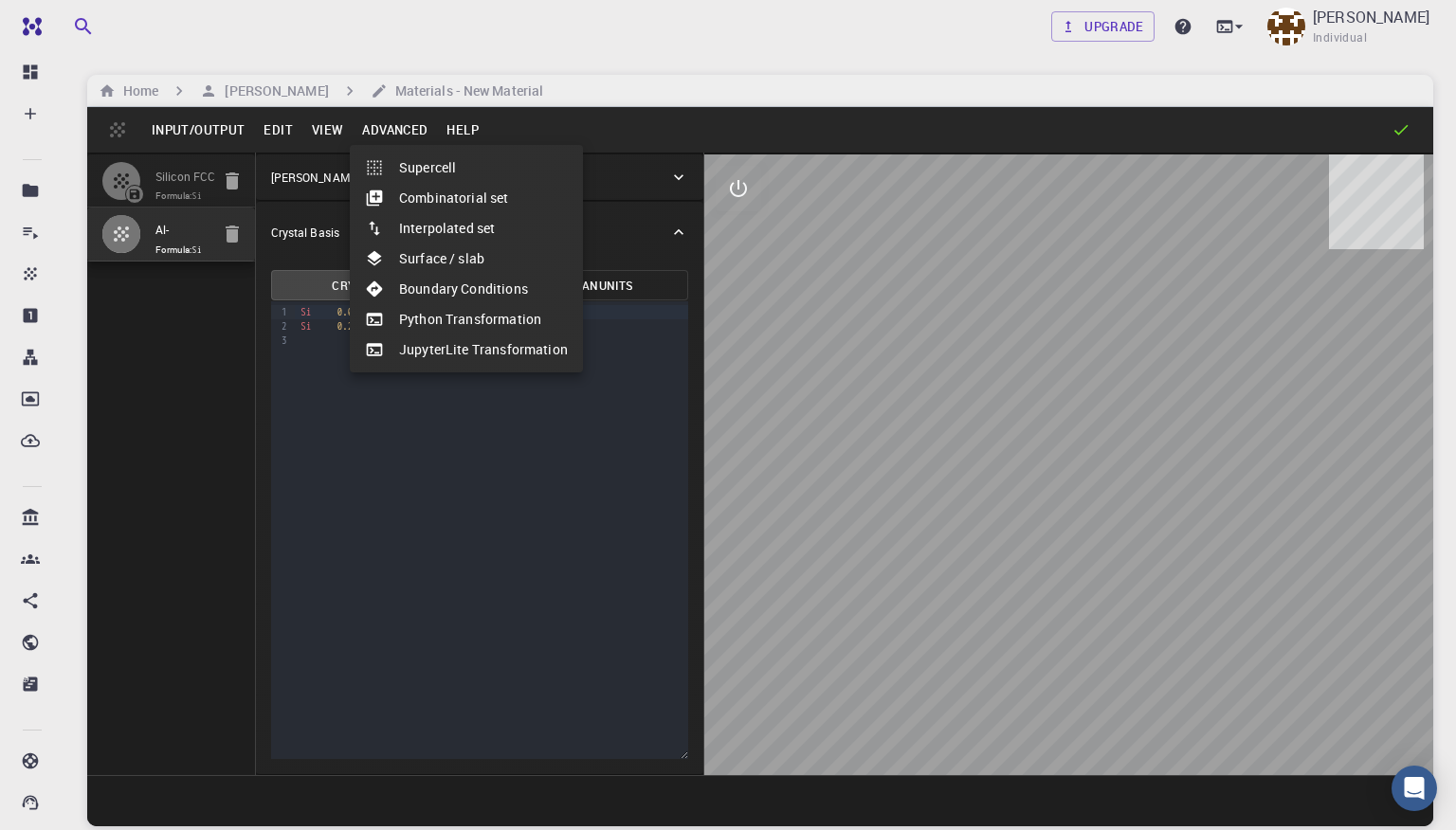 click at bounding box center (728, 415) 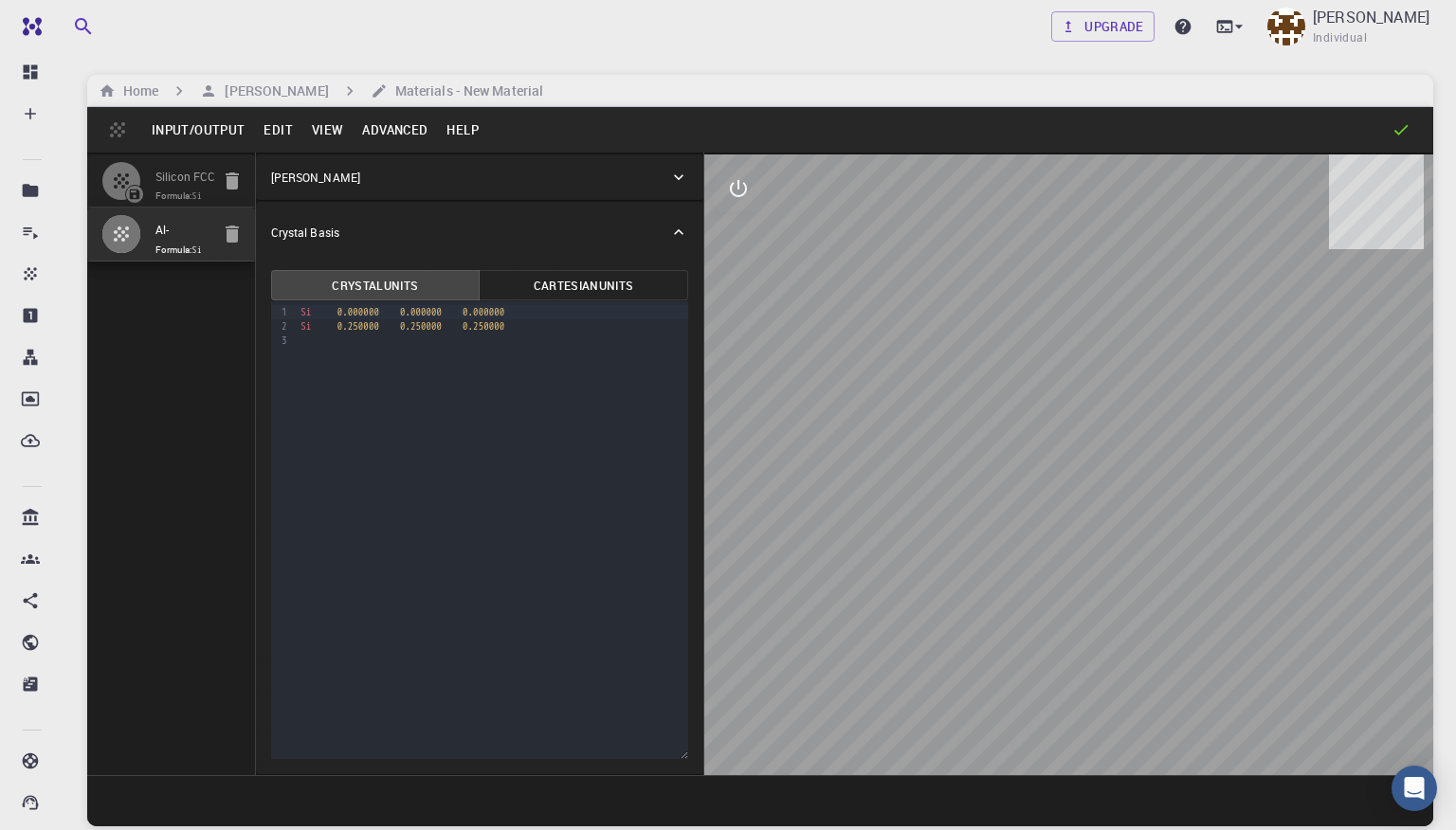 click on "[PERSON_NAME]" at bounding box center (470, 177) 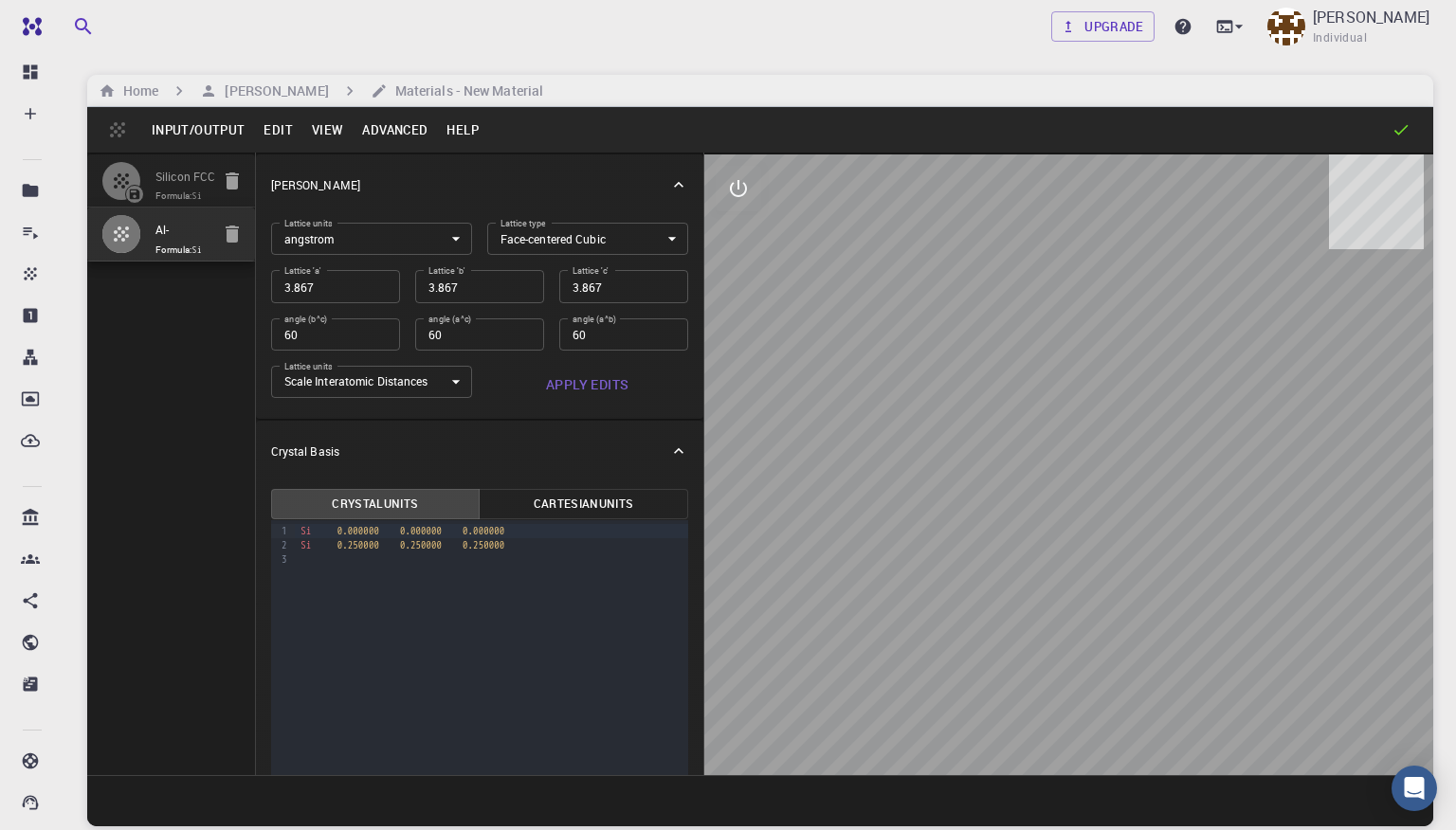 click on "Free Dashboard Create New Job New Material Create Material Upload File Import from Bank Import from 3rd Party New Workflow New Project Projects Jobs Materials Properties Workflows Dropbox External Uploads Bank Materials Workflows Accounts Shared with me Shared publicly Shared externally Documentation Contact Support Compute load: Low Upgrade [PERSON_NAME] Individual Home [PERSON_NAME] Materials - New Material Input/Output Edit View Advanced Help Silicon FCC Formula:  Si Al- Formula:  Si Crystal Lattice Lattice units angstrom angstrom Lattice units Lattice type Face-centered Cubic FCC Lattice type Lattice 'a' 3.867 Lattice 'a' Lattice 'b' 3.867 Lattice 'b' Lattice 'c' 3.867 Lattice 'c' angle (b^c) 60 angle (b^c) angle (a^c) 60 angle (a^c) angle (a^b) 60 angle (a^b) Lattice units Scale Interatomic Distances 0 Lattice units Apply Edits Crystal Basis Crystal  Units Cartesian  Units 9 1 2 3 › Si       0.000000      0.000000      0.000000   Si       0.250000      0.250000      0.250000   ©  2025" at bounding box center [728, 487] 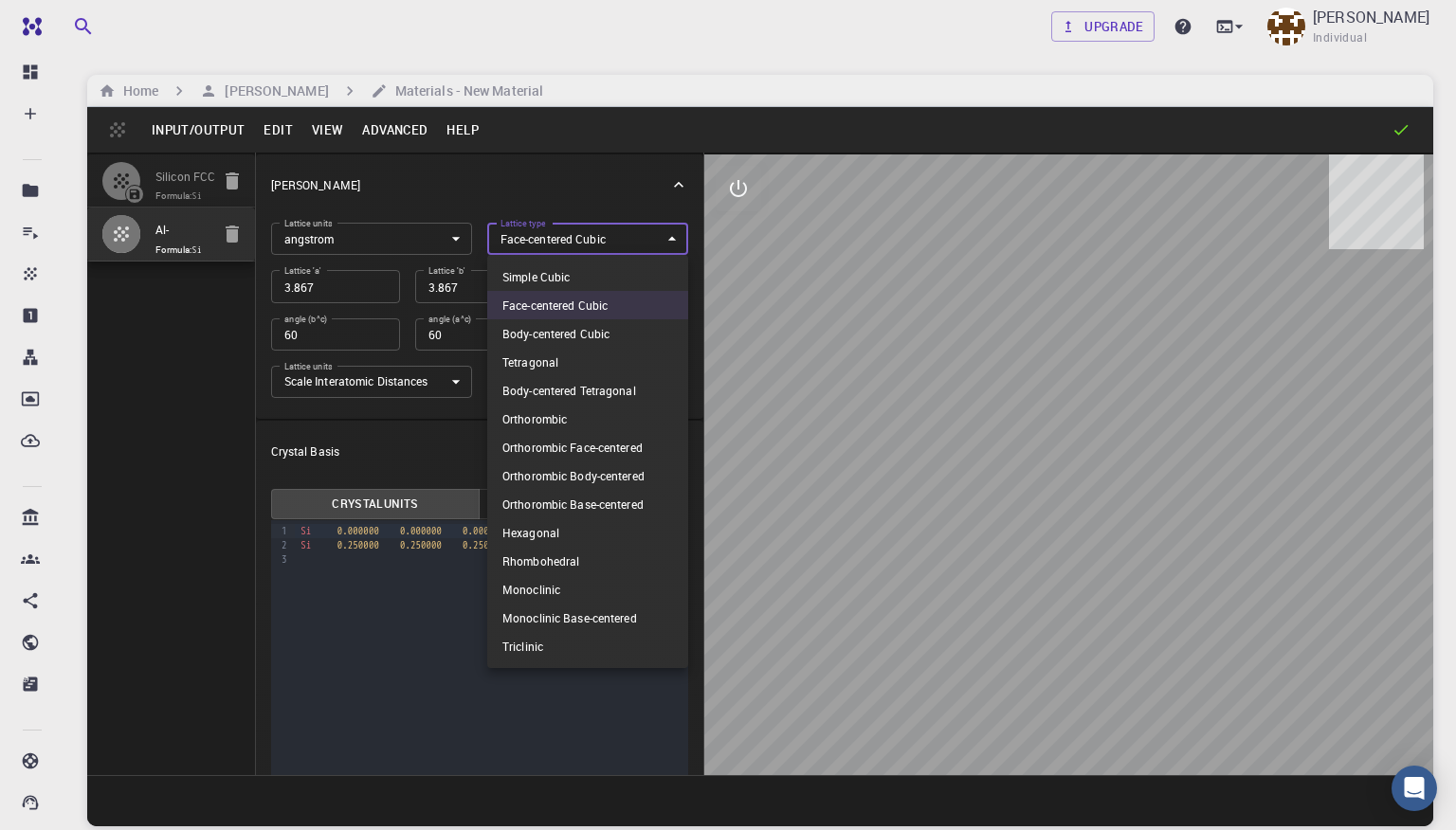 click at bounding box center (728, 415) 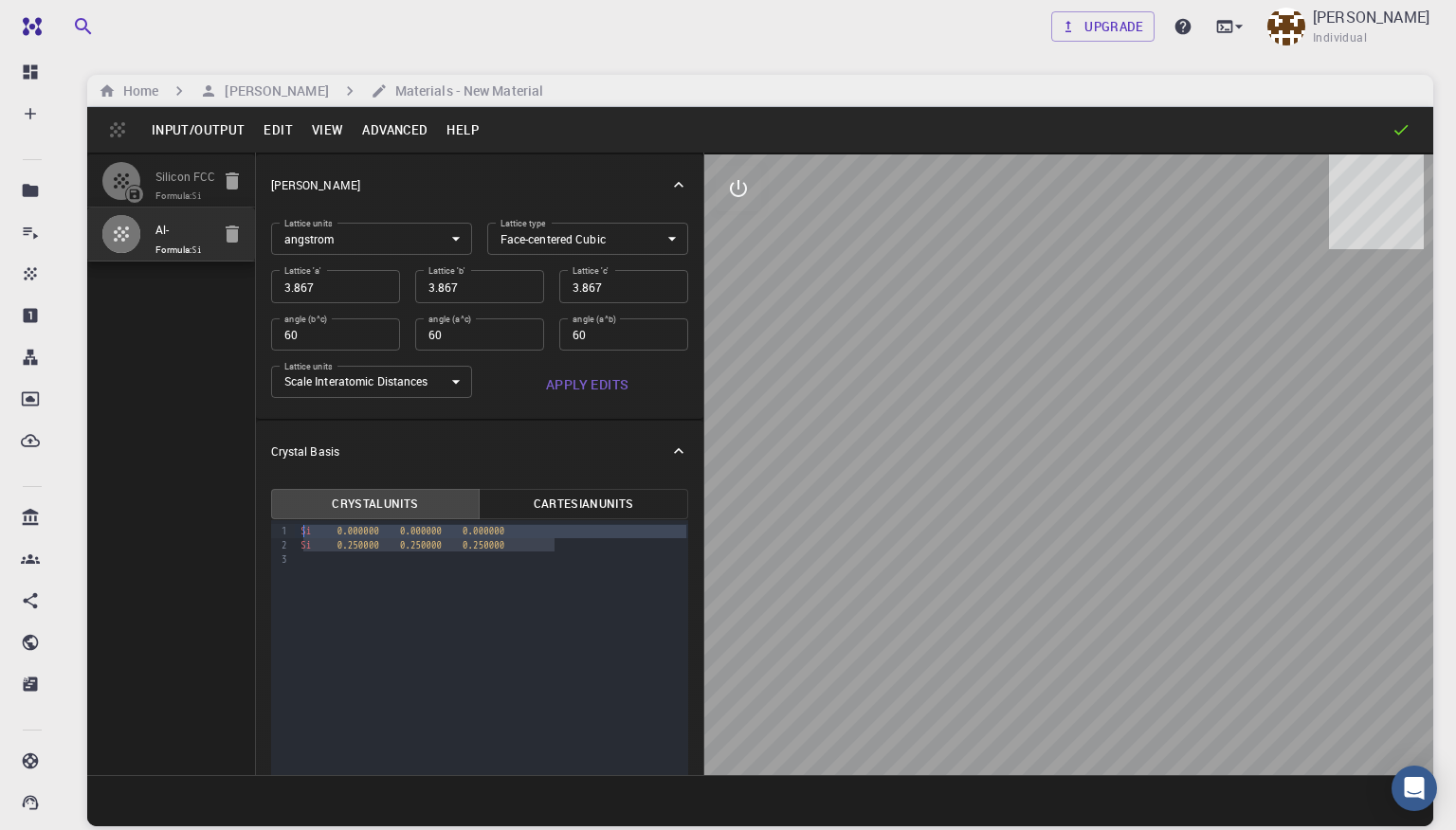 drag, startPoint x: 578, startPoint y: 550, endPoint x: 225, endPoint y: 514, distance: 354.83095 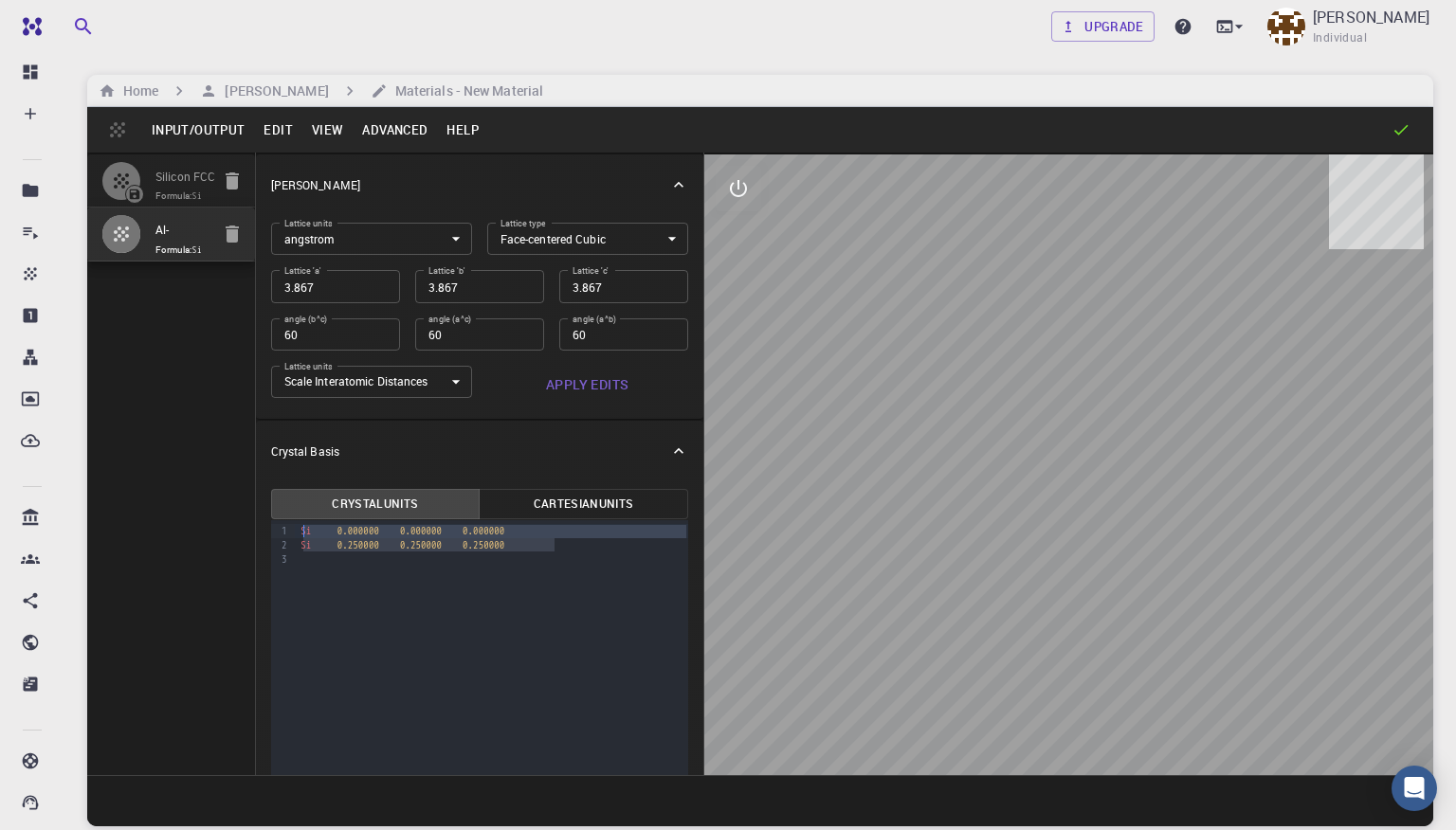 click on "Silicon FCC Formula:  Si Al- Formula:  Si Crystal Lattice Lattice units angstrom angstrom Lattice units Lattice type Face-centered Cubic FCC Lattice type Lattice 'a' 3.867 Lattice 'a' Lattice 'b' 3.867 Lattice 'b' Lattice 'c' 3.867 Lattice 'c' angle (b^c) 60 angle (b^c) angle (a^c) 60 angle (a^c) angle (a^b) 60 angle (a^b) Lattice units Scale Interatomic Distances 0 Lattice units Apply Edits Crystal Basis Crystal  Units Cartesian  Units 9 1 2 3 › Si       0.000000      0.000000      0.000000   Si       0.250000      0.250000      0.250000" at bounding box center (760, 463) 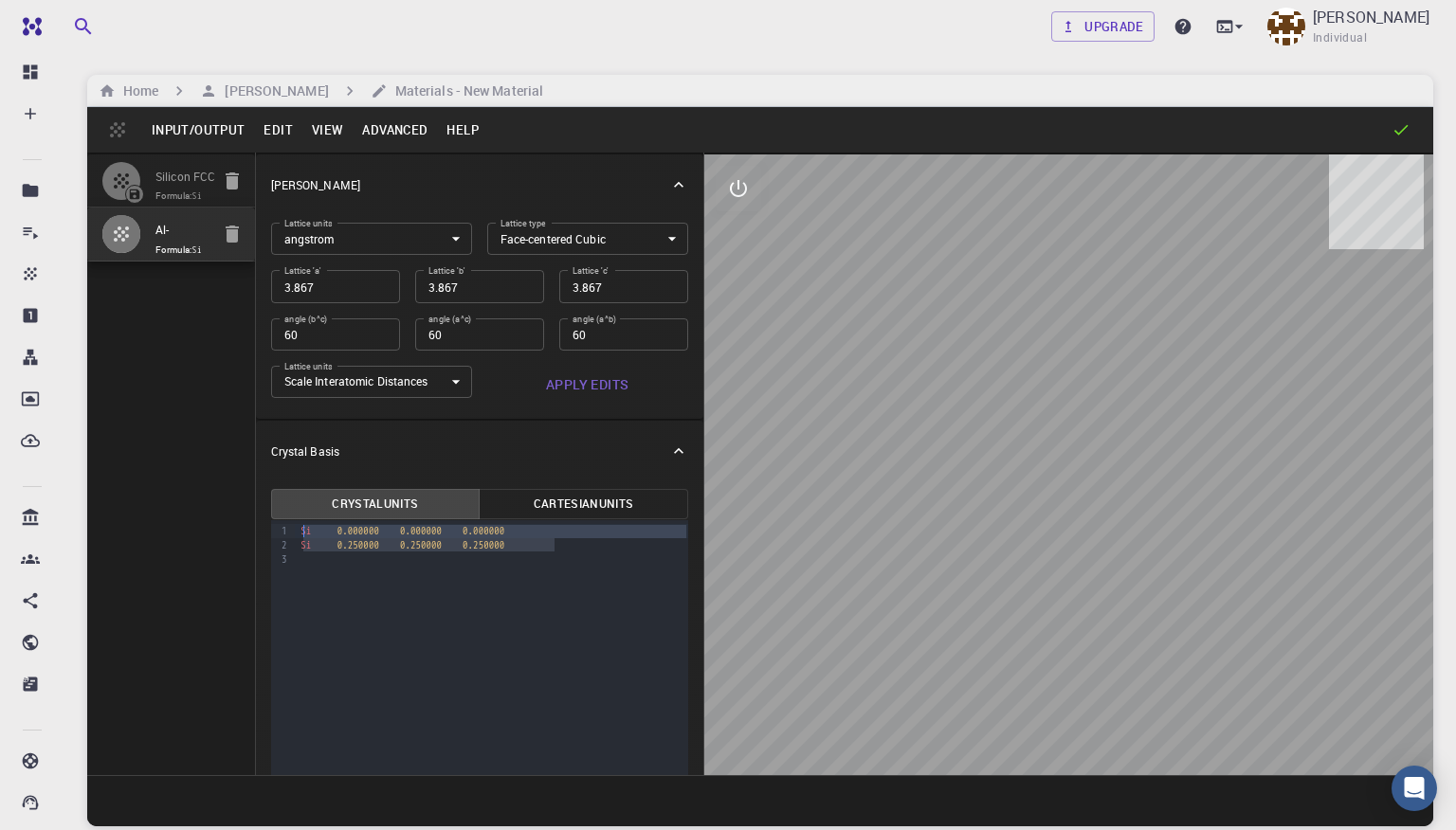 type 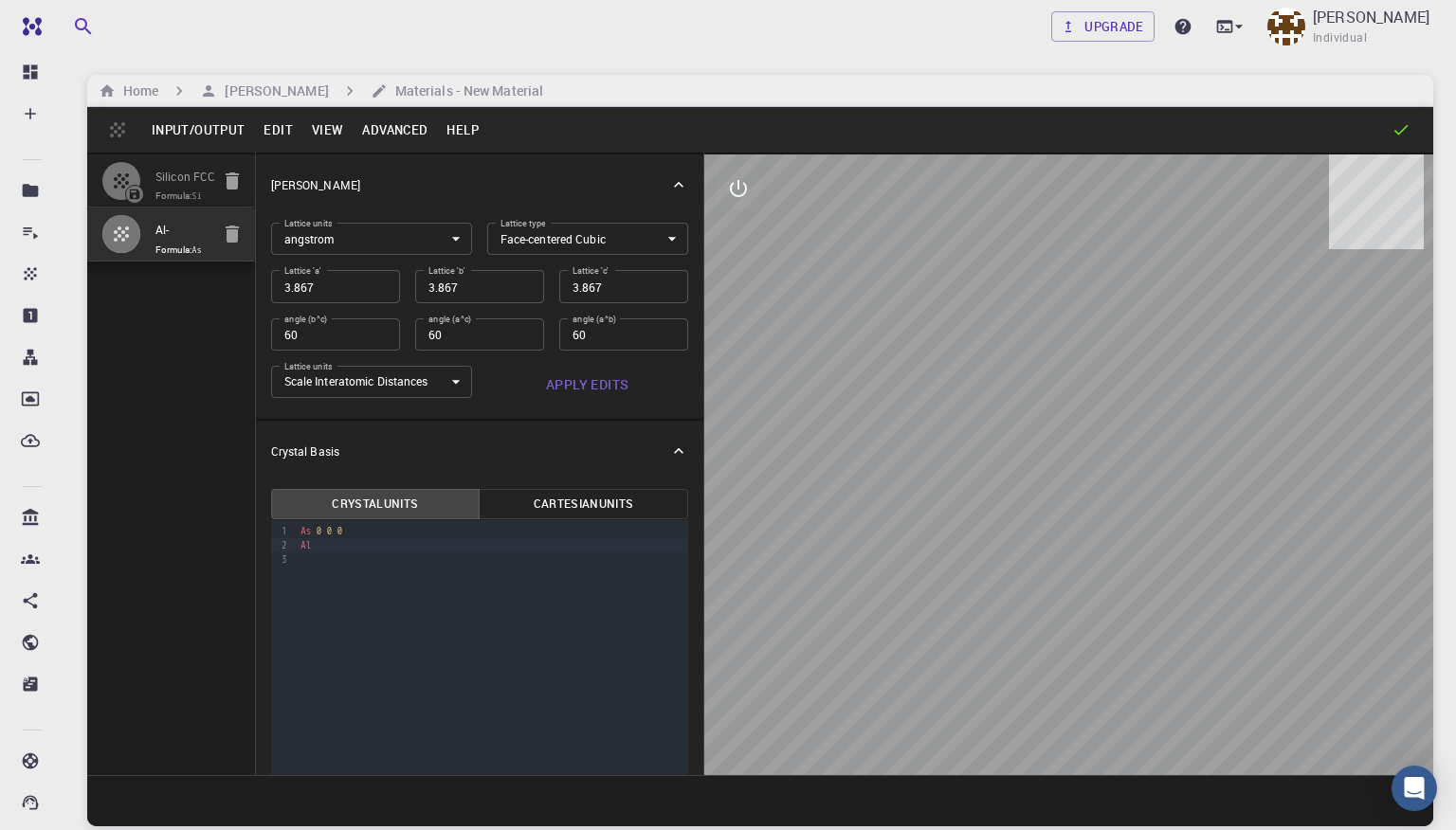click on "Advanced" at bounding box center (394, 130) 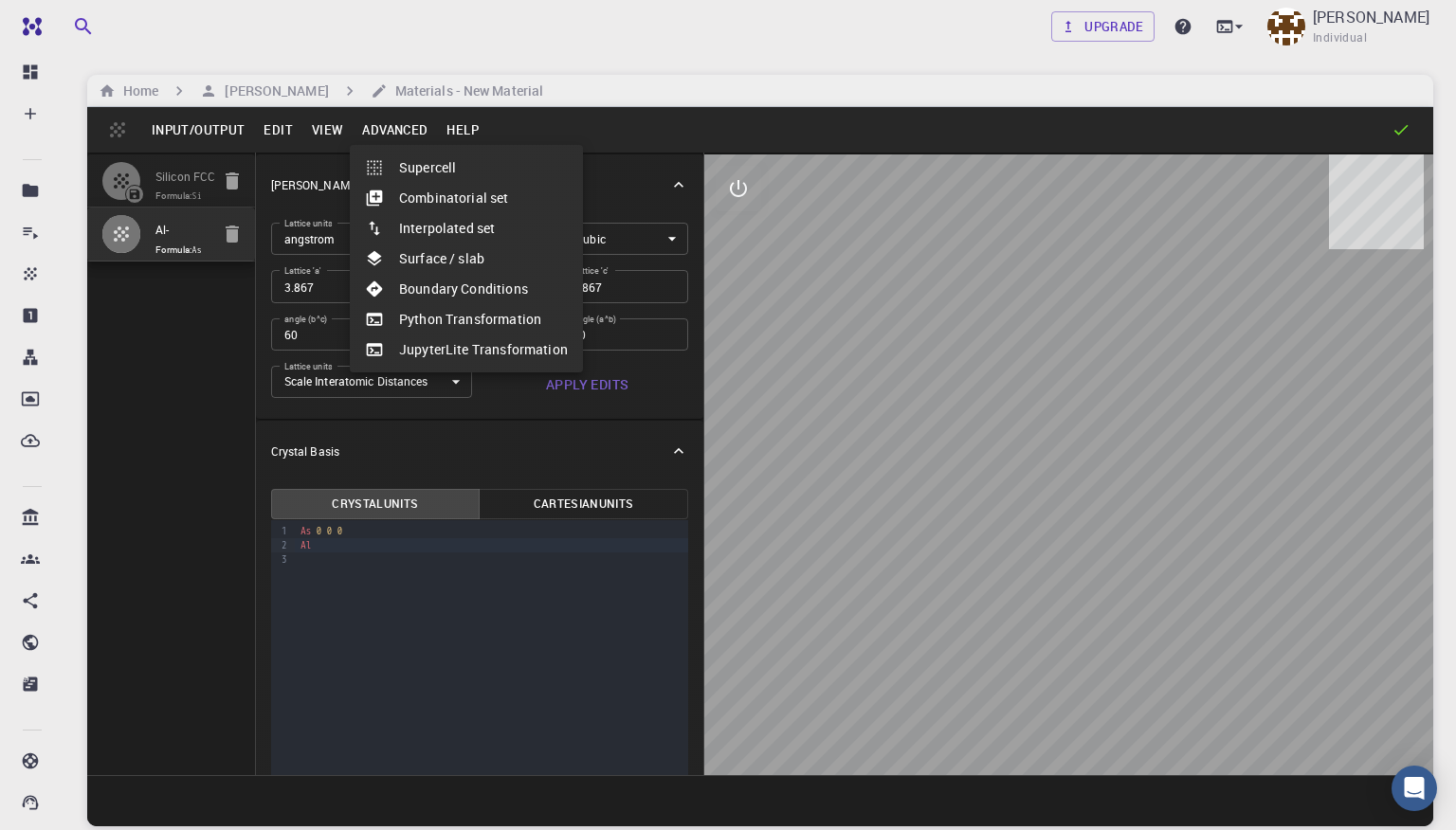click on "Supercell" at bounding box center [466, 168] 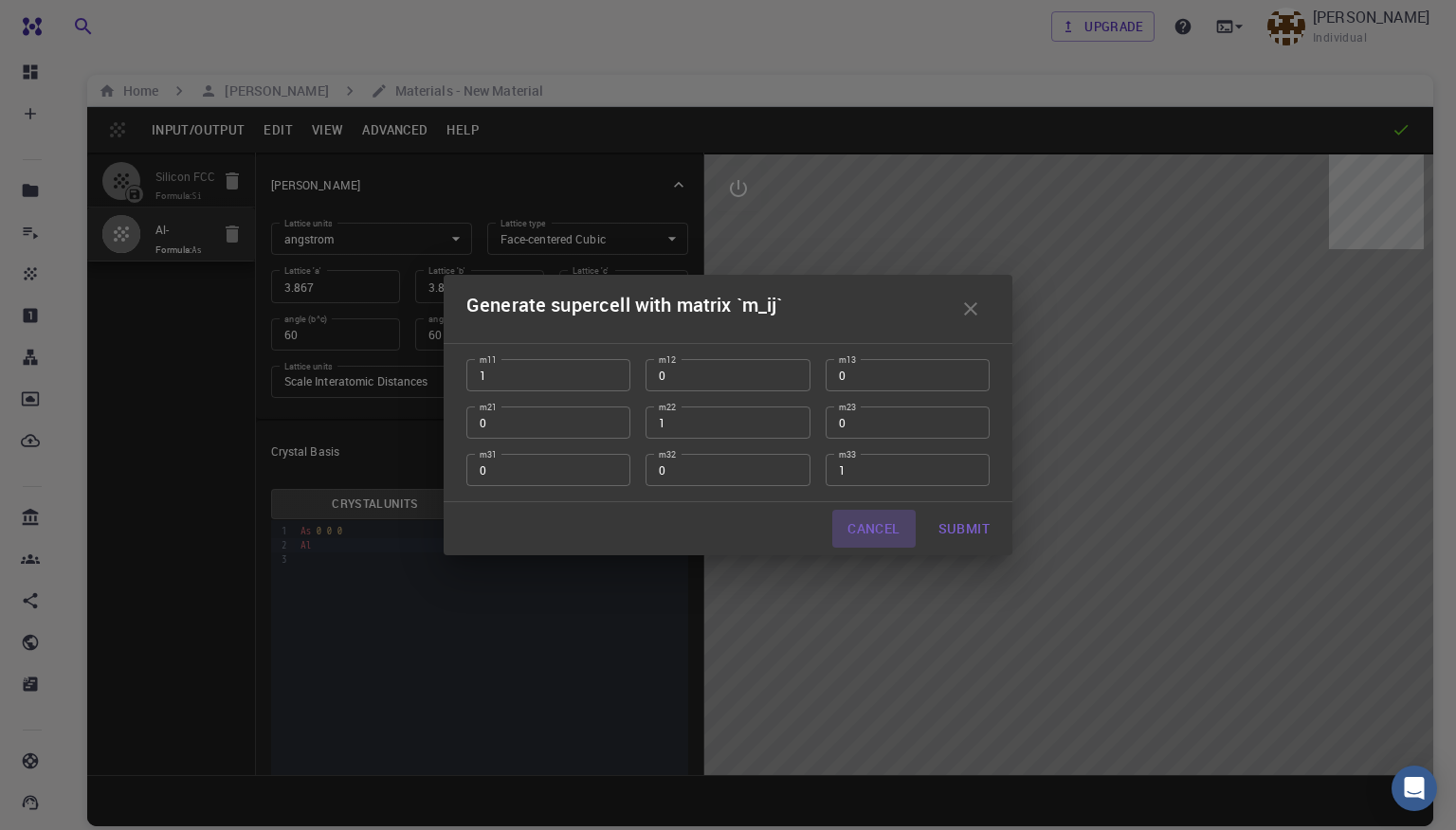 click on "Cancel" at bounding box center (873, 529) 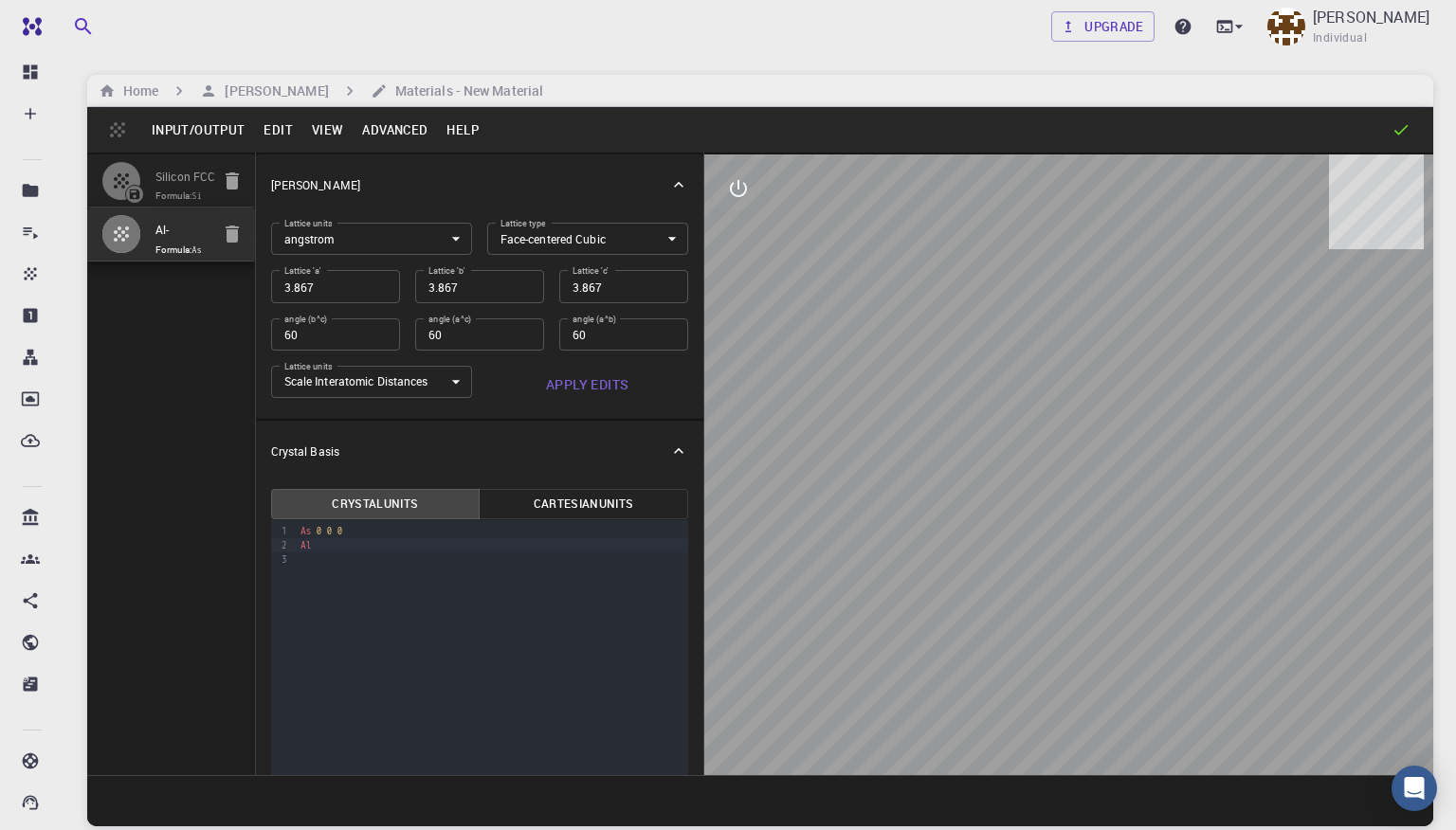 click on "Advanced" at bounding box center (394, 130) 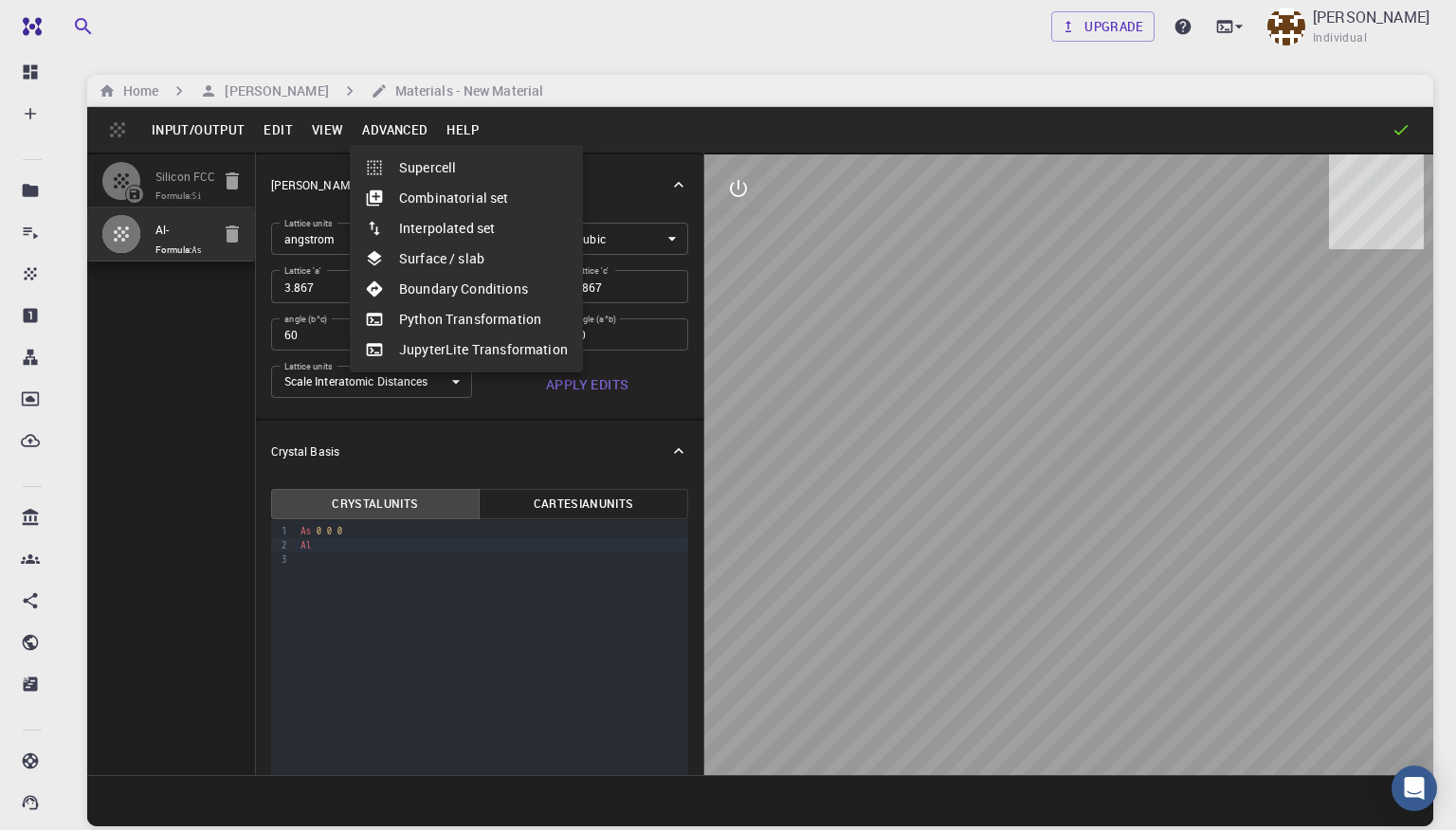 click on "JupyterLite Transformation" at bounding box center [466, 350] 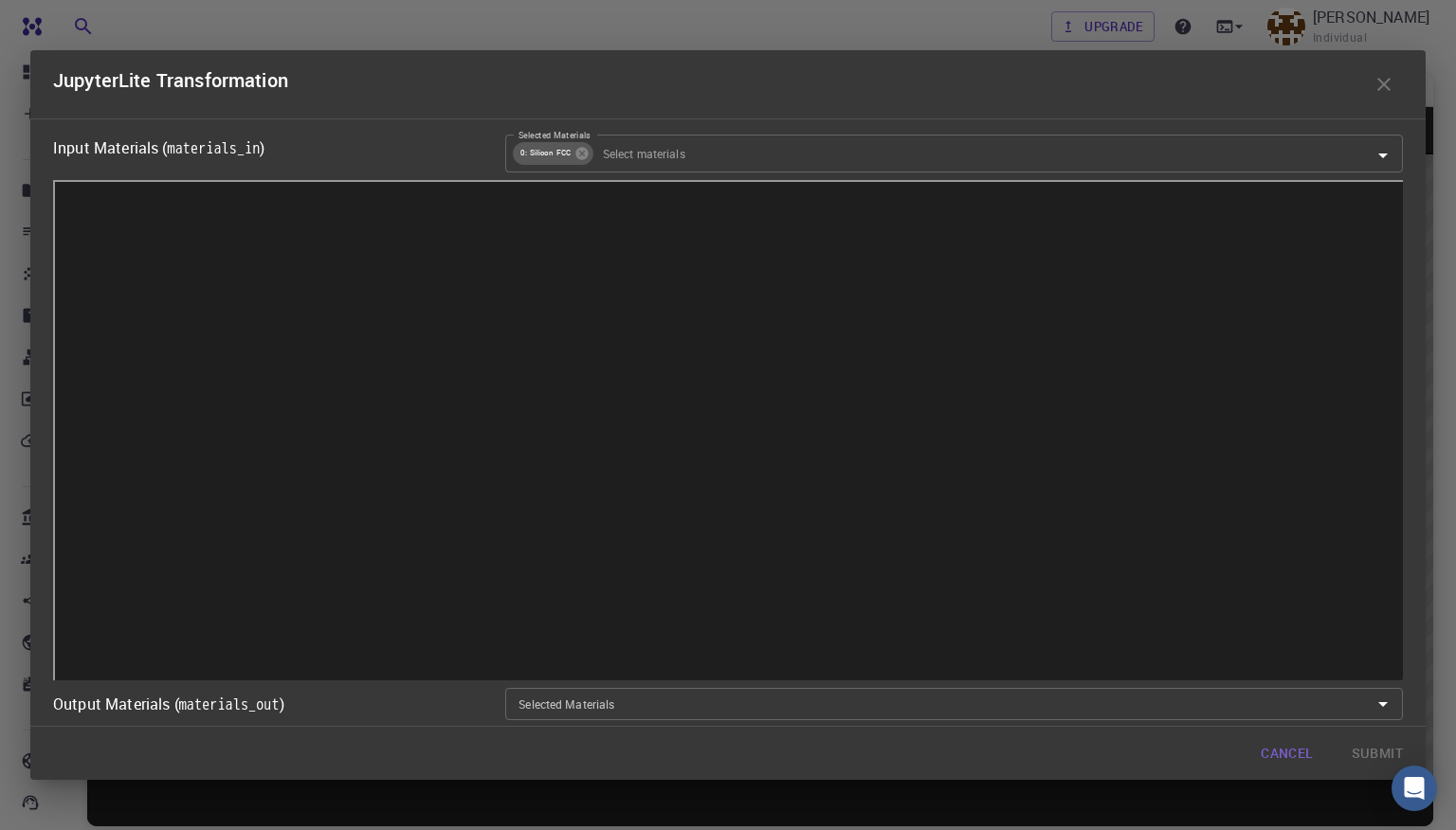 click on "Cancel" at bounding box center [1286, 753] 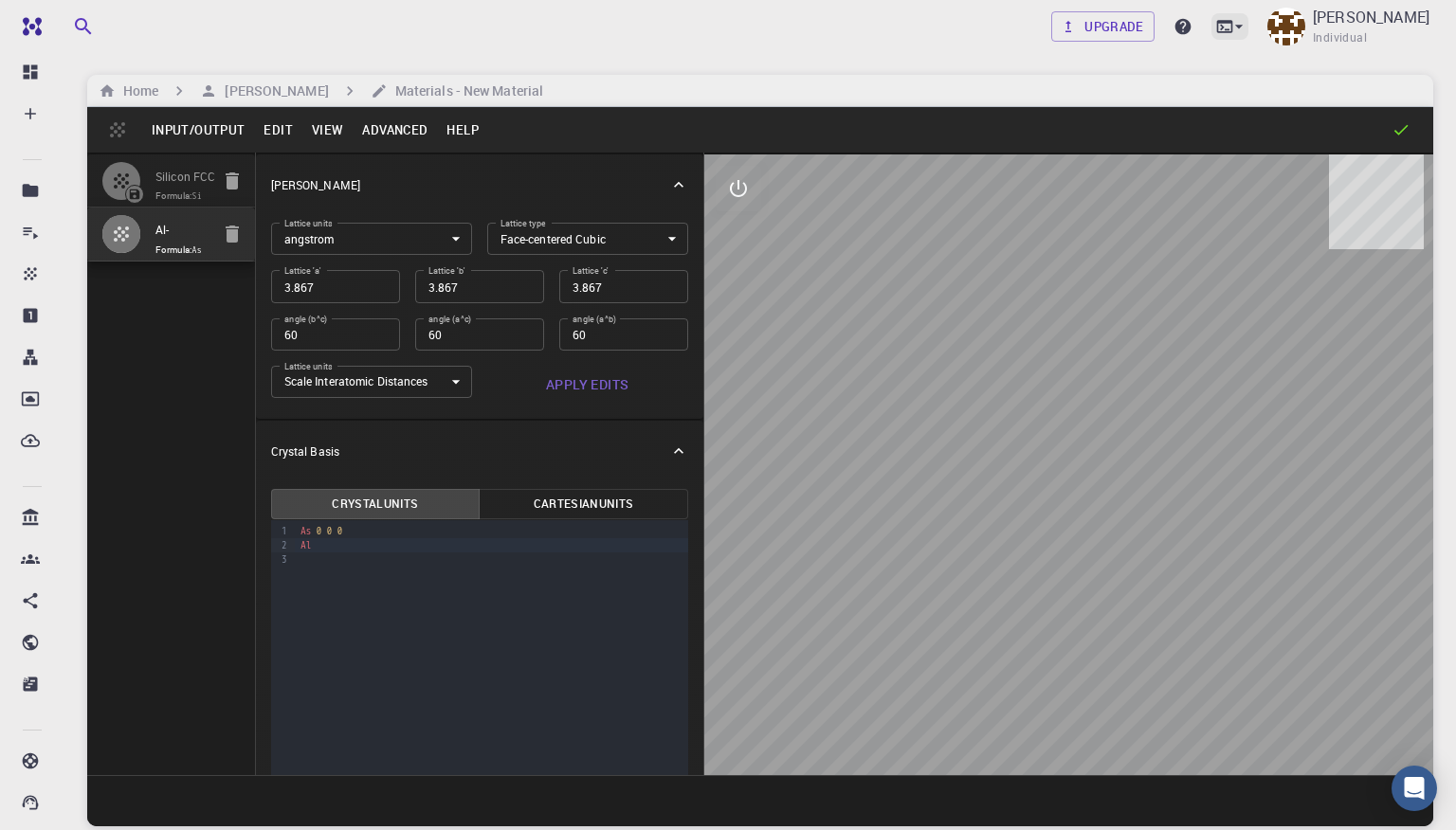click 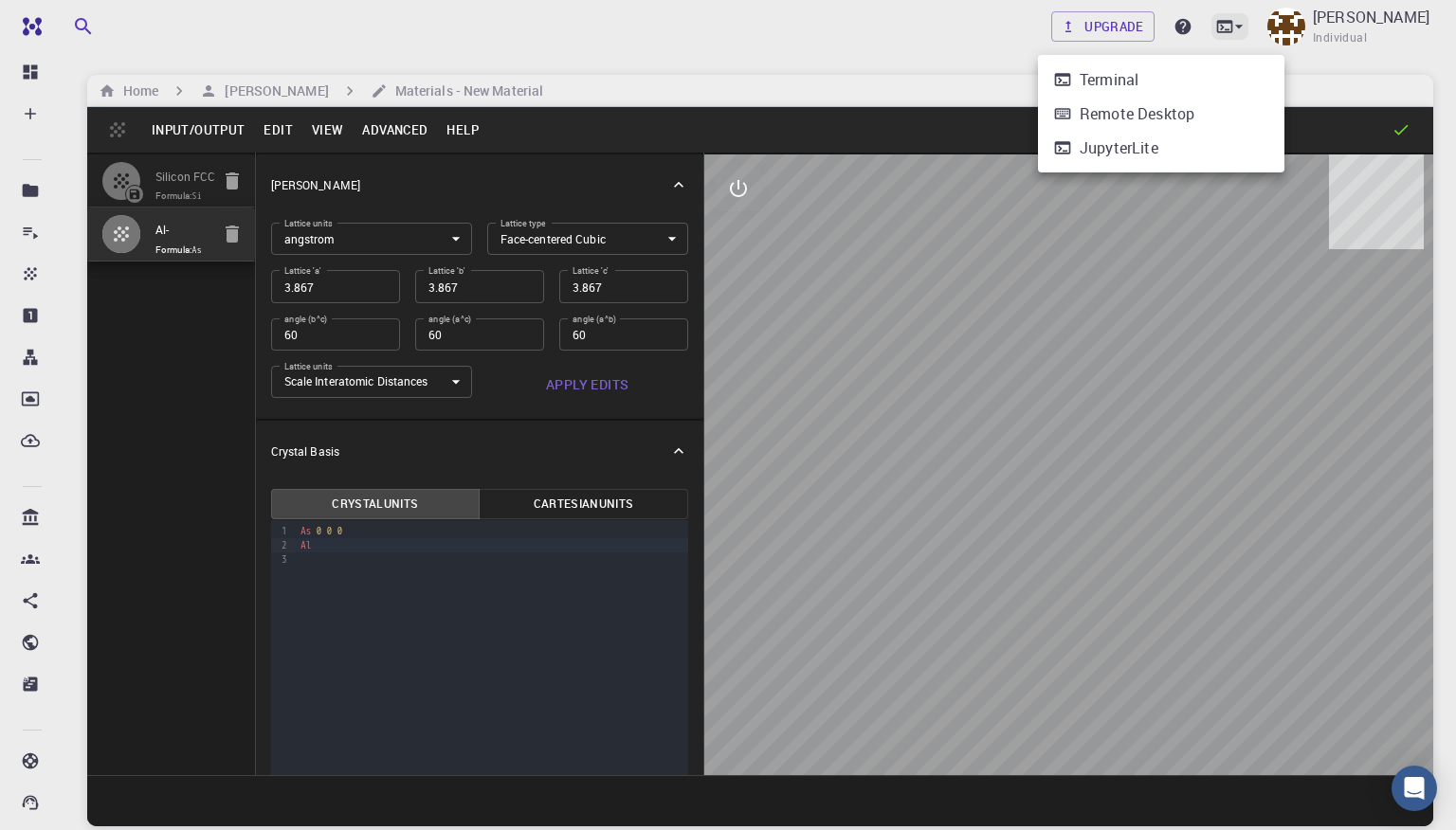 click at bounding box center [728, 415] 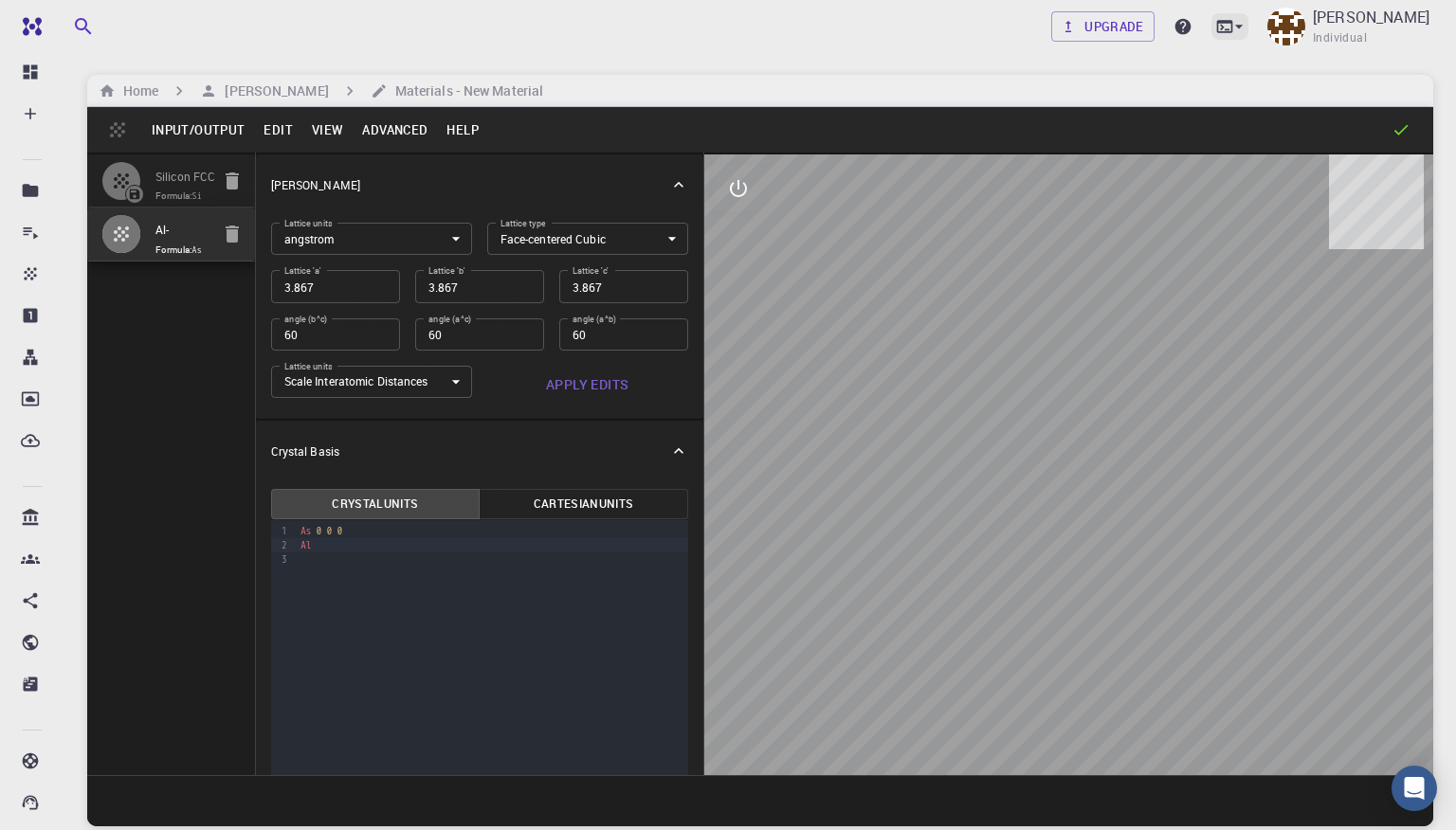 click 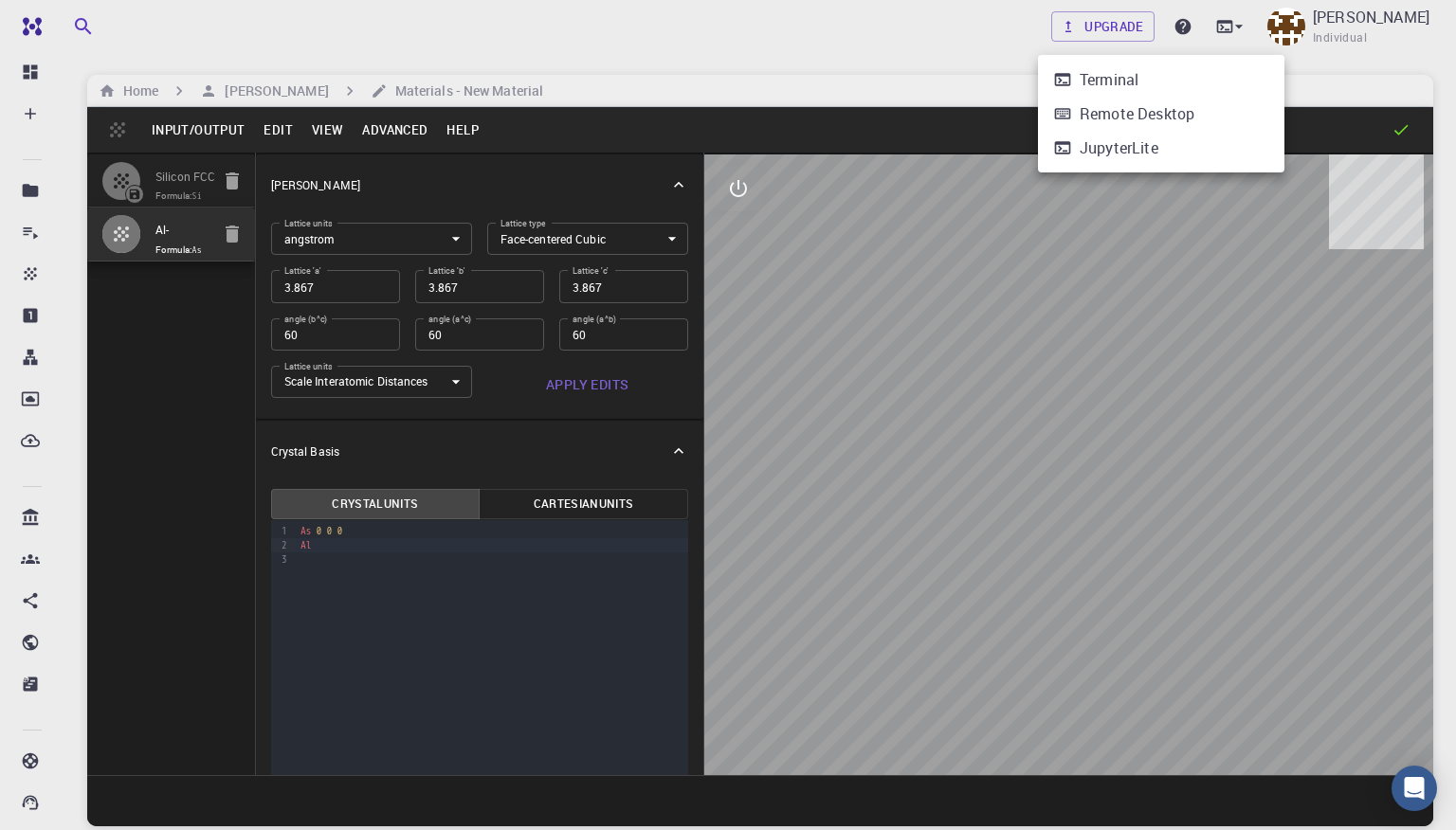 click at bounding box center [728, 415] 